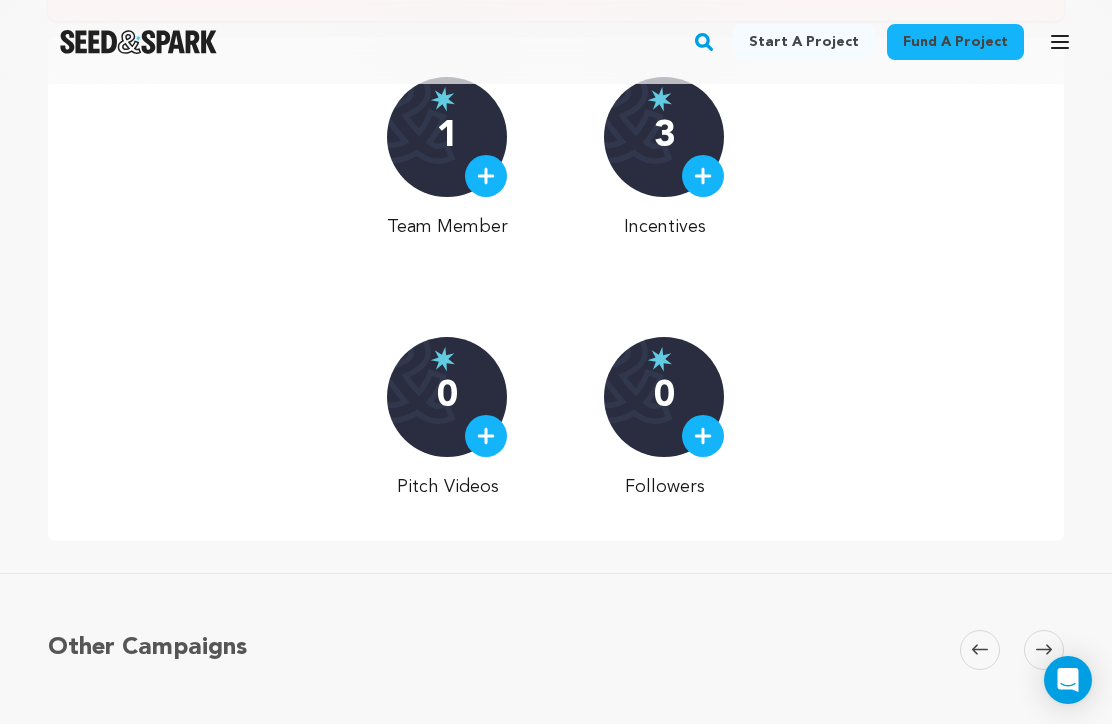scroll, scrollTop: 0, scrollLeft: 0, axis: both 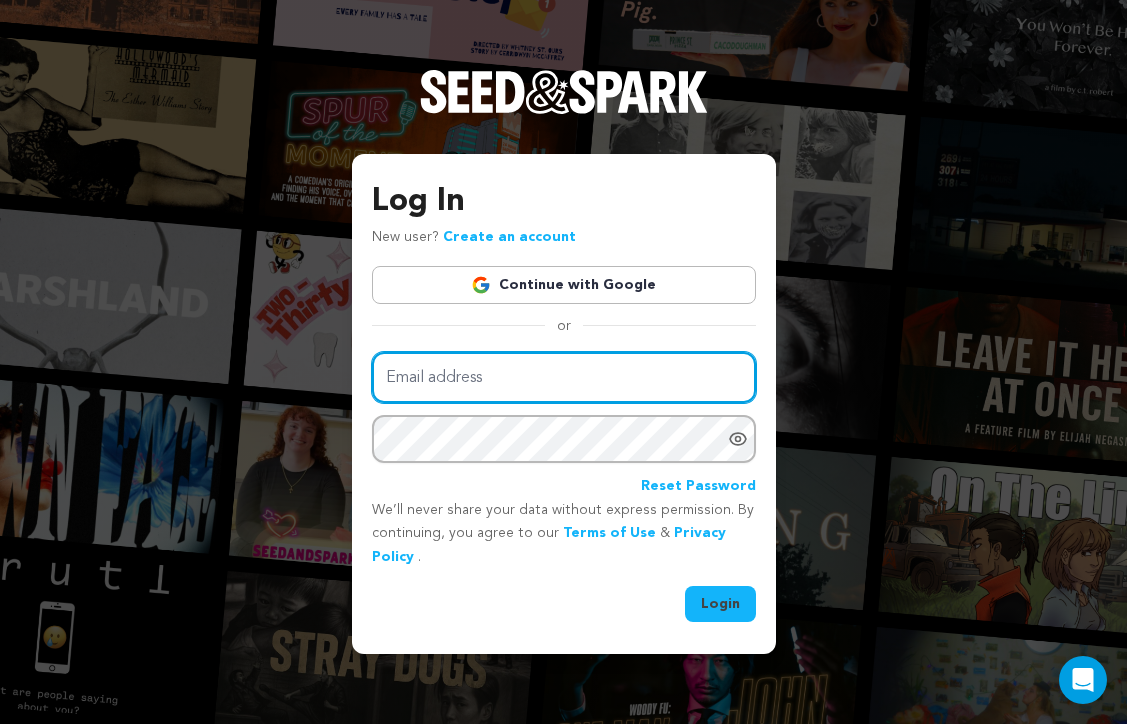 type on "elitiadaniels@gmail.com" 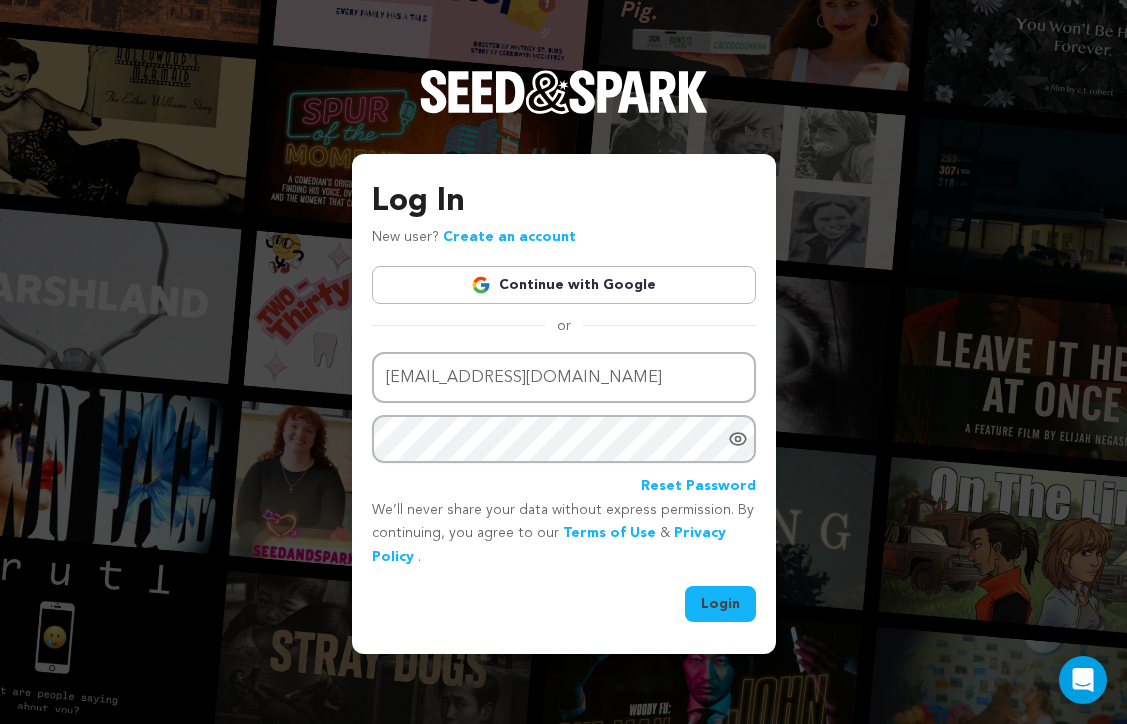 click on "Login" at bounding box center [720, 604] 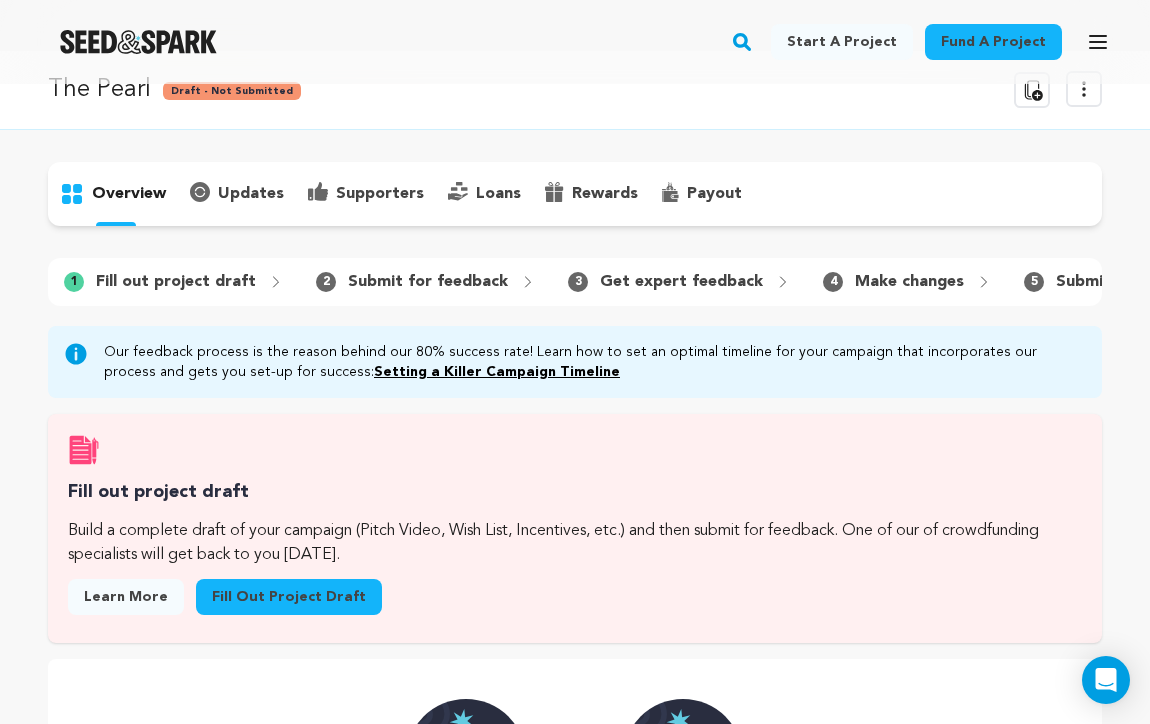 scroll, scrollTop: 122, scrollLeft: 0, axis: vertical 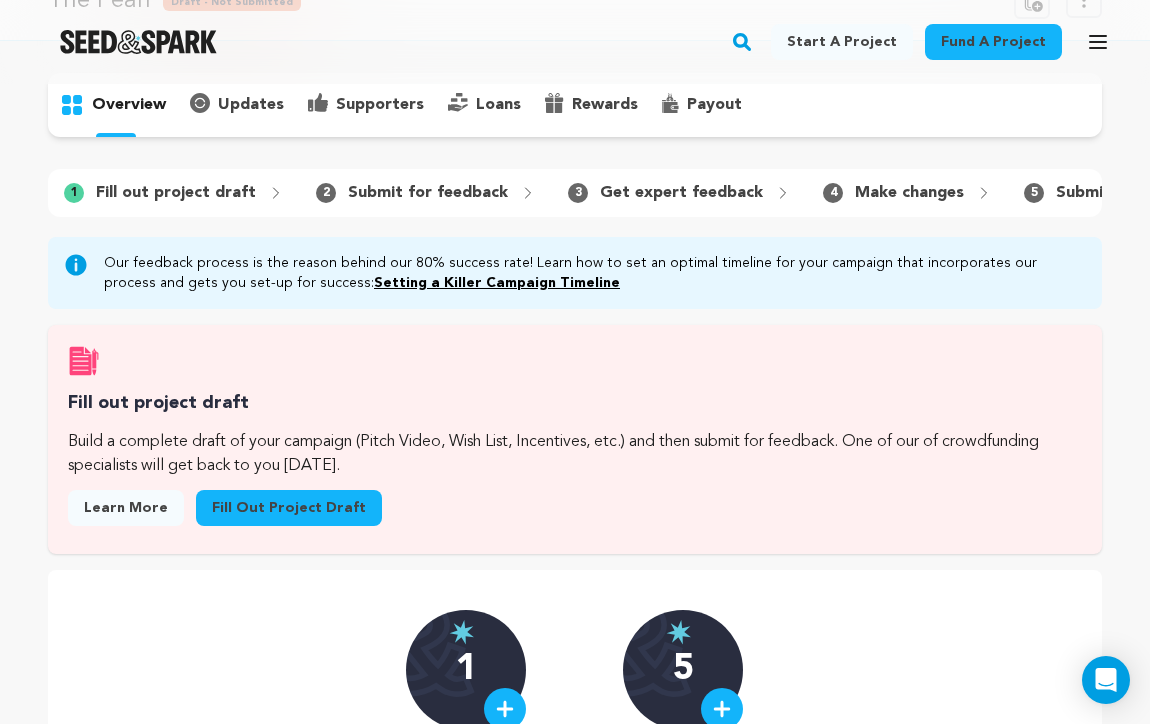 click on "Fill out project draft" at bounding box center (289, 508) 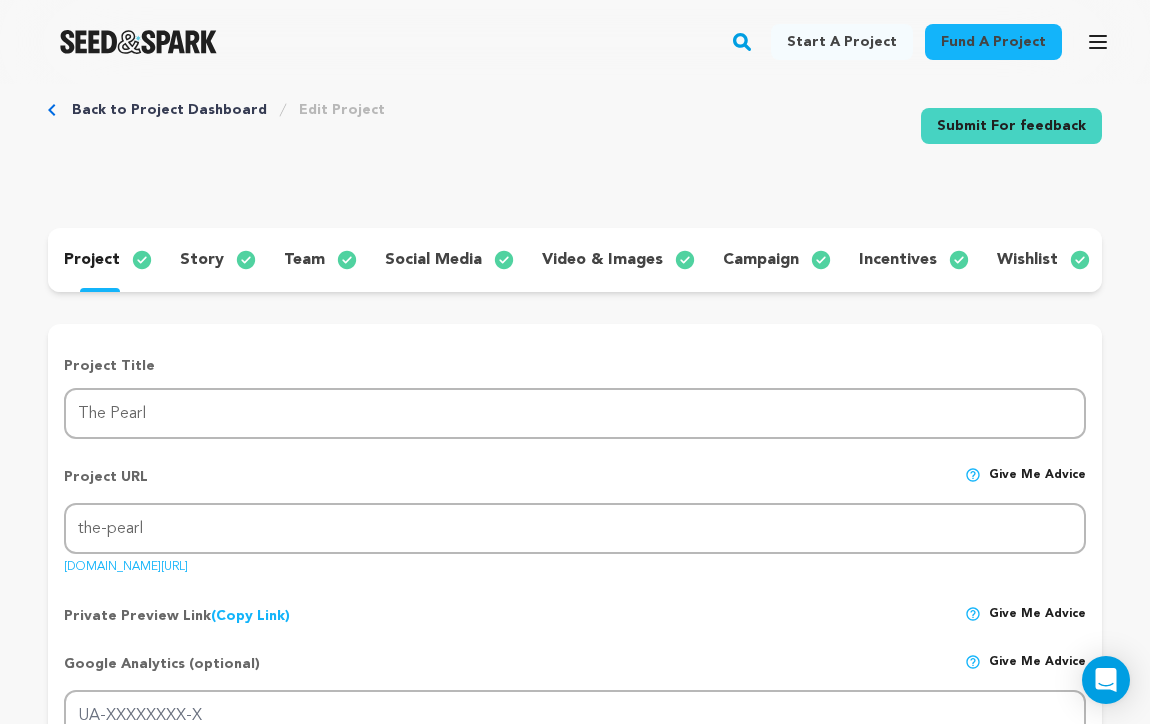 scroll, scrollTop: 119, scrollLeft: 0, axis: vertical 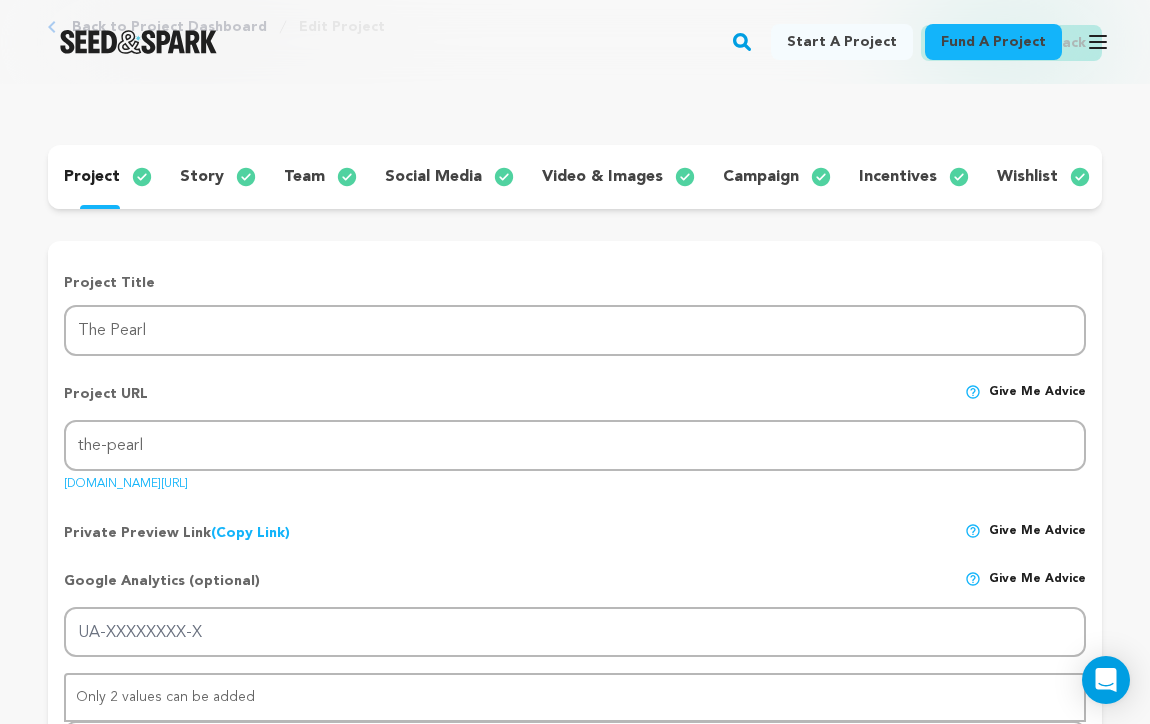 click on "story" at bounding box center (202, 177) 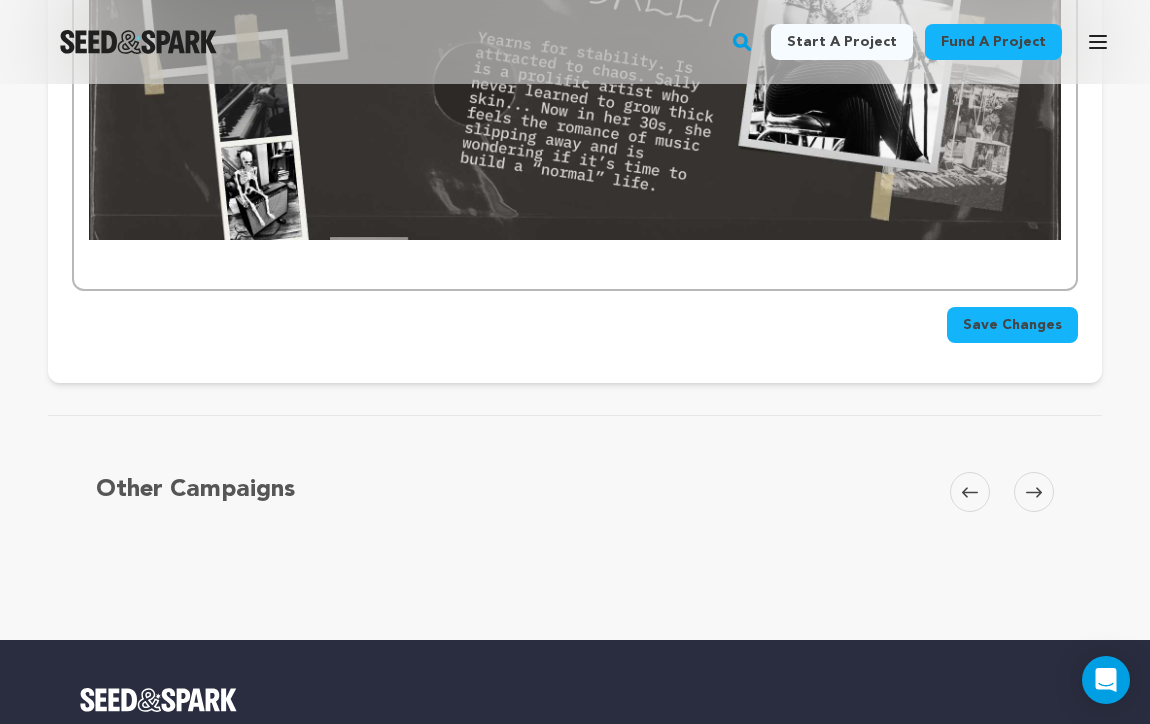 scroll, scrollTop: 2797, scrollLeft: 0, axis: vertical 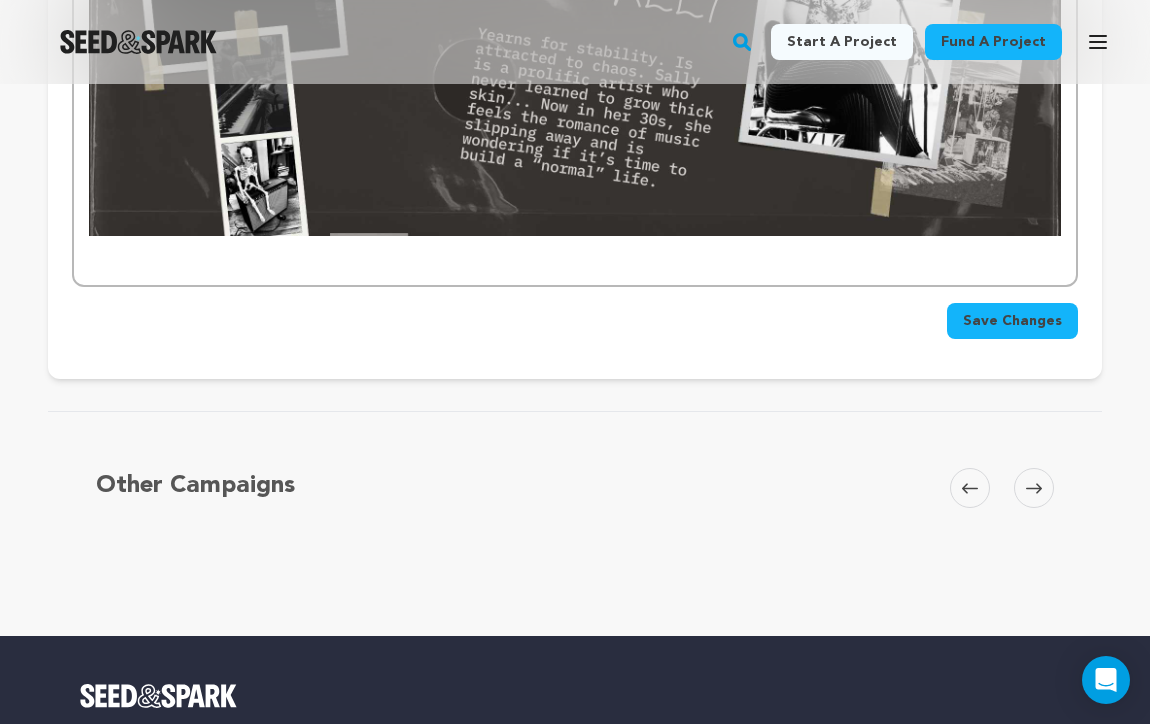 click at bounding box center [575, 264] 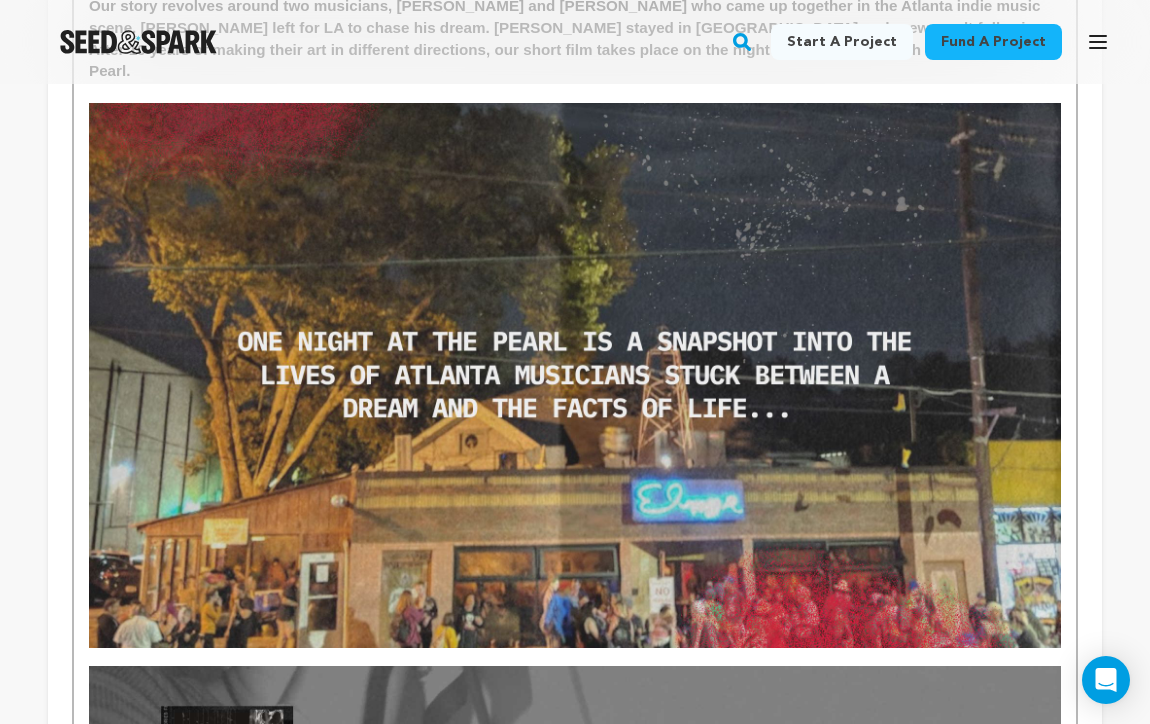 scroll, scrollTop: 344, scrollLeft: 0, axis: vertical 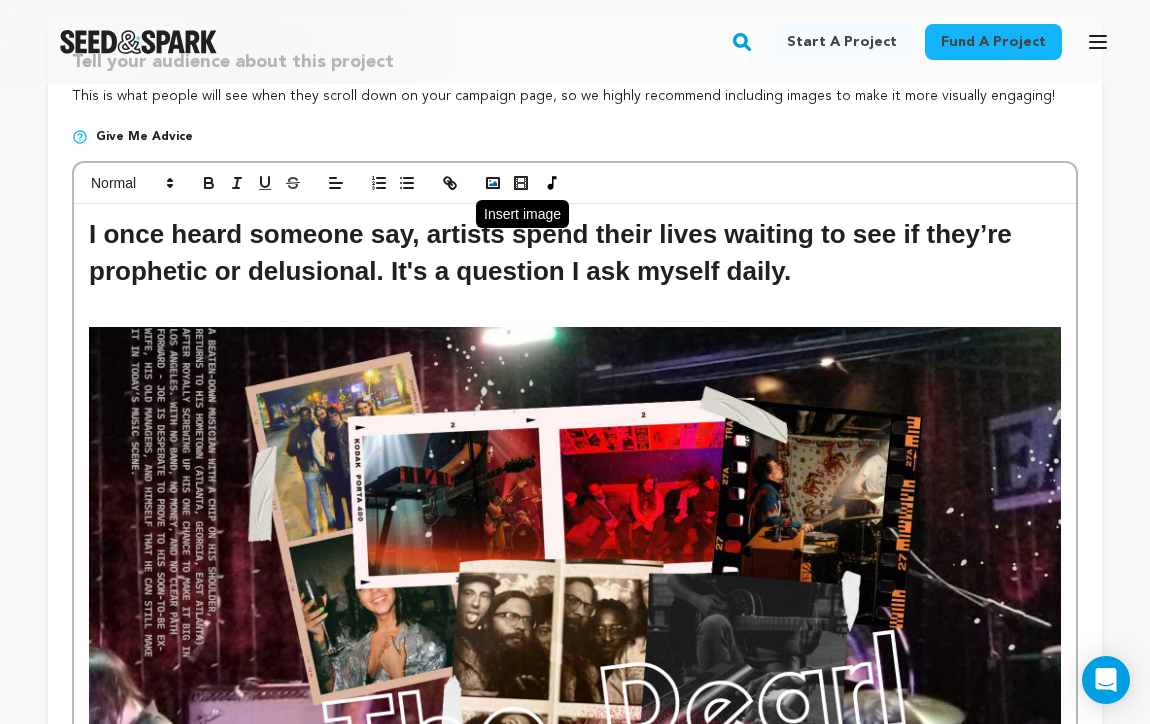 click at bounding box center (493, 183) 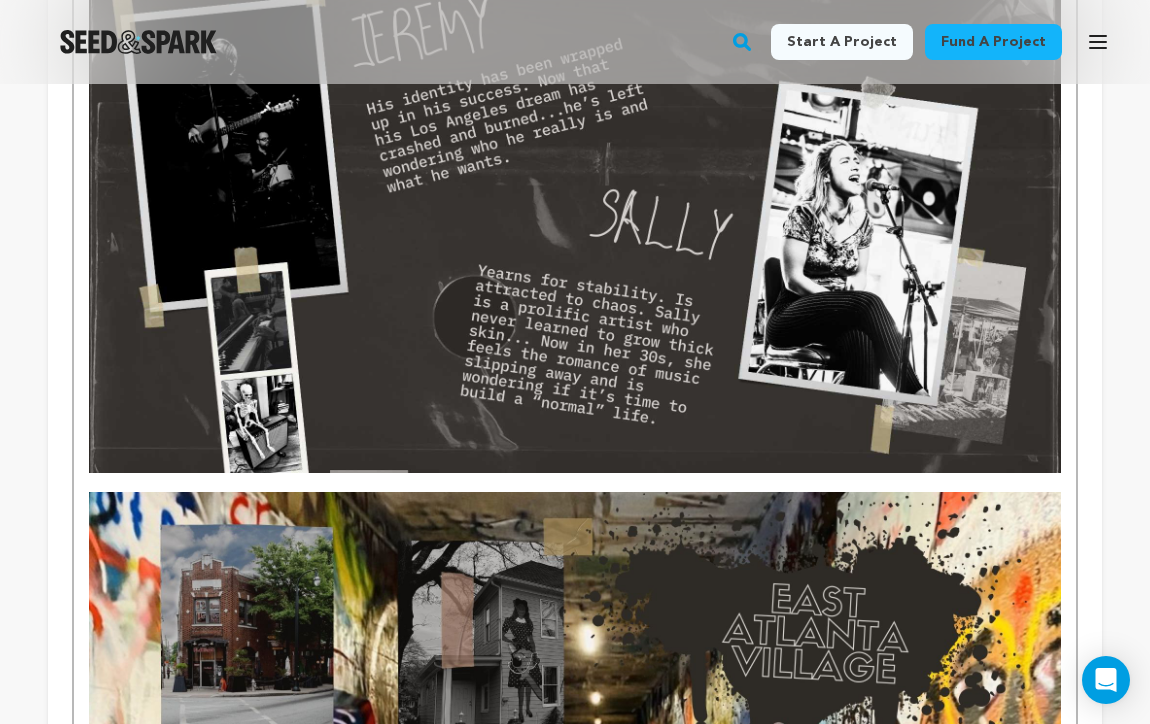 scroll, scrollTop: 3195, scrollLeft: 0, axis: vertical 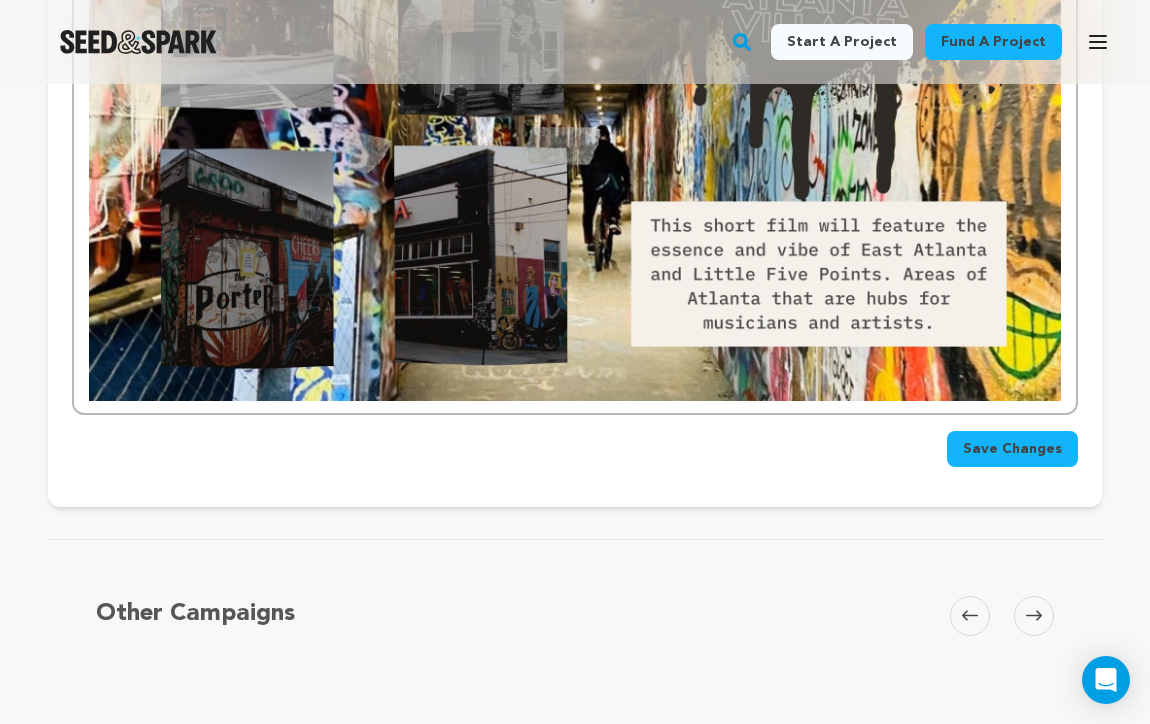 click on "Save Changes" at bounding box center [1012, 449] 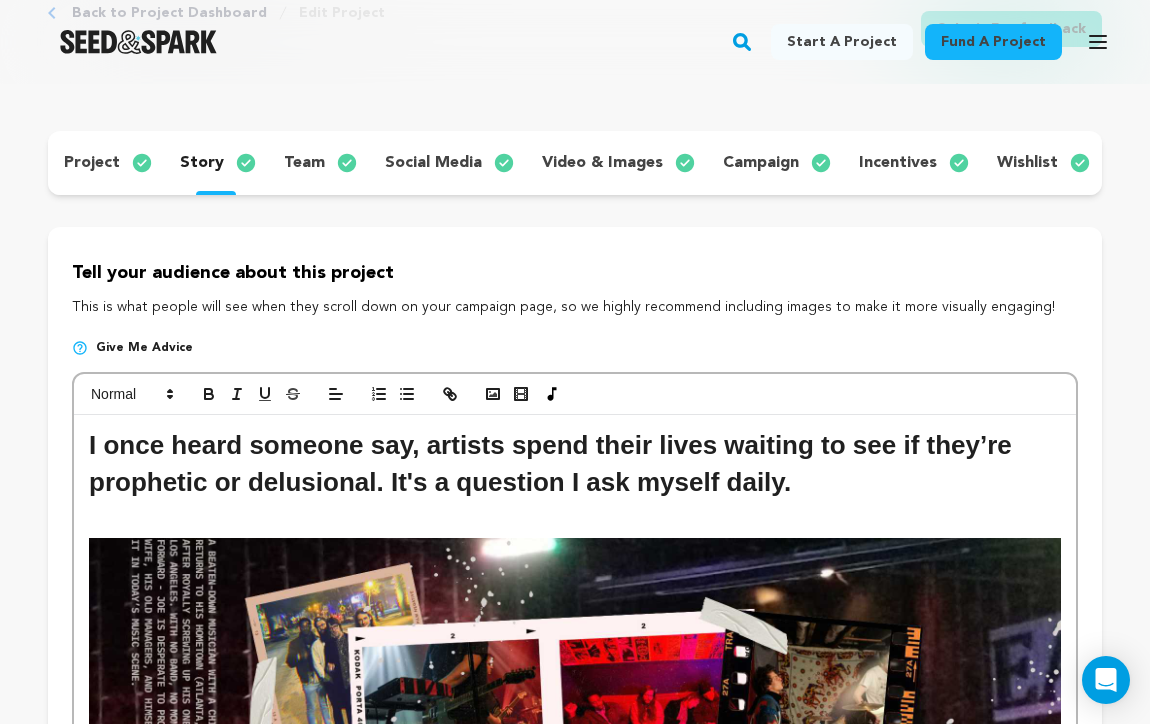 scroll, scrollTop: 0, scrollLeft: 0, axis: both 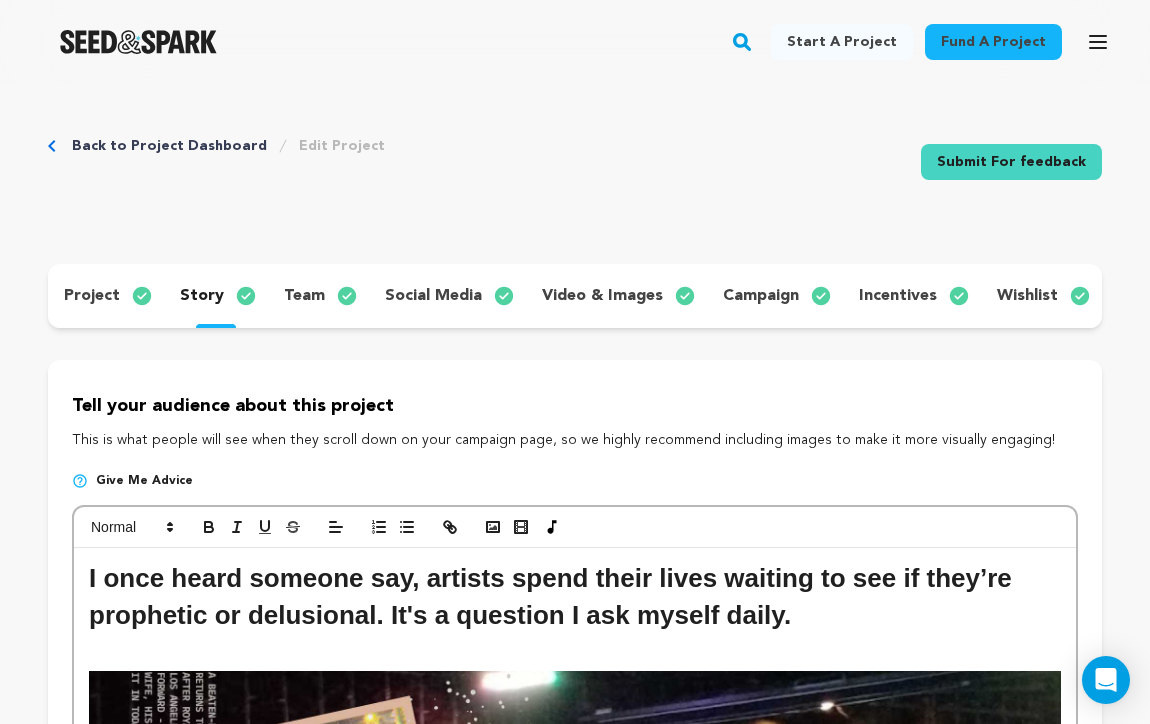 click on "incentives" at bounding box center [898, 296] 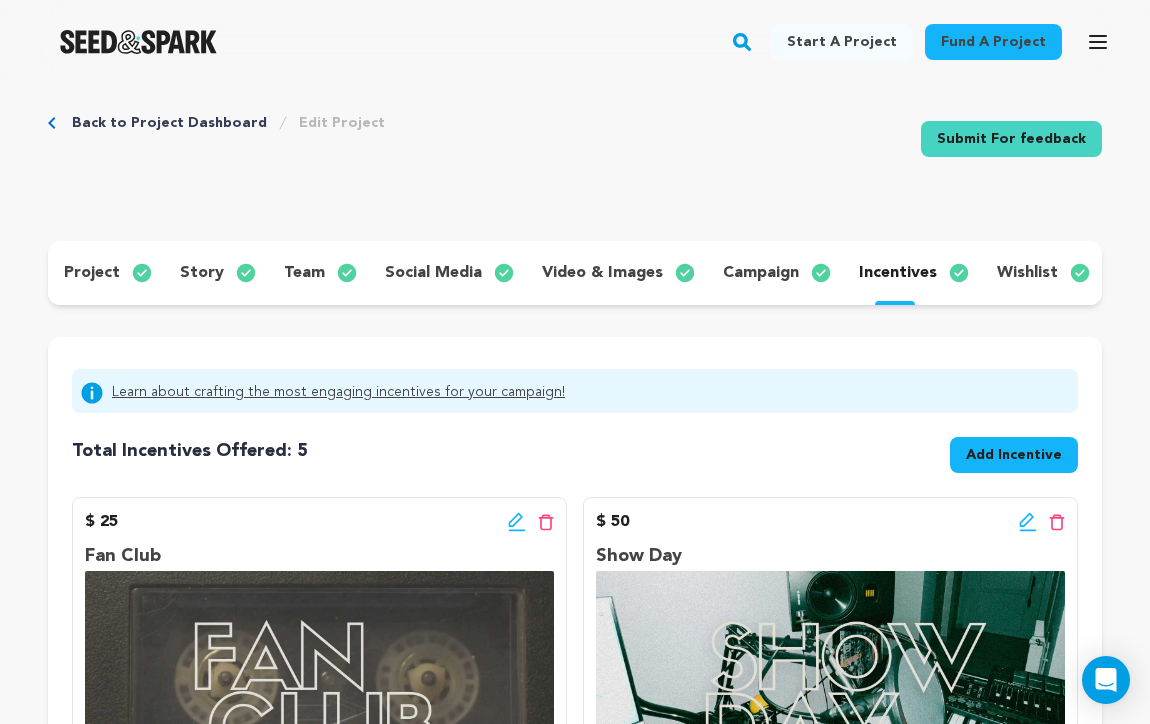 scroll, scrollTop: 0, scrollLeft: 0, axis: both 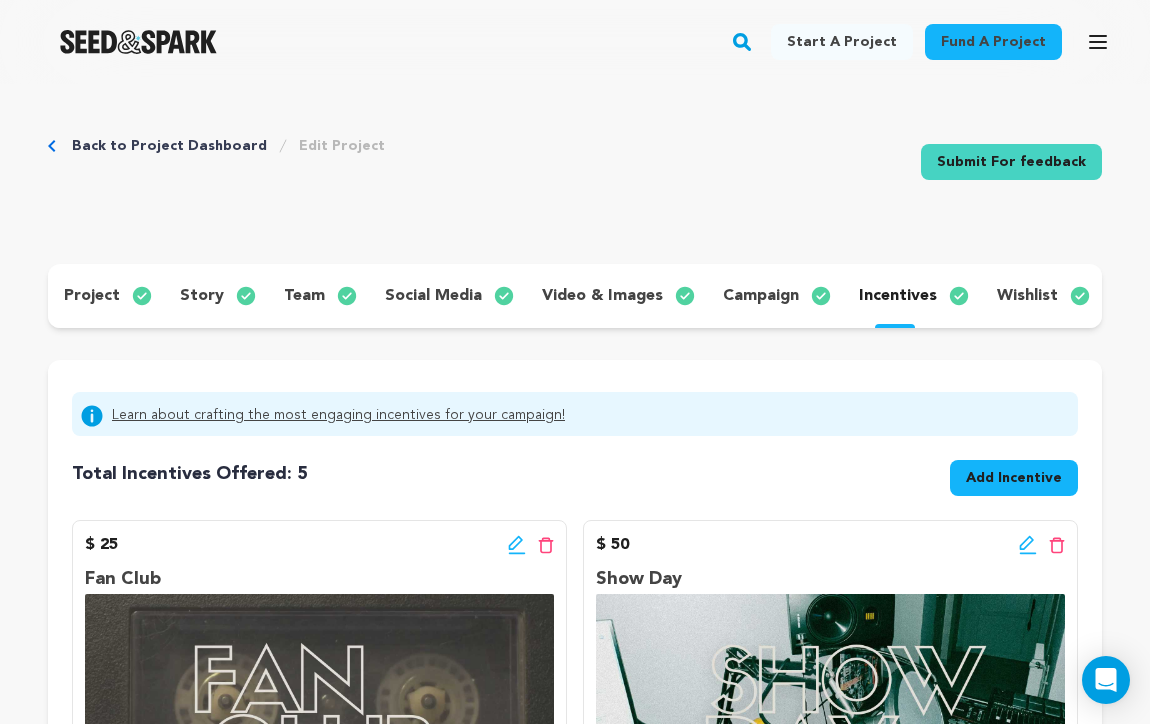 click on "wishlist" at bounding box center [1027, 296] 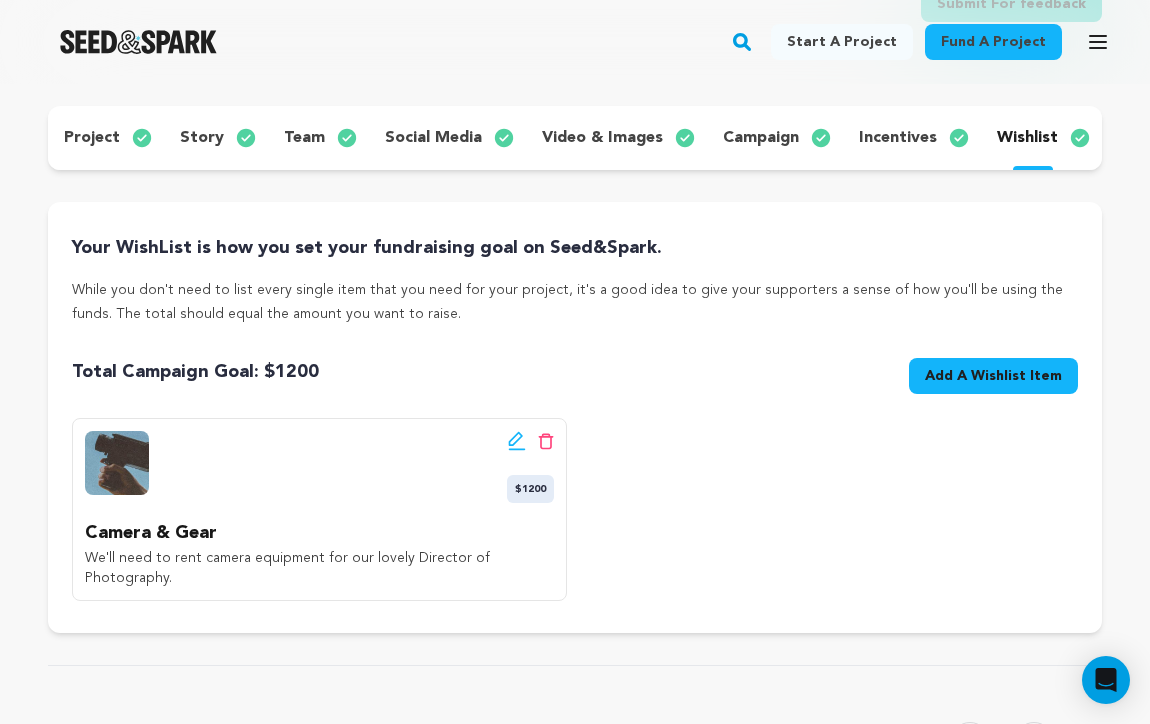 scroll, scrollTop: 0, scrollLeft: 0, axis: both 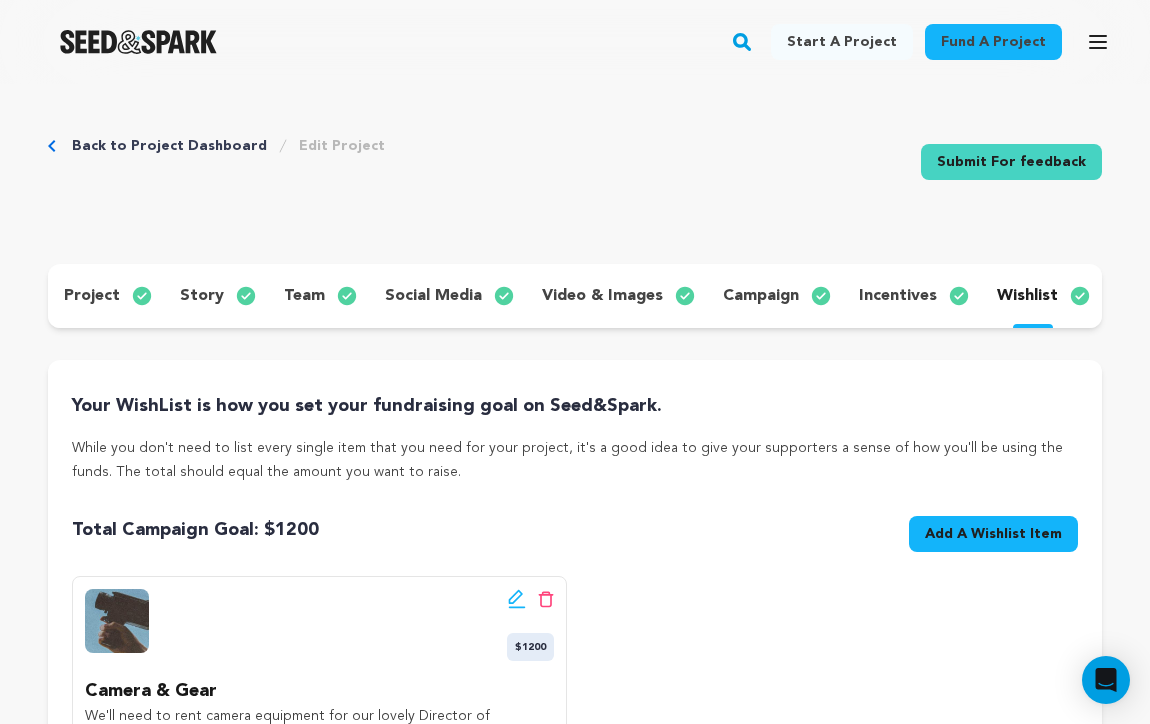 click on "story" at bounding box center [202, 296] 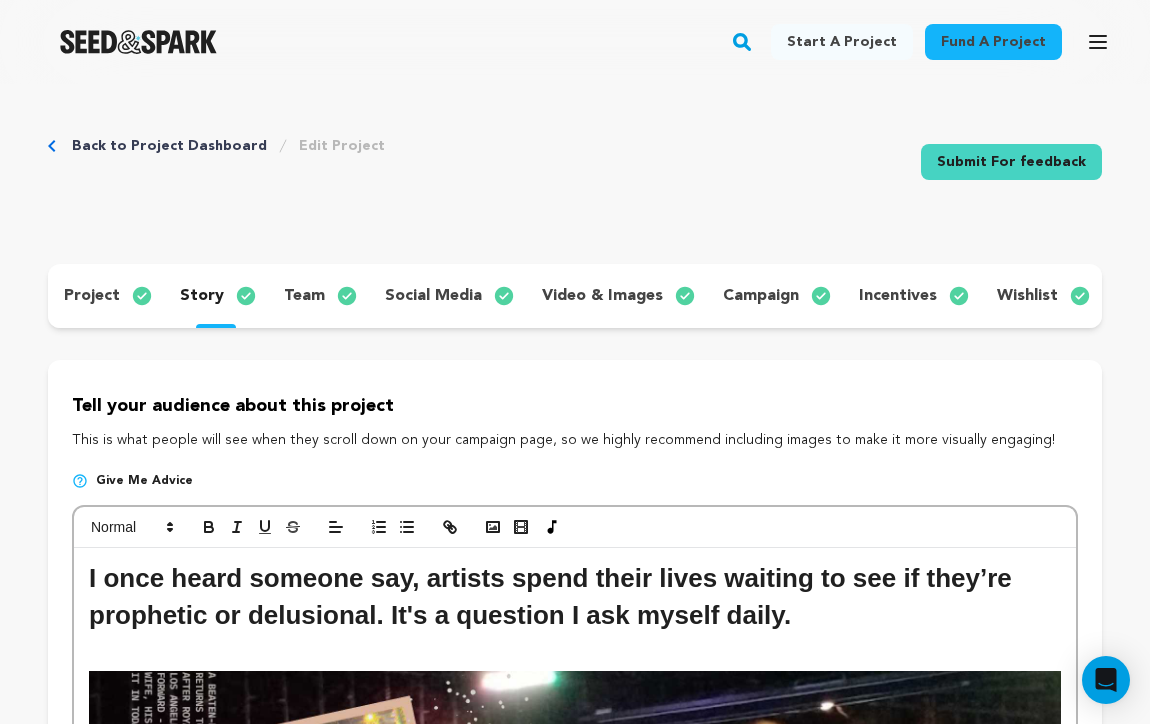 click on "social media" at bounding box center (433, 296) 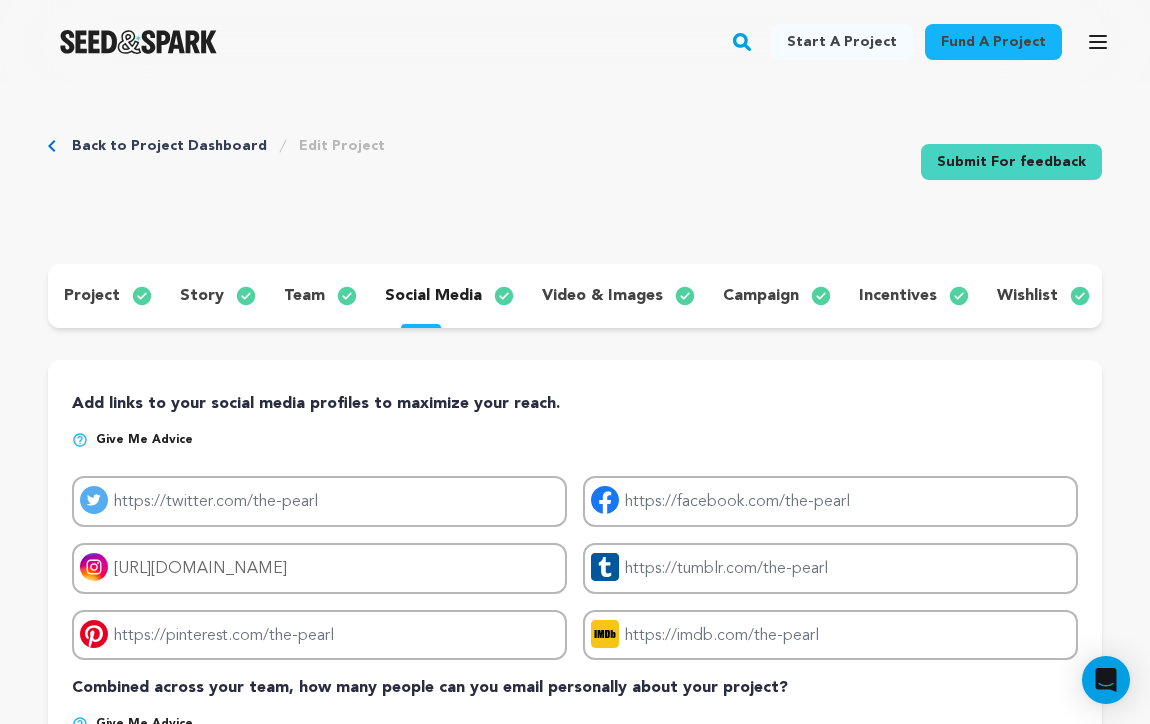 click on "video & images" at bounding box center (602, 296) 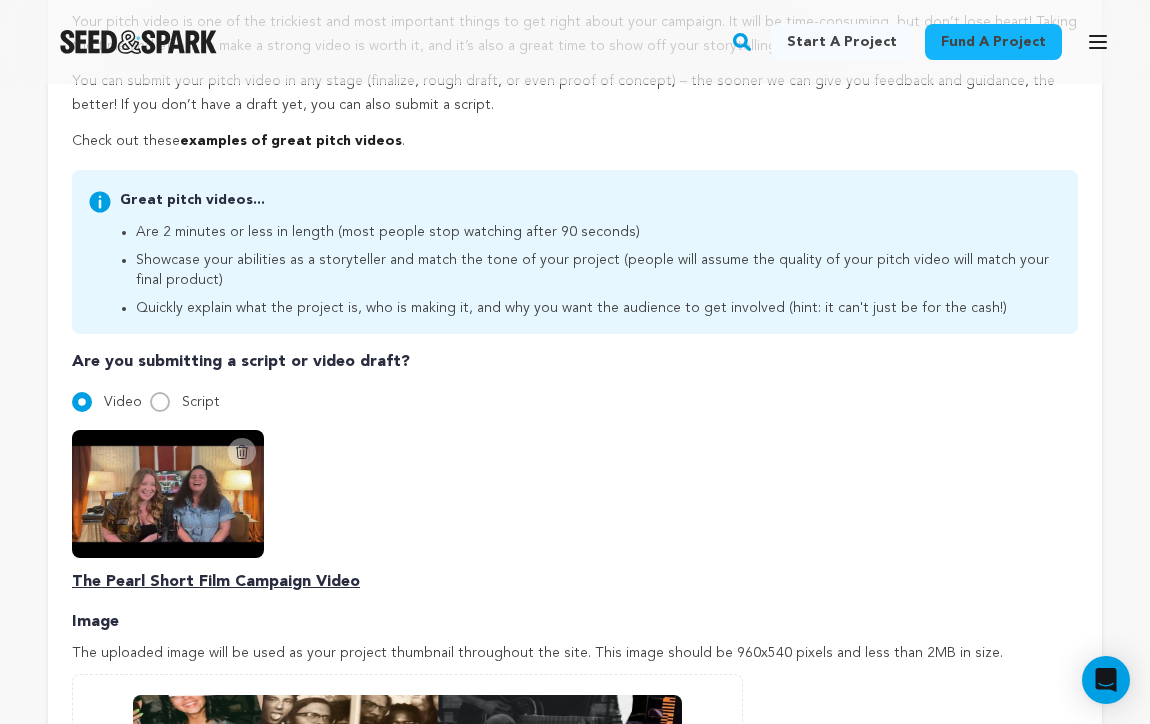 scroll, scrollTop: 525, scrollLeft: 0, axis: vertical 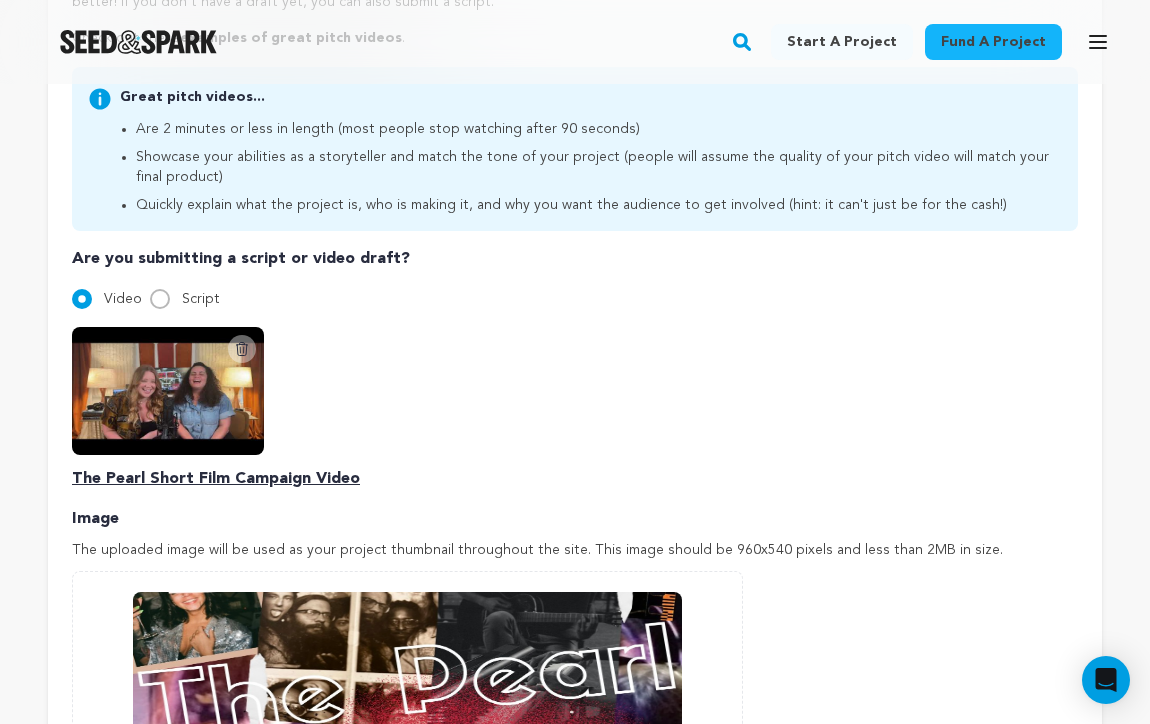 click 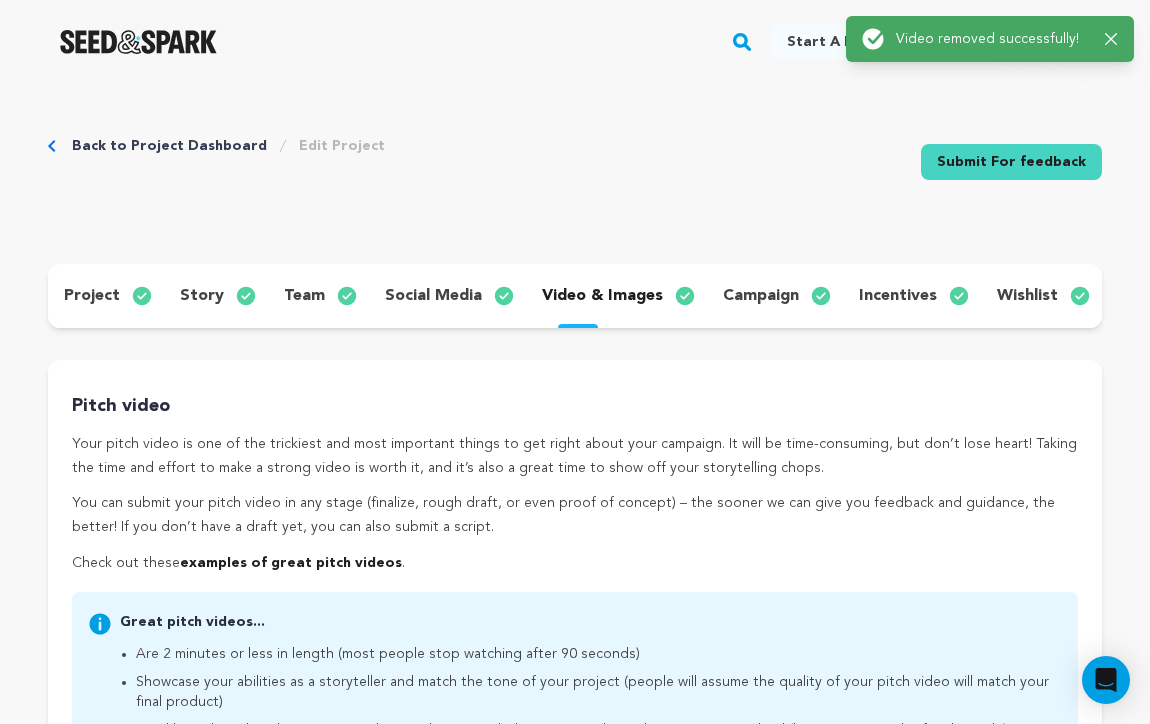 scroll, scrollTop: 398, scrollLeft: 0, axis: vertical 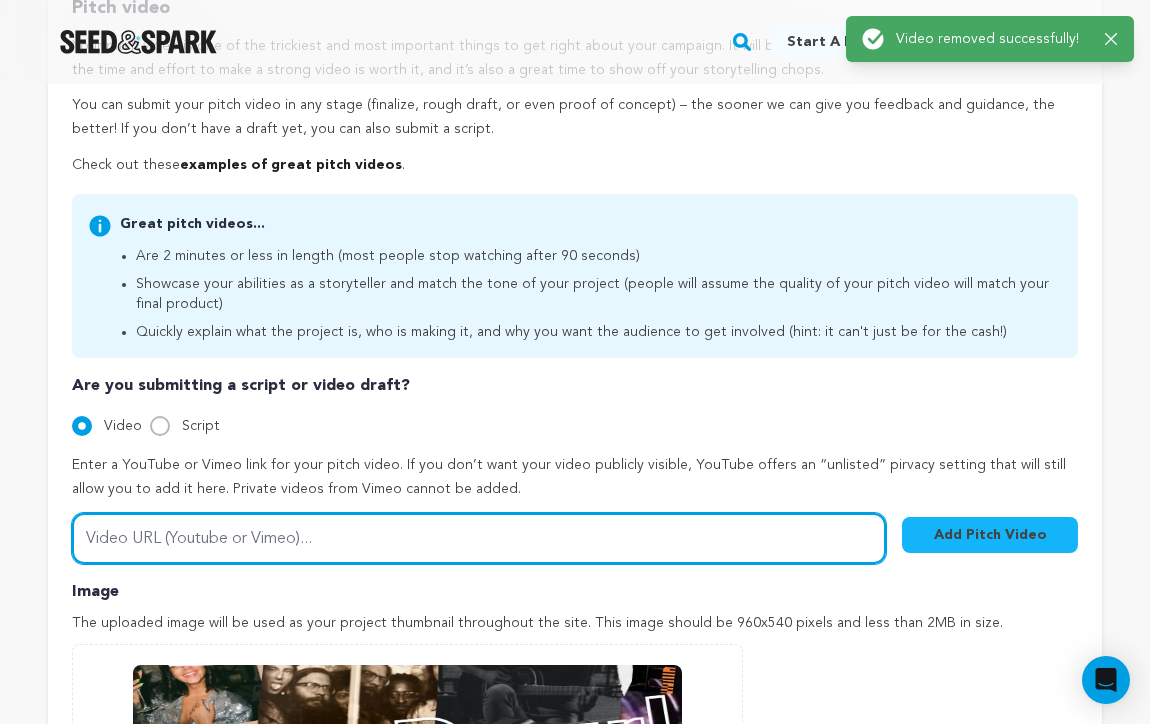 click on "Video URL (Youtube or Vimeo)..." at bounding box center [479, 538] 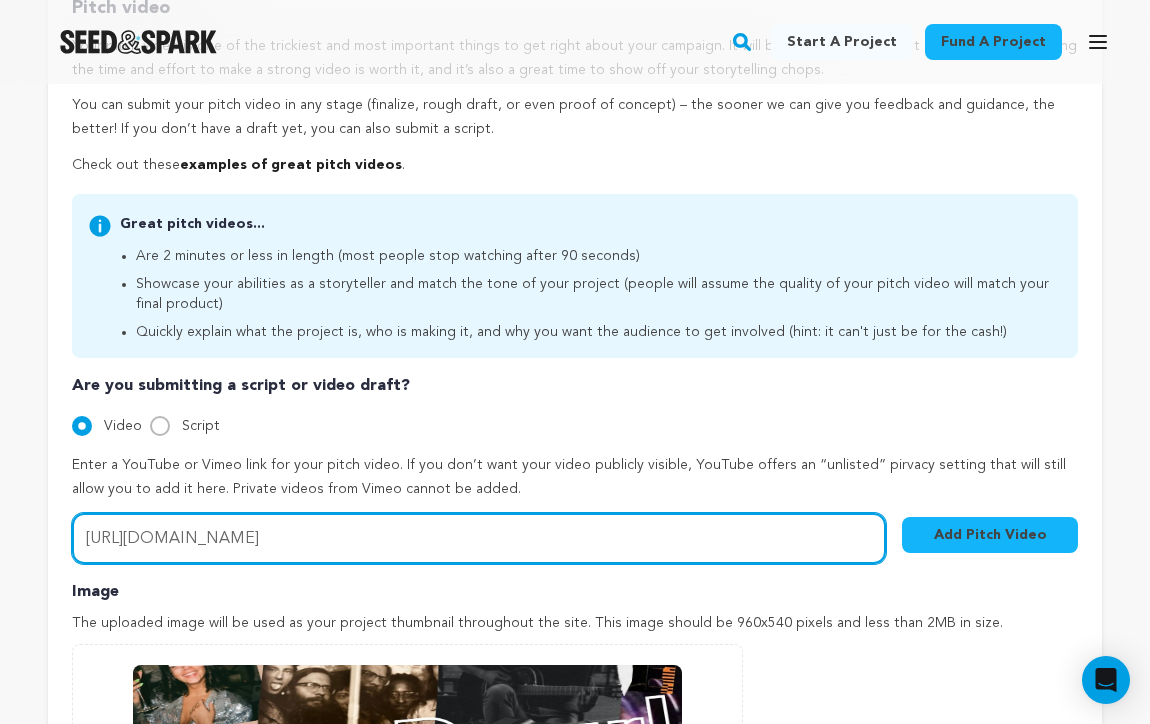 type on "https://youtu.be/JOmm6bNqcAY" 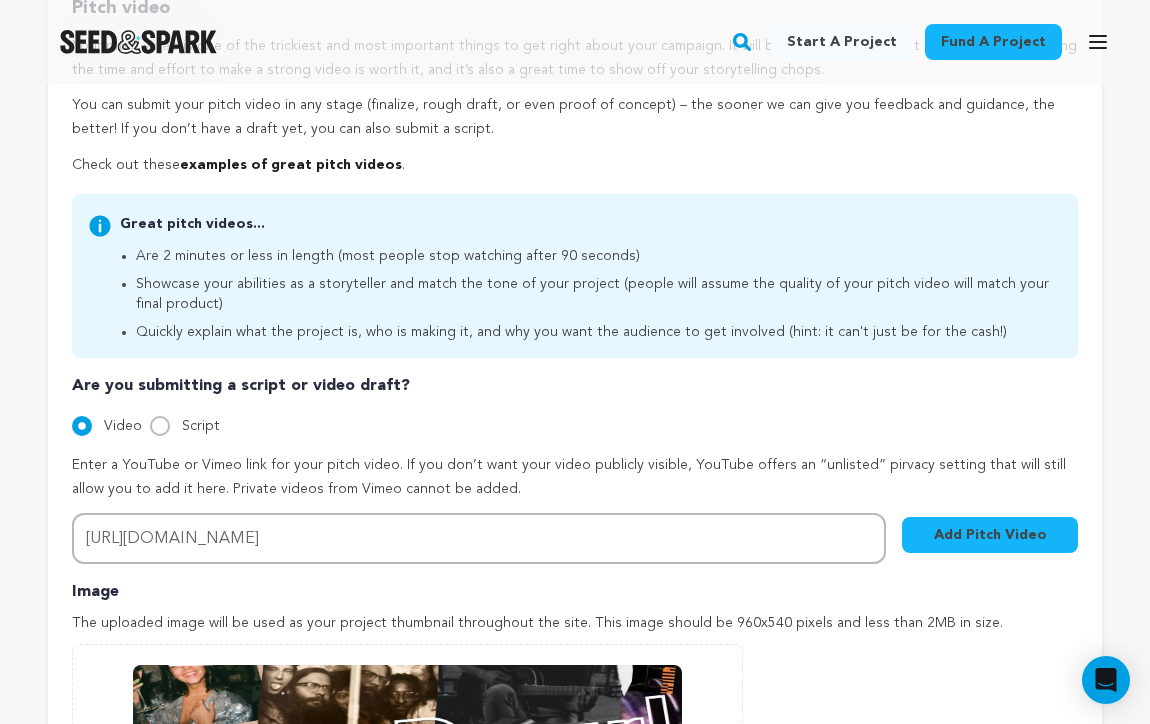 click on "Add Pitch Video" at bounding box center [990, 535] 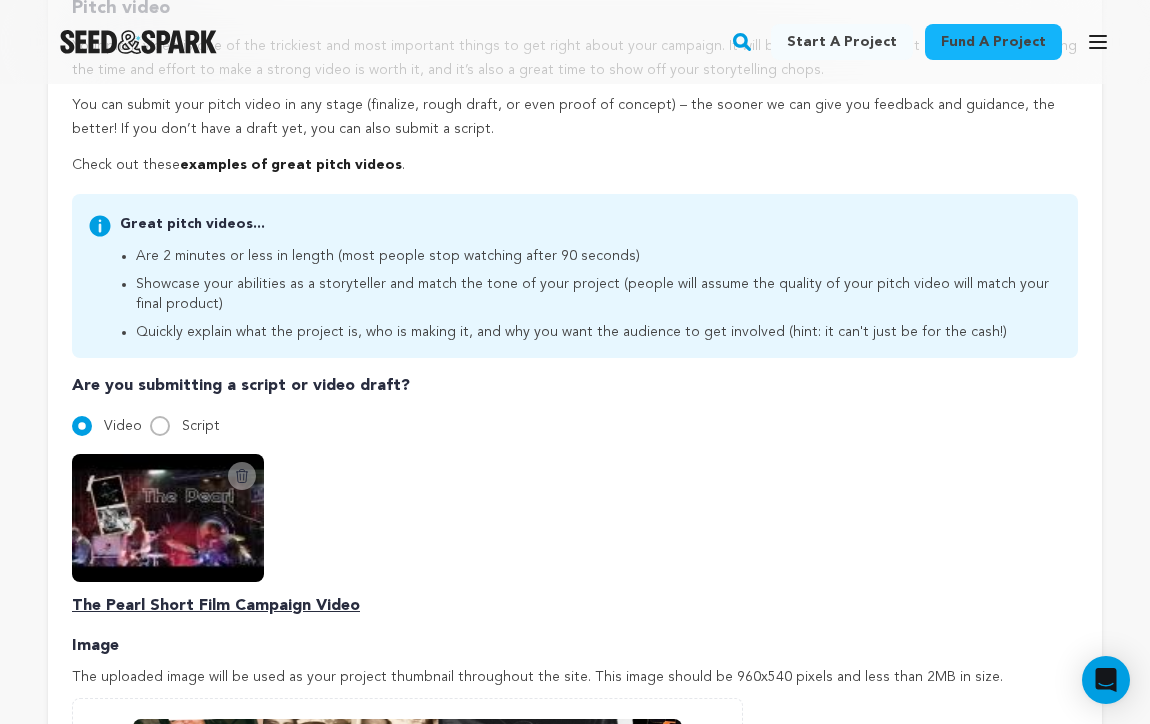 scroll, scrollTop: 827, scrollLeft: 0, axis: vertical 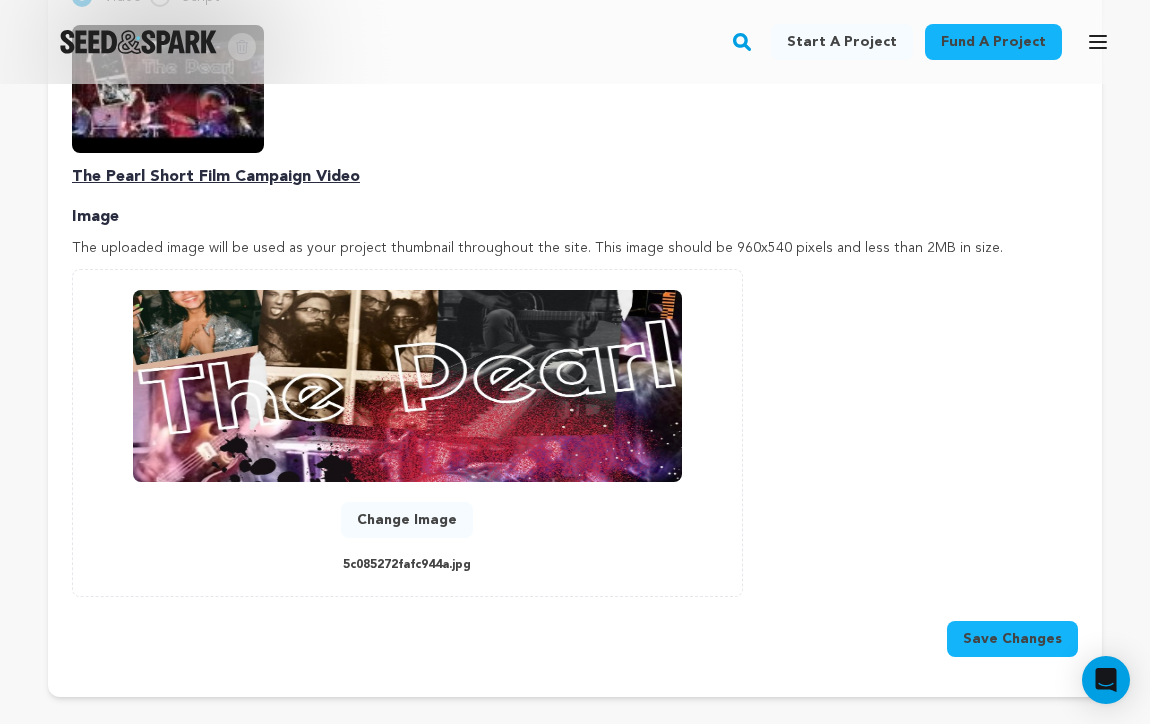 click on "Change Image" at bounding box center [407, 520] 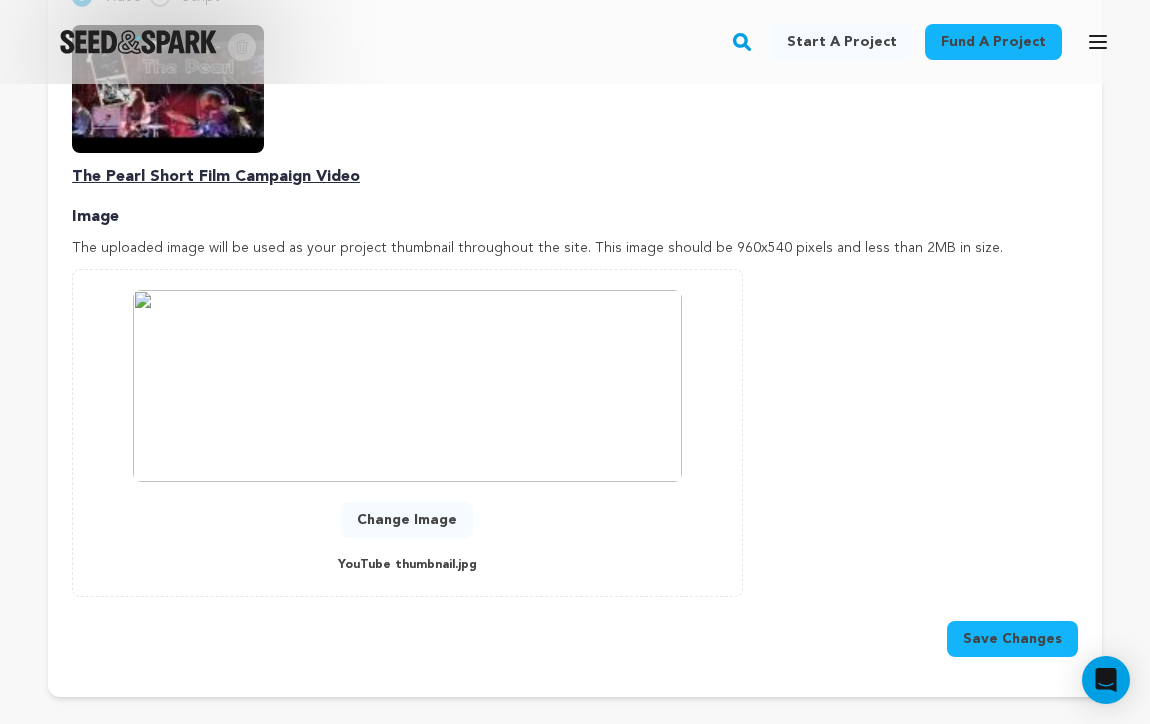 click on "Save Changes" at bounding box center (1012, 639) 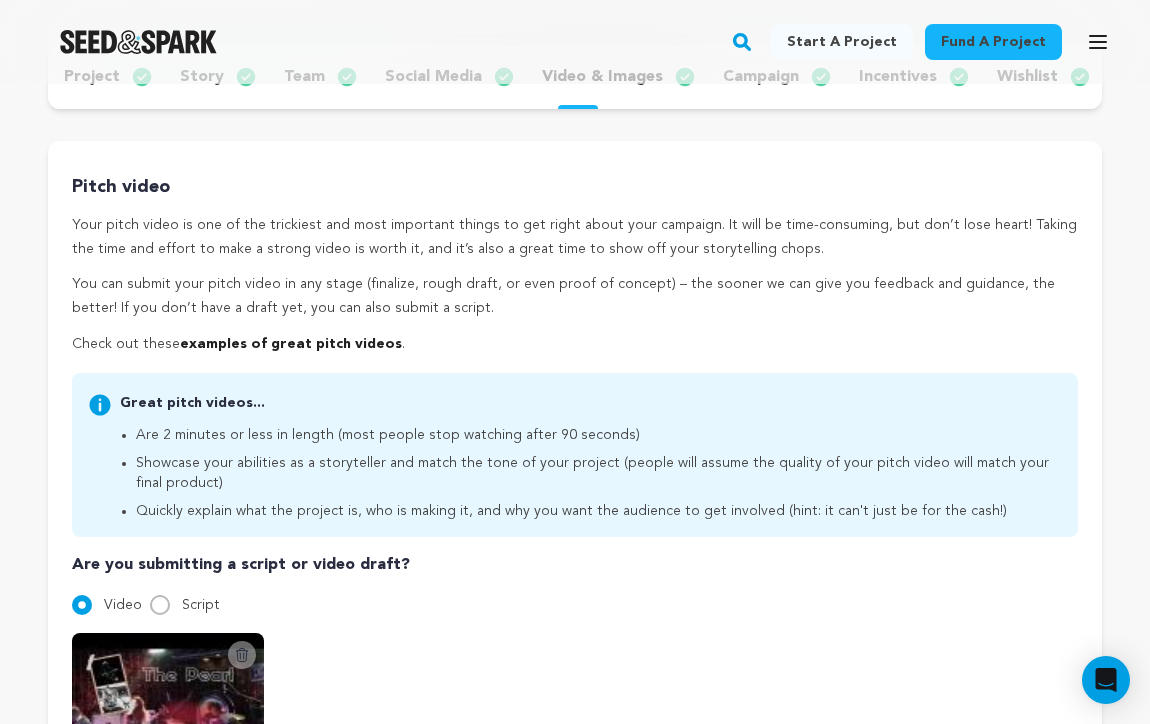 scroll, scrollTop: 0, scrollLeft: 0, axis: both 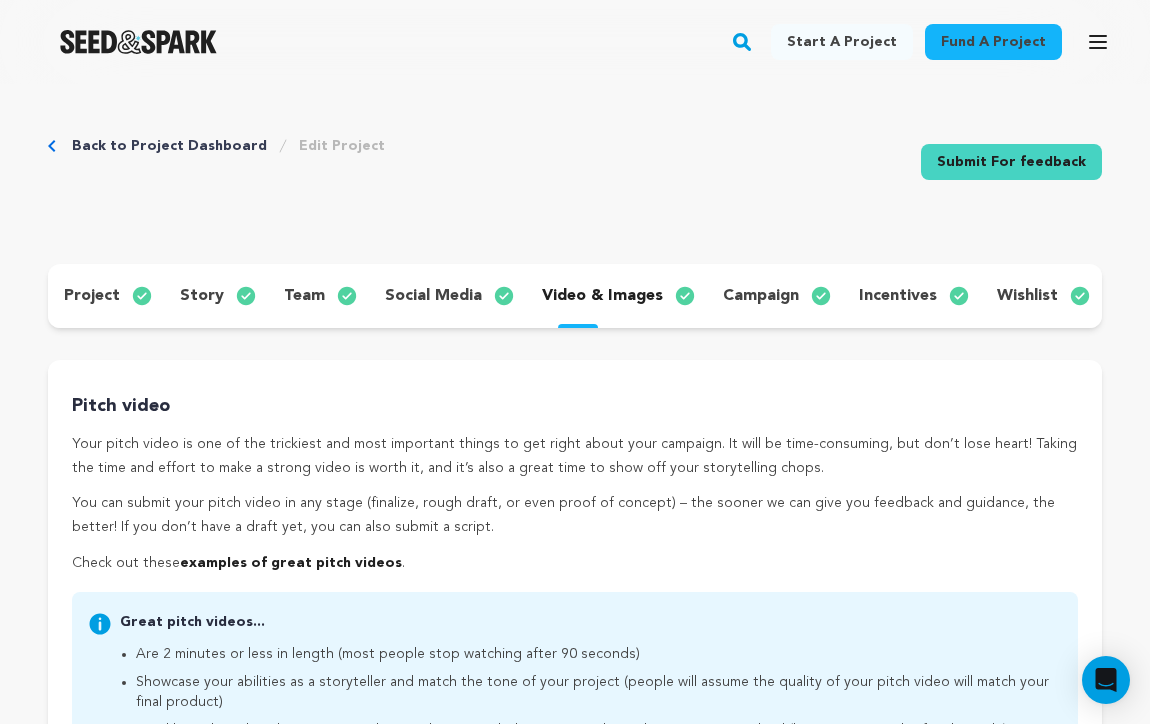 click on "Back to Project Dashboard" at bounding box center [169, 146] 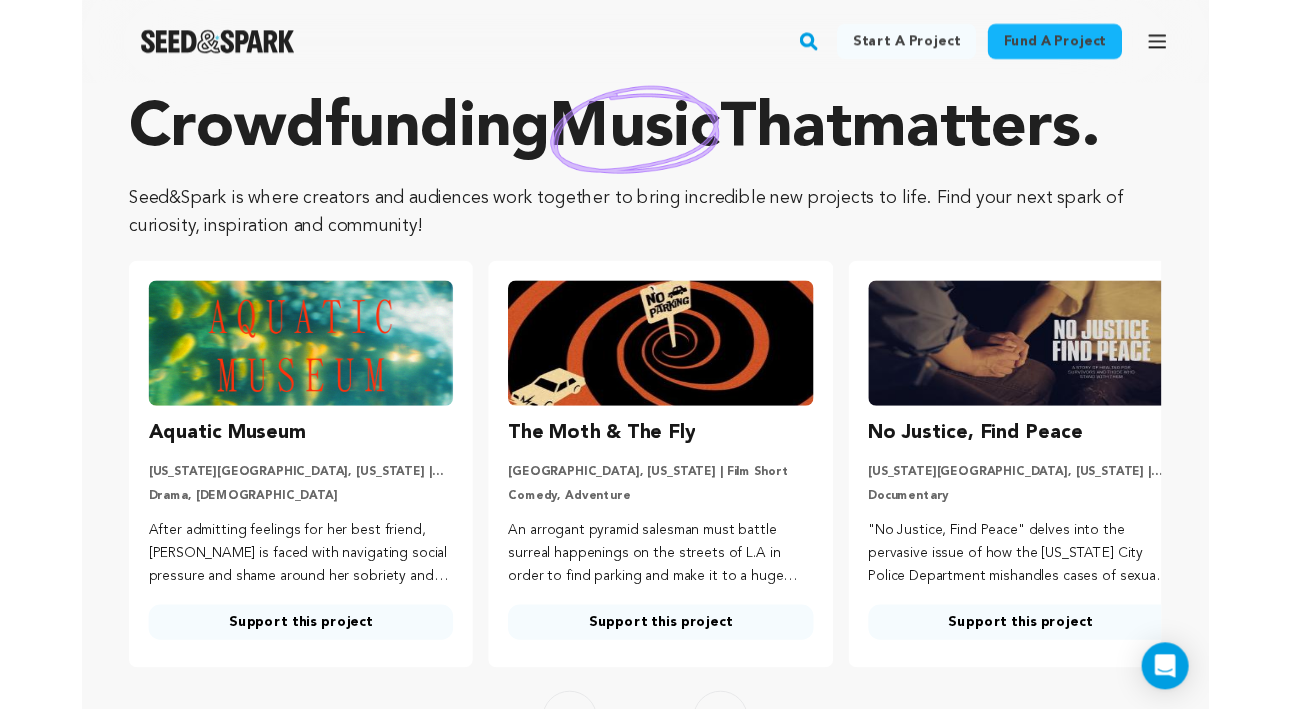scroll, scrollTop: 0, scrollLeft: 0, axis: both 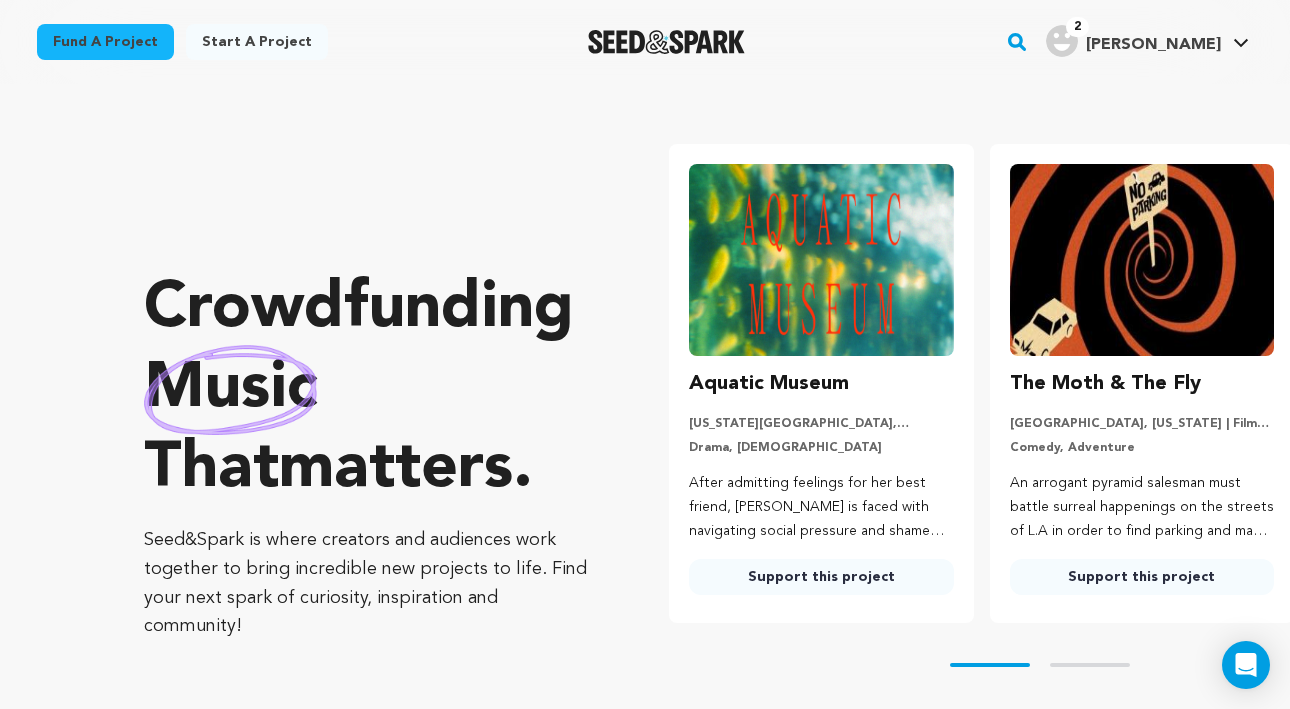 click 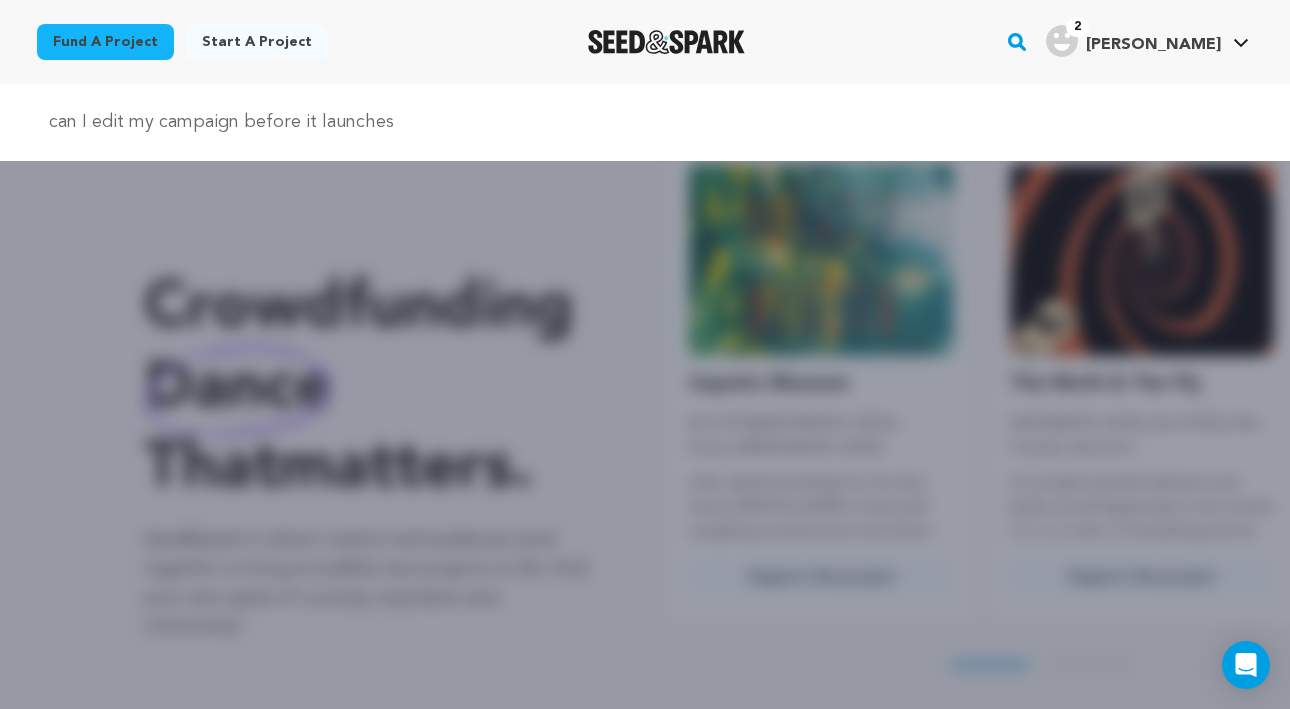 type on "can I edit my campaign before it launches" 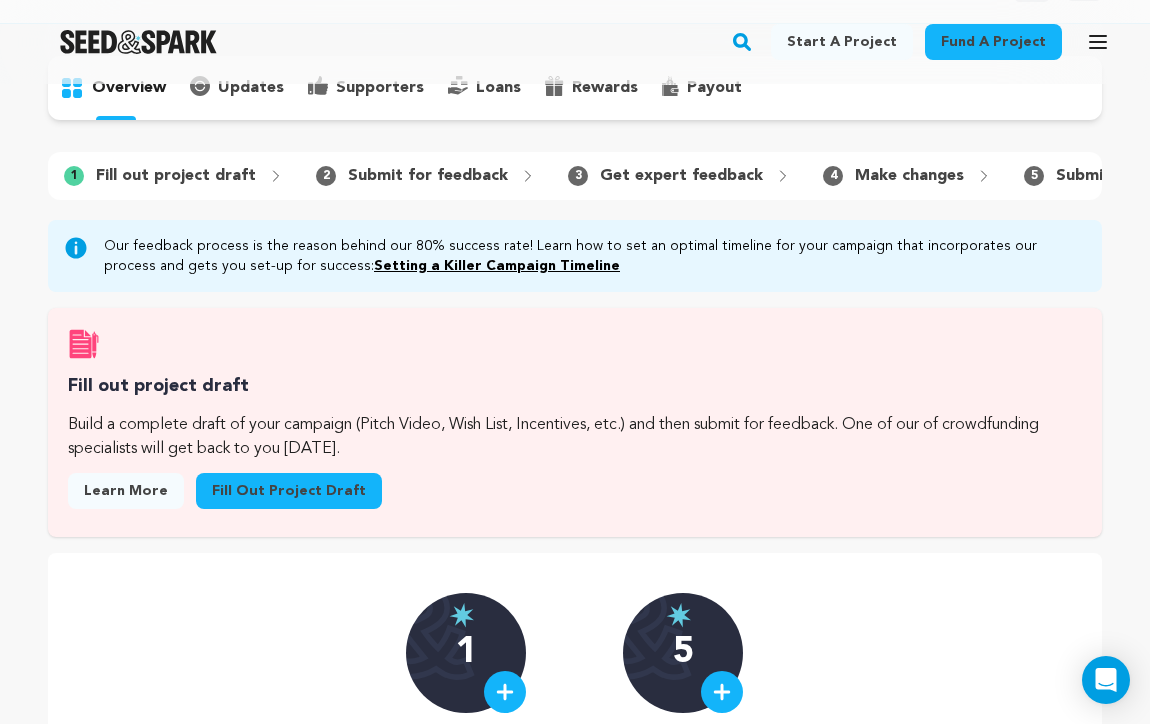 scroll, scrollTop: 0, scrollLeft: 0, axis: both 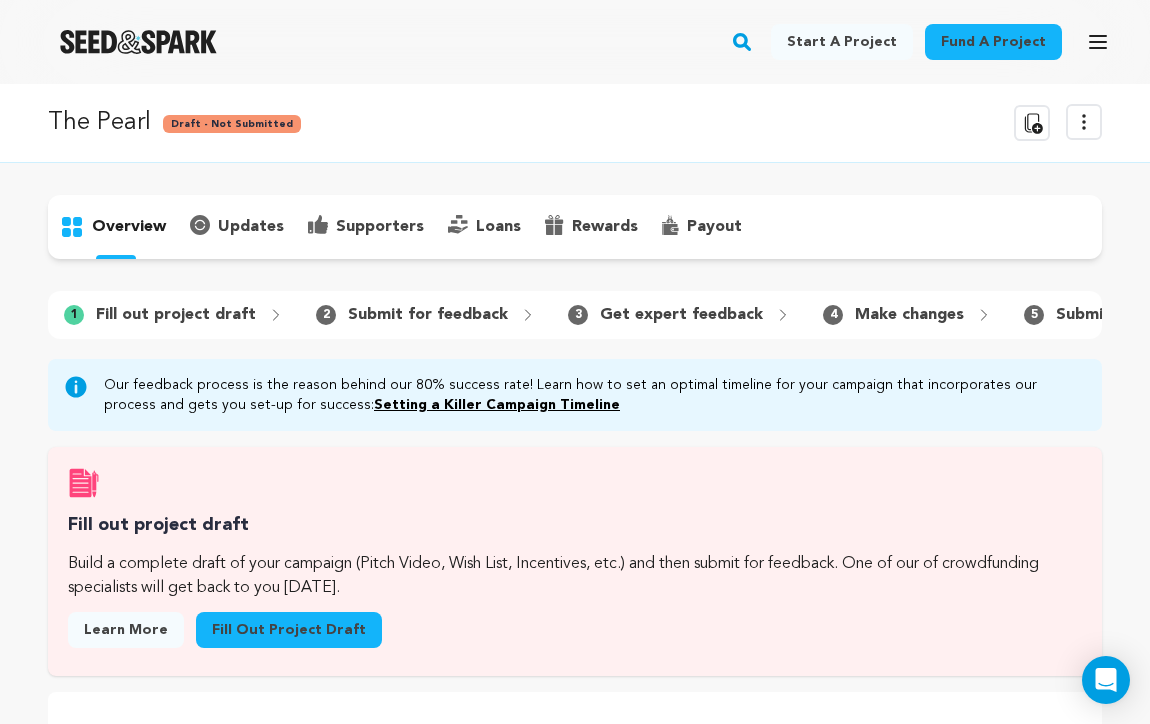 click on "Fill out project draft" at bounding box center [289, 630] 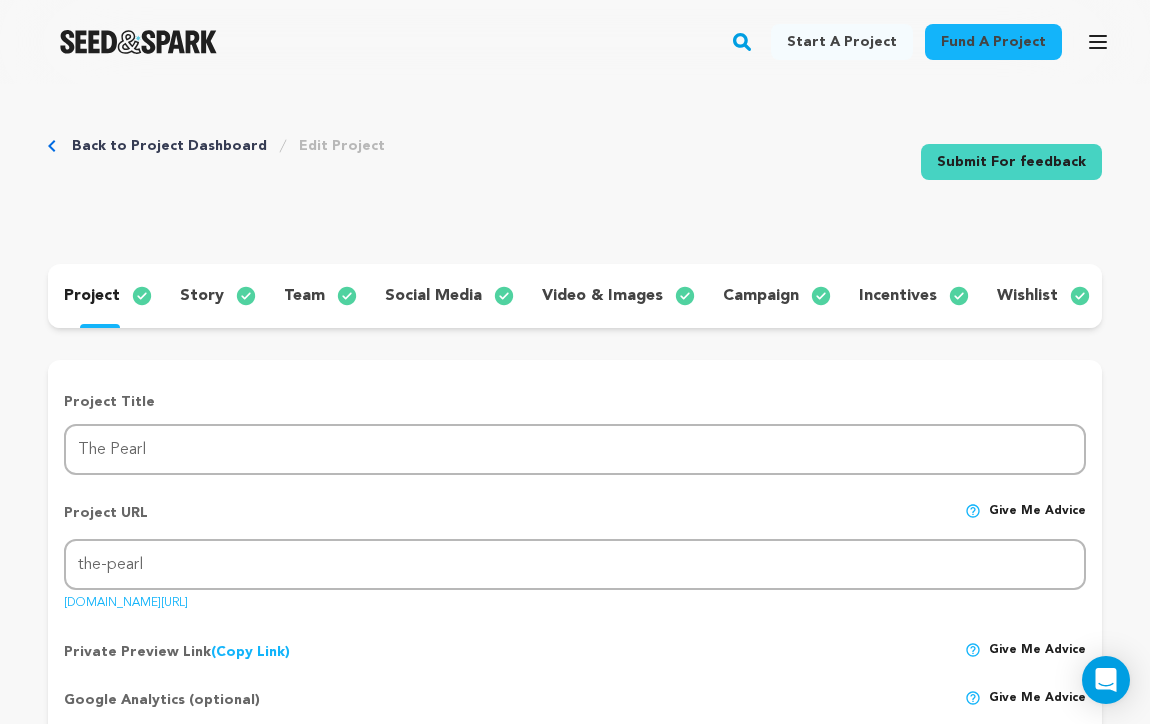 scroll, scrollTop: 0, scrollLeft: 0, axis: both 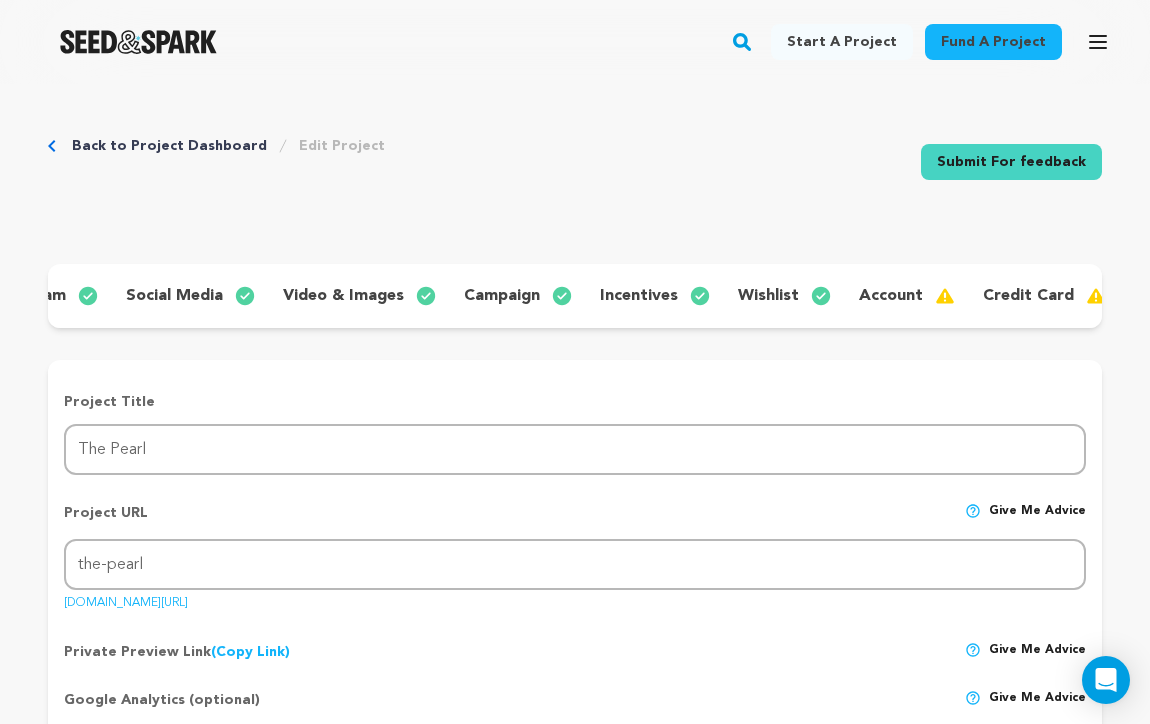 click on "account" at bounding box center [891, 296] 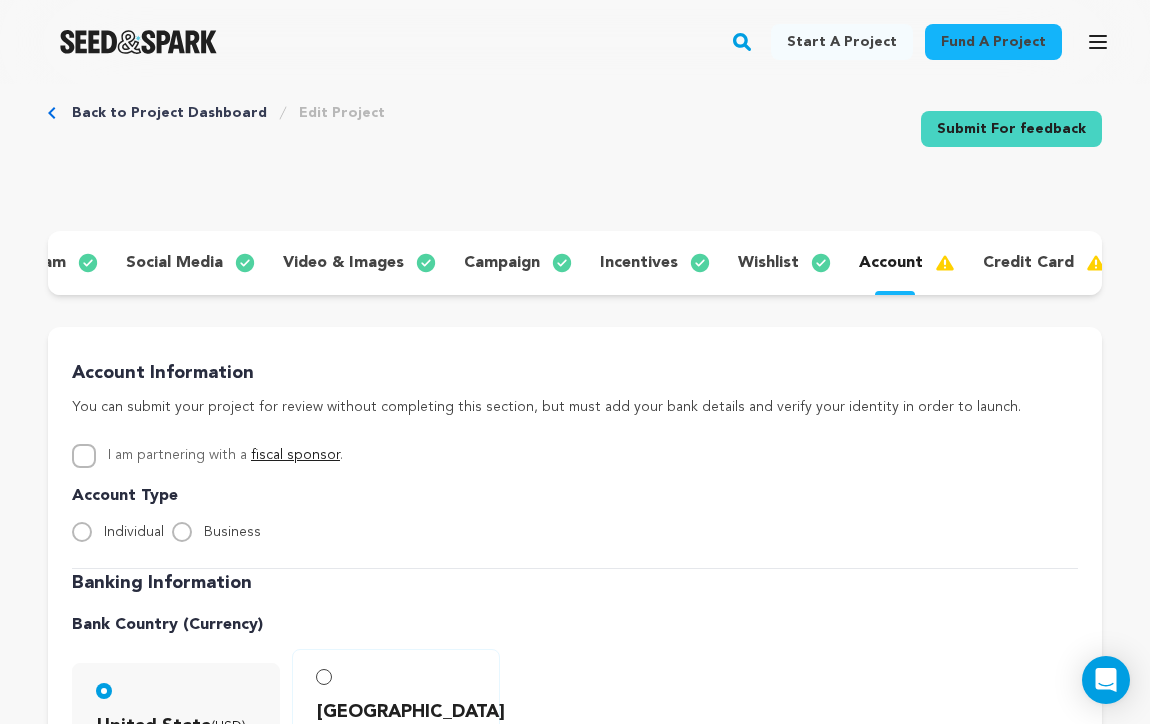 scroll, scrollTop: 122, scrollLeft: 0, axis: vertical 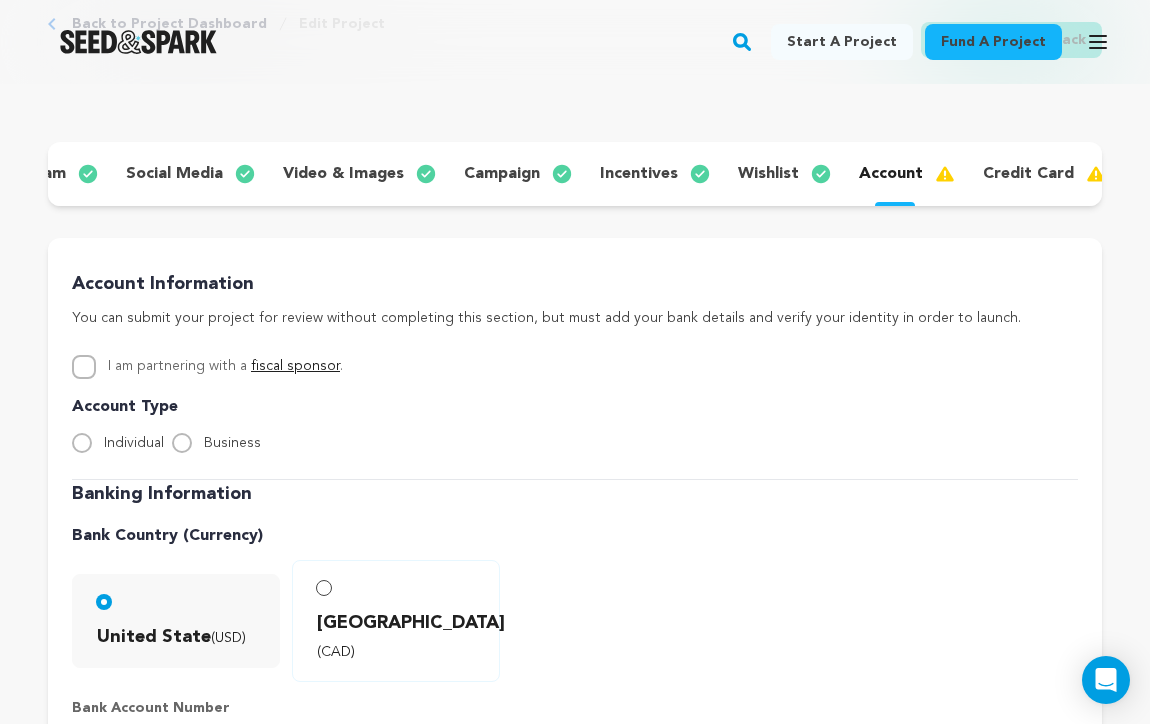 click on "Individual" at bounding box center (82, 443) 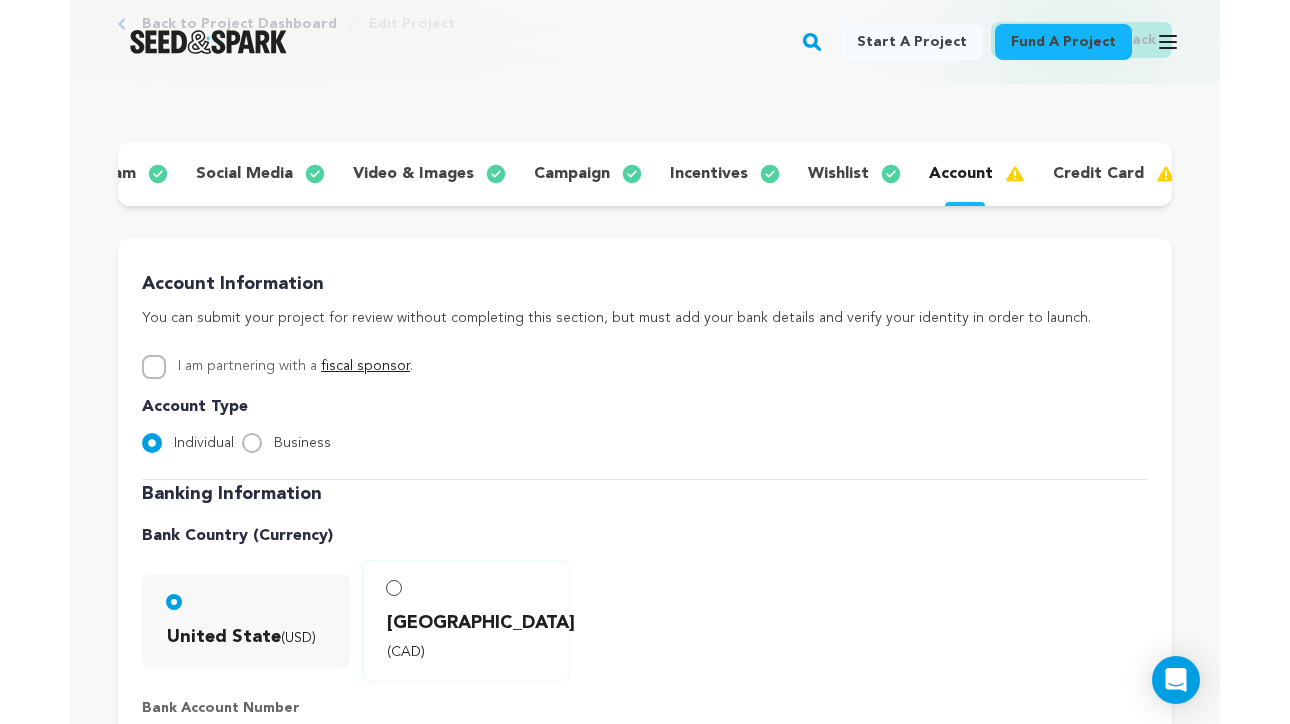 scroll, scrollTop: 480, scrollLeft: 0, axis: vertical 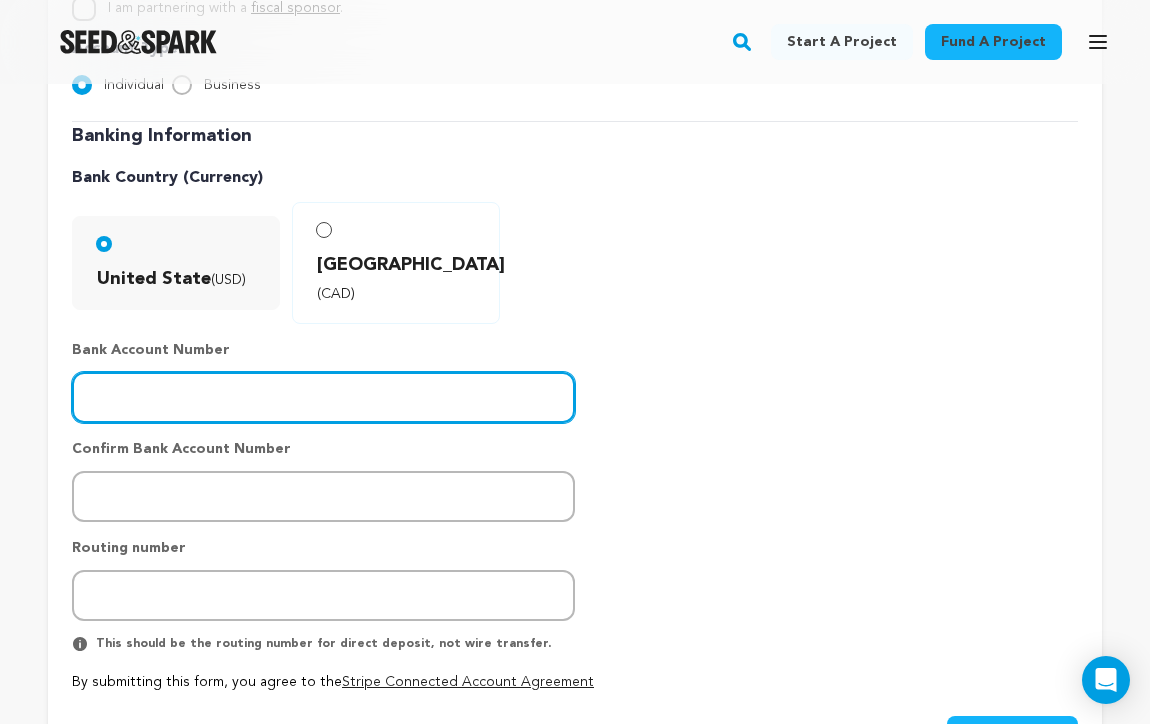 click at bounding box center (323, 397) 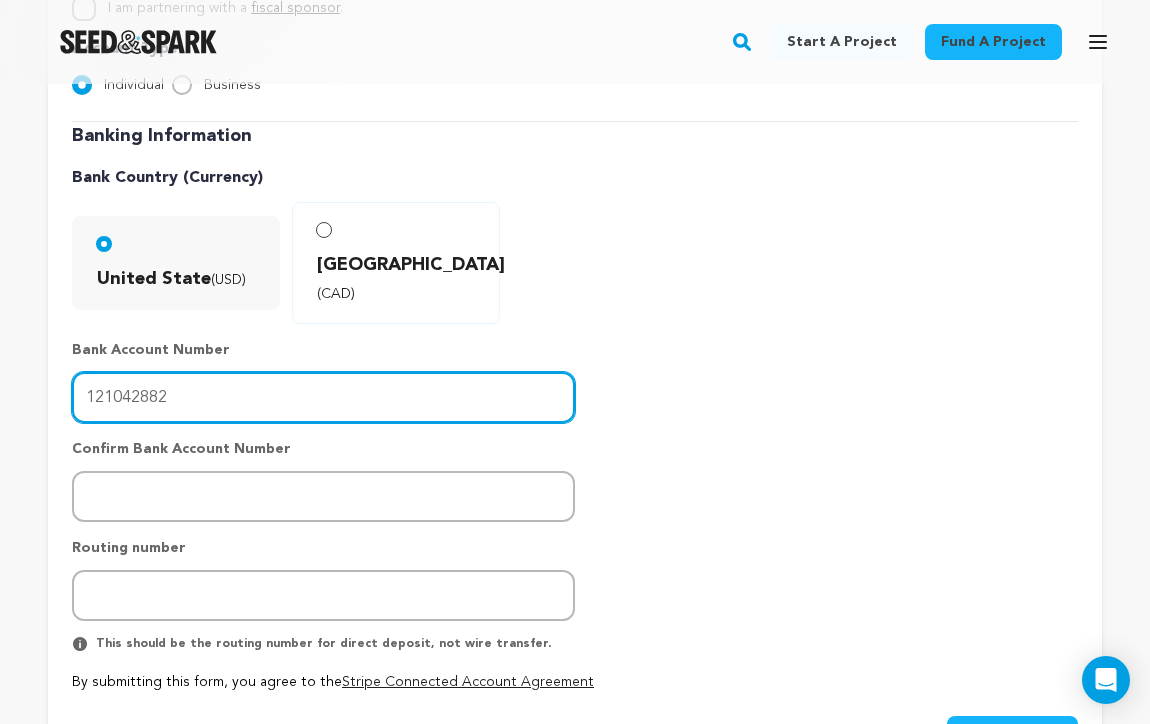 type on "121042882" 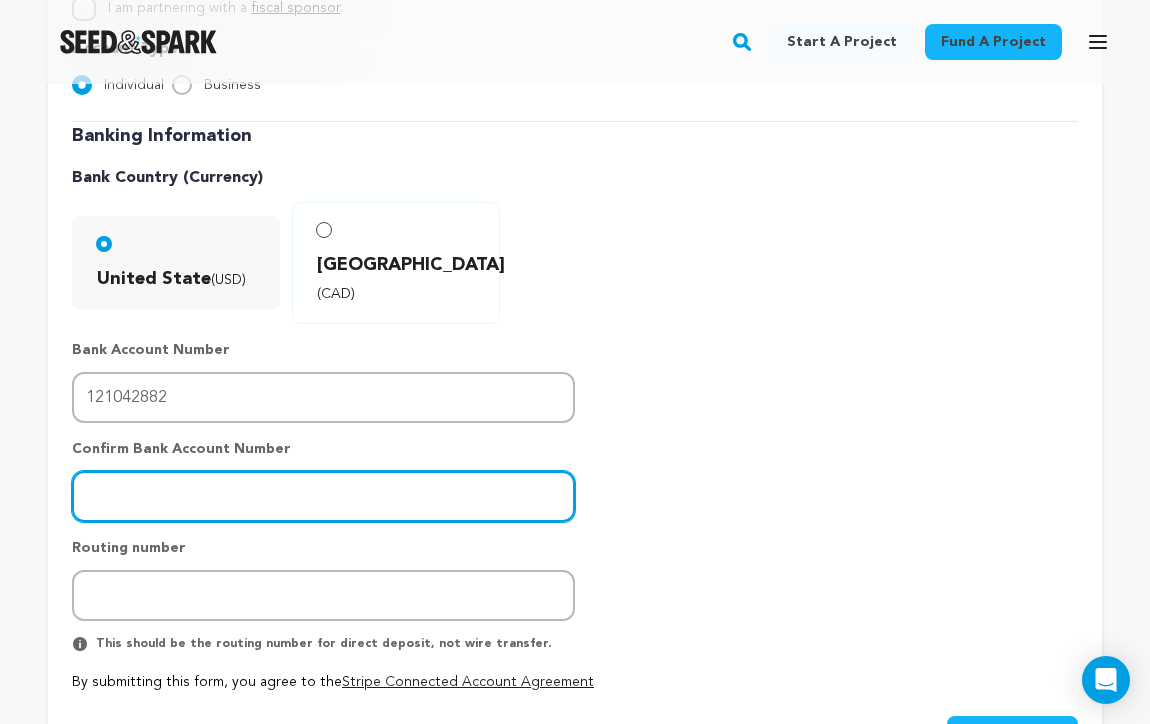 click at bounding box center (323, 496) 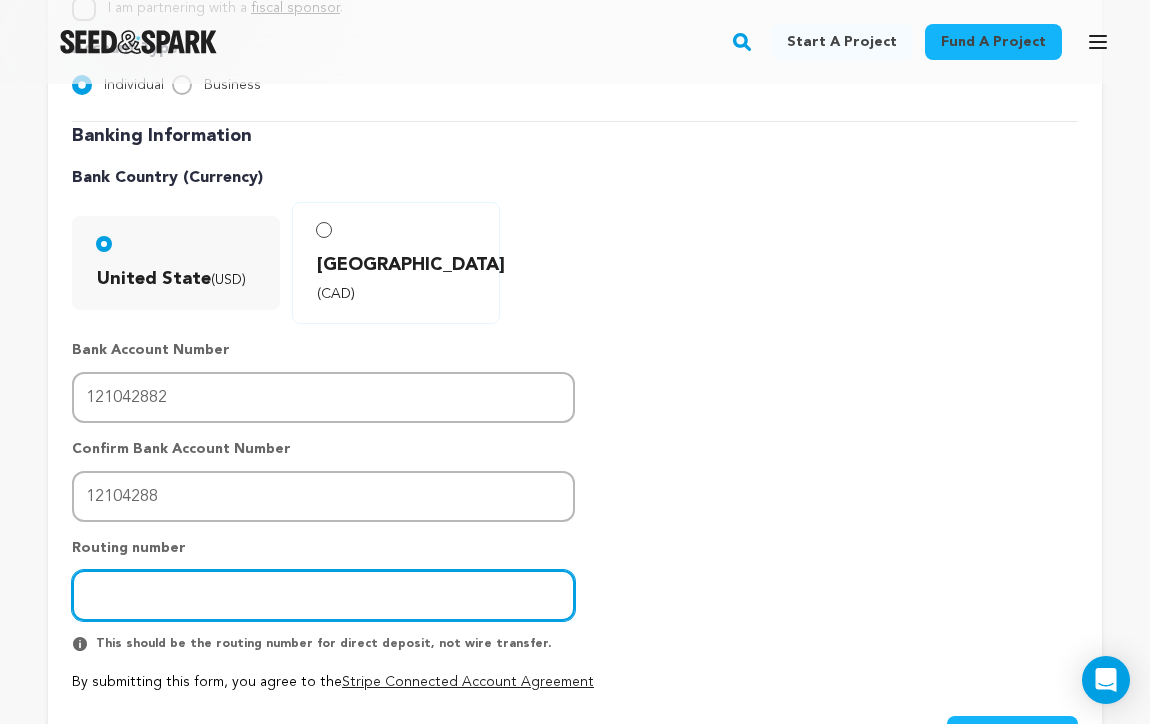 click at bounding box center [323, 595] 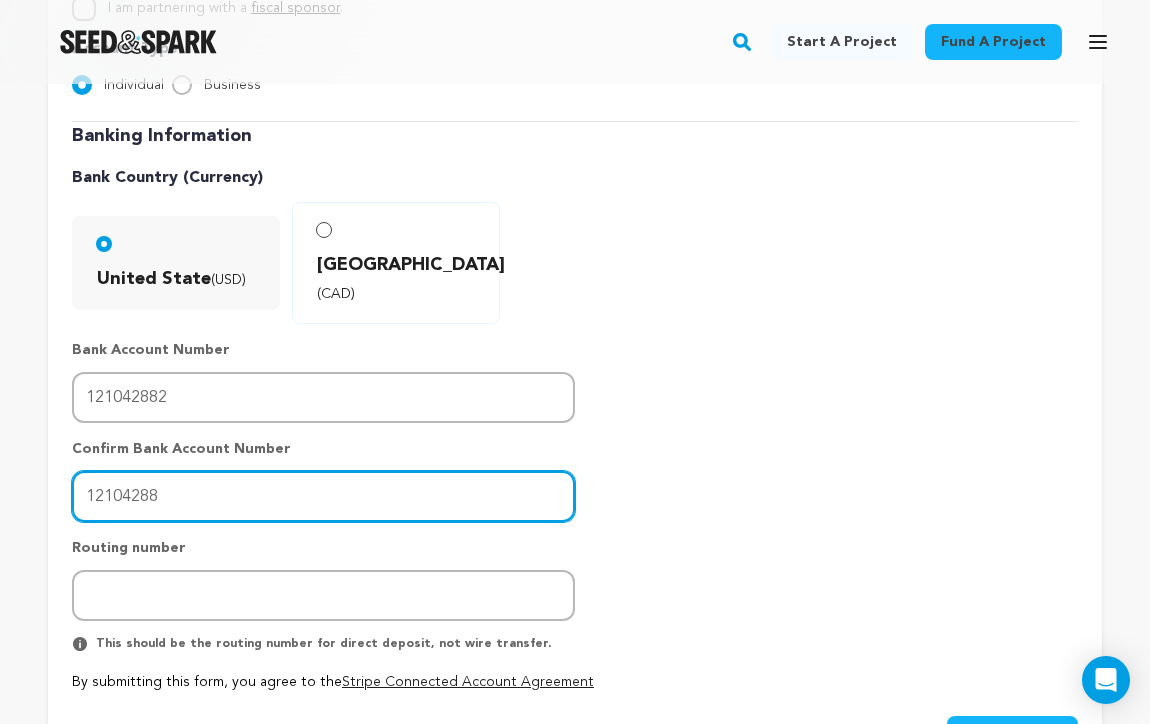 click on "12104288" at bounding box center (323, 496) 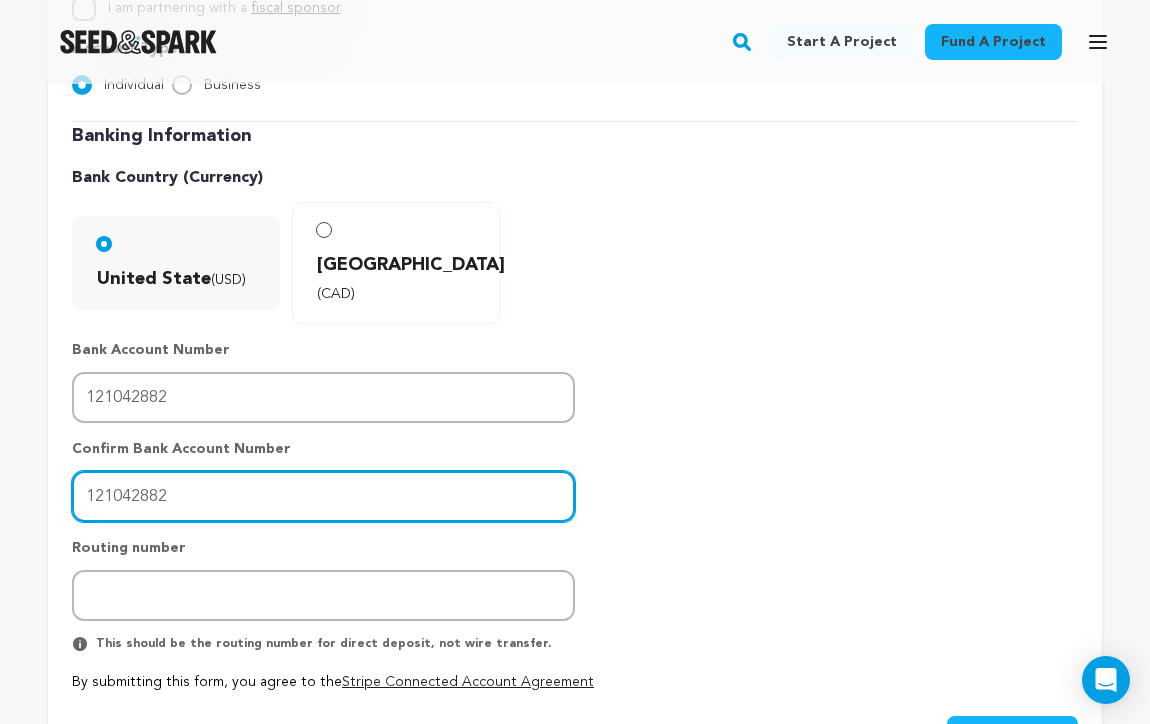 type on "121042882" 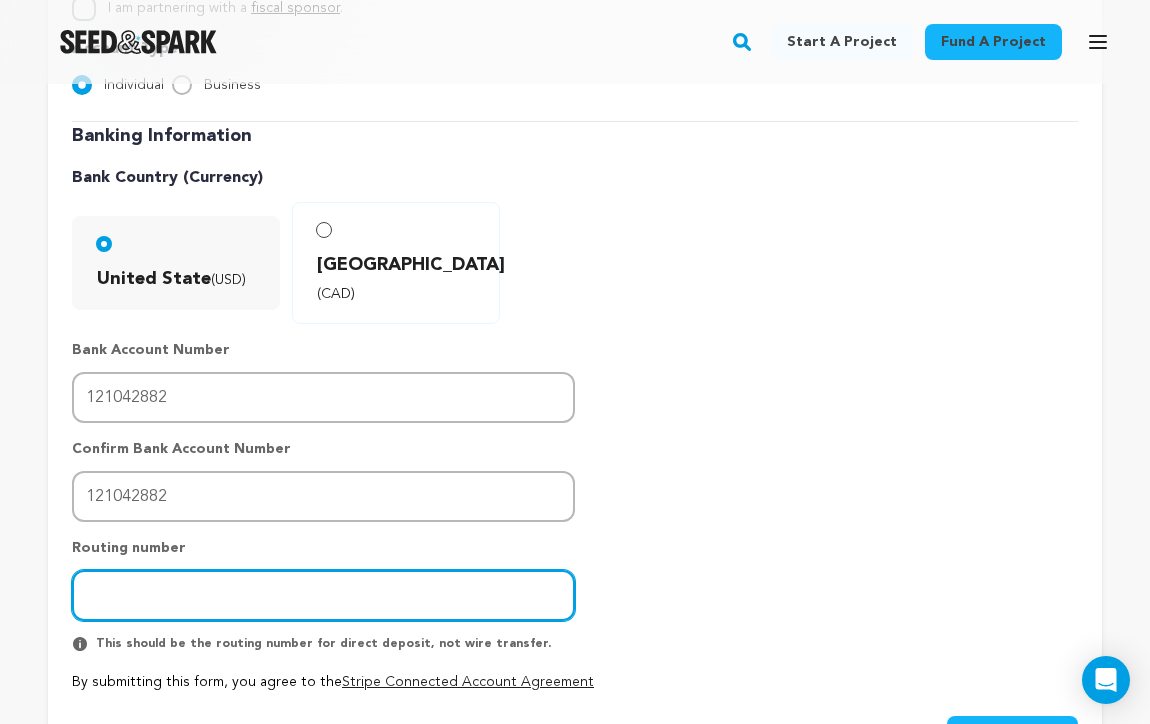 click at bounding box center [323, 595] 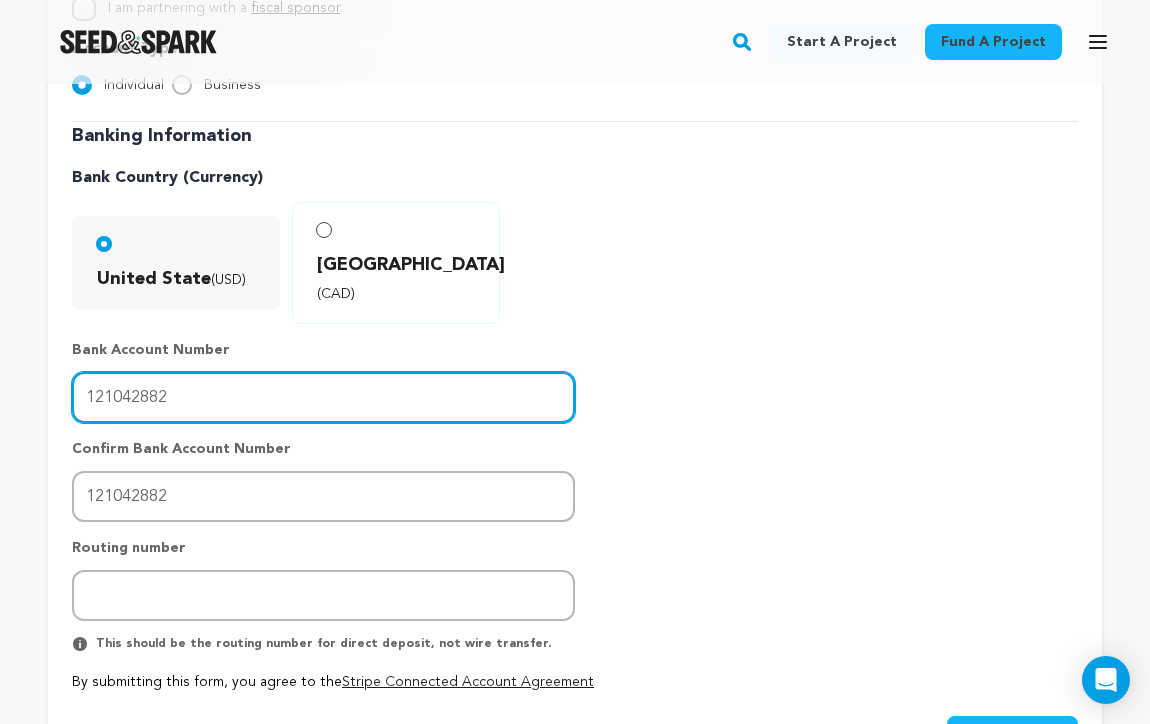 drag, startPoint x: 191, startPoint y: 374, endPoint x: 19, endPoint y: 378, distance: 172.04651 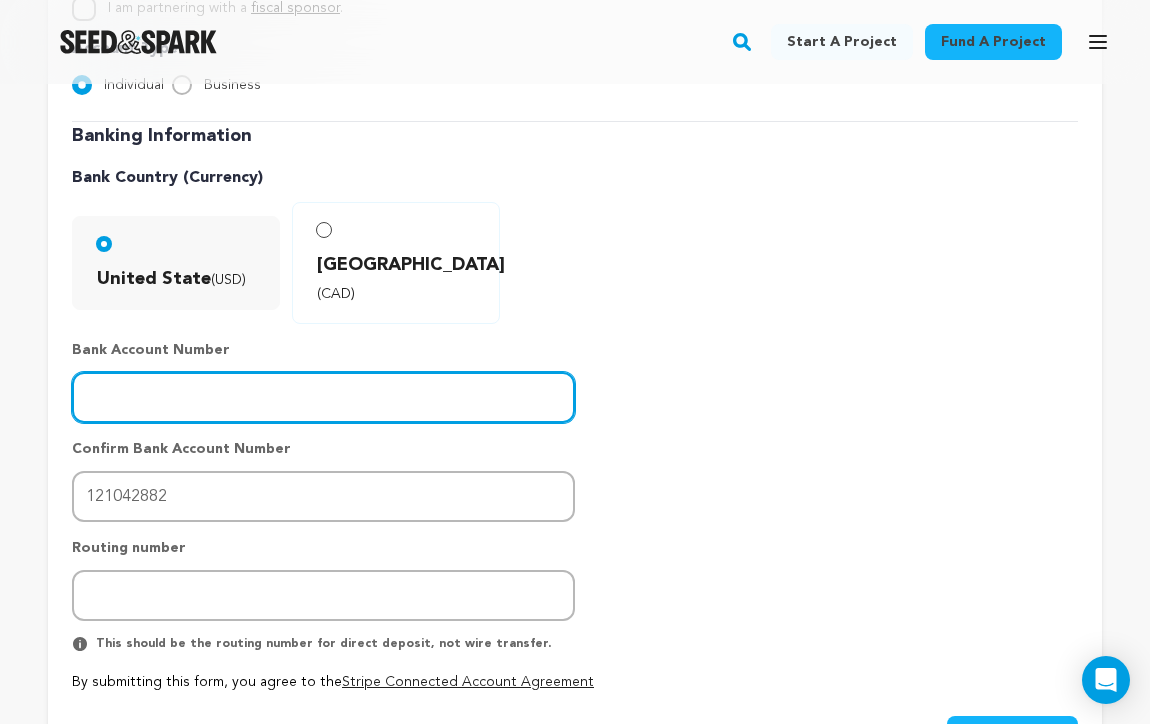 type 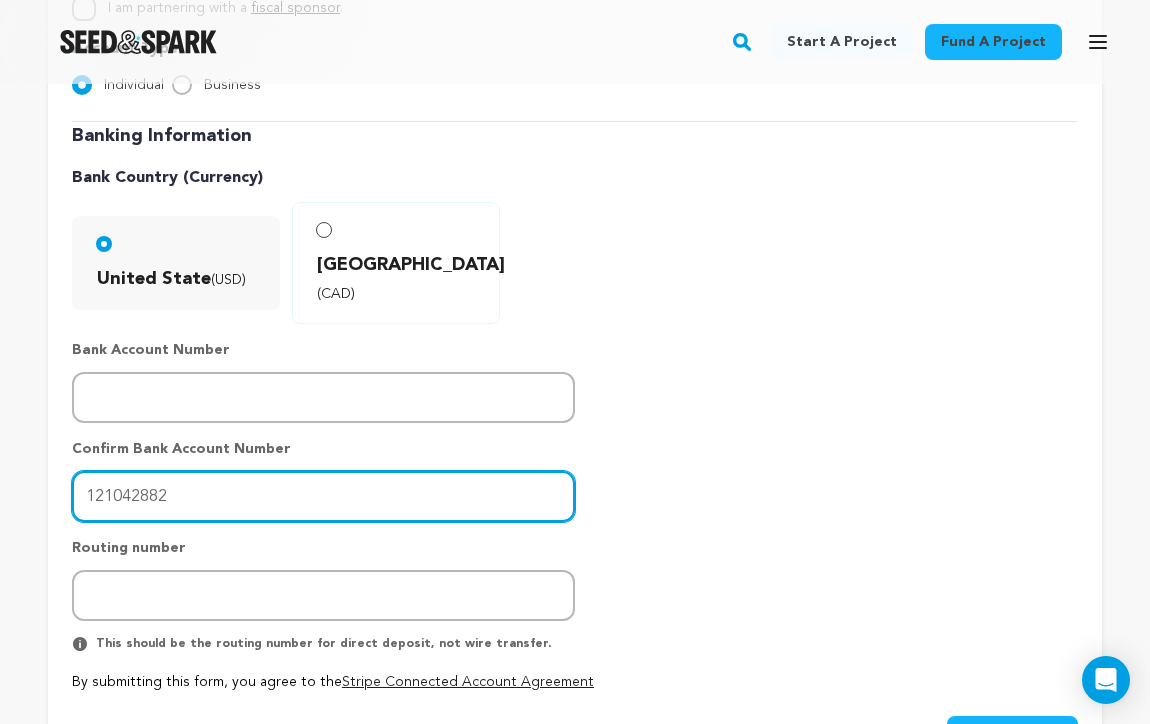drag, startPoint x: 180, startPoint y: 468, endPoint x: -7, endPoint y: 471, distance: 187.02406 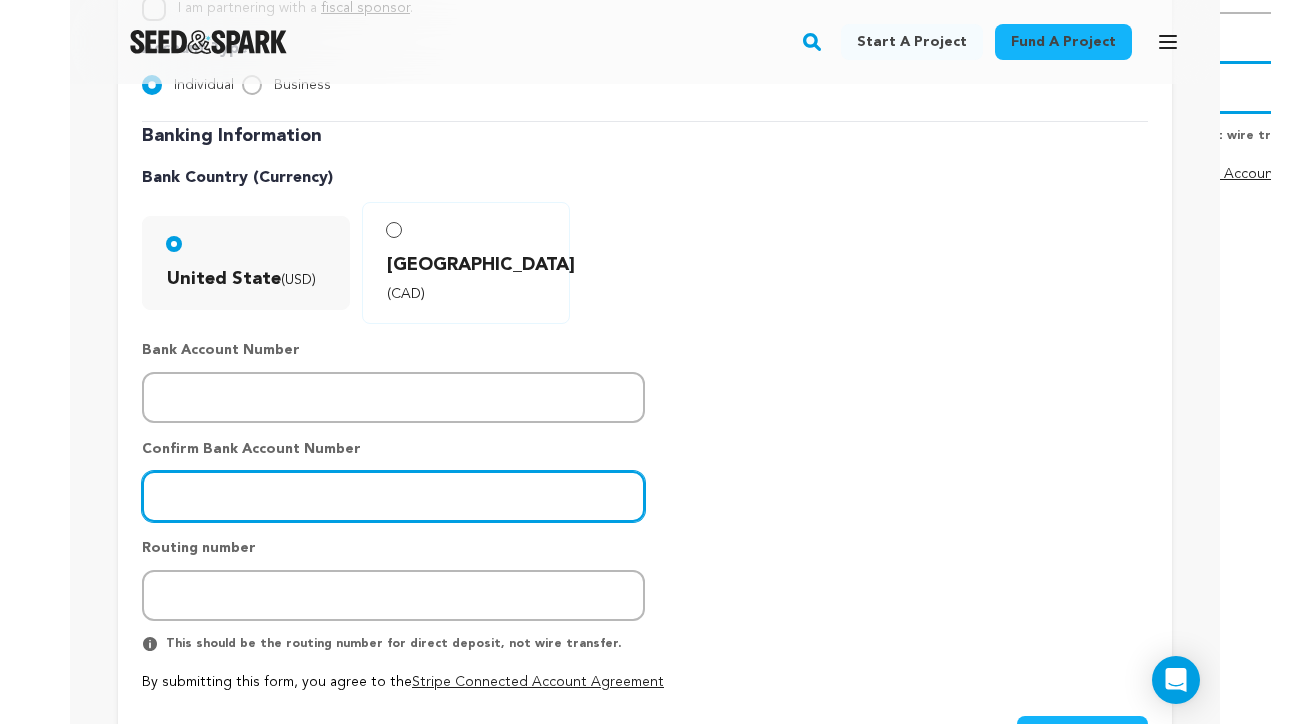 scroll, scrollTop: 0, scrollLeft: 0, axis: both 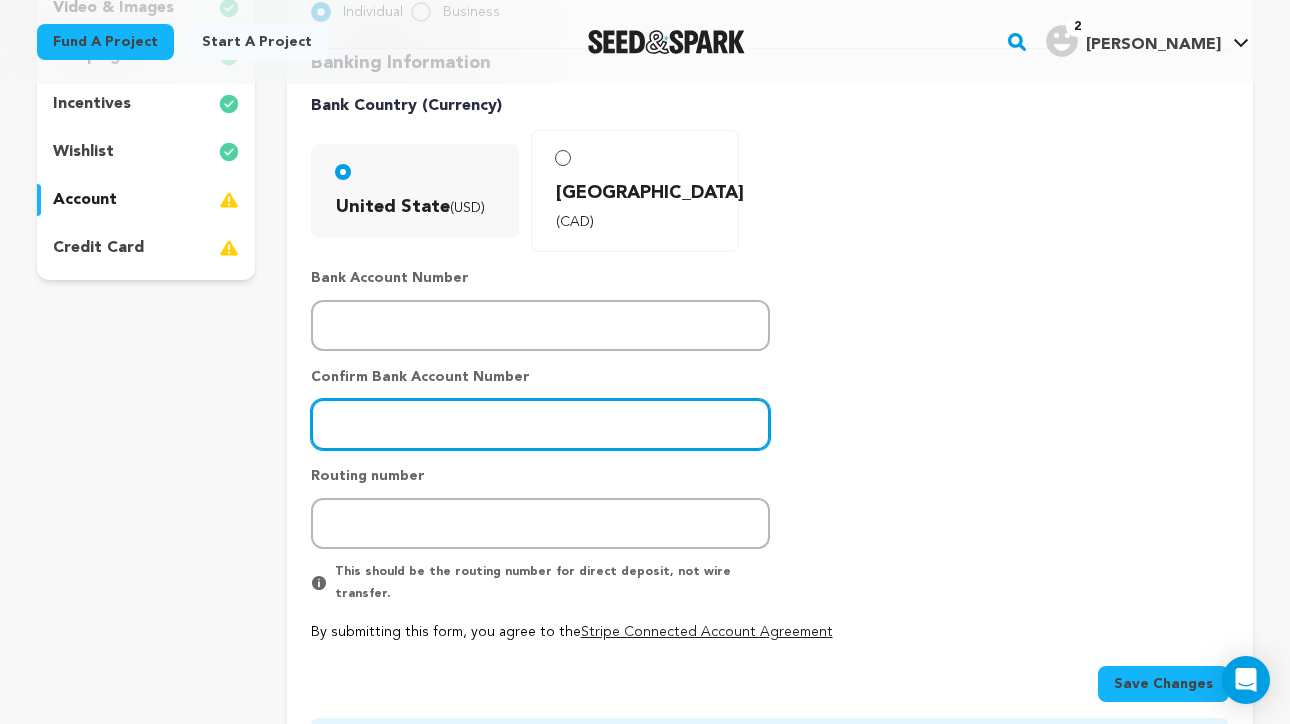 type 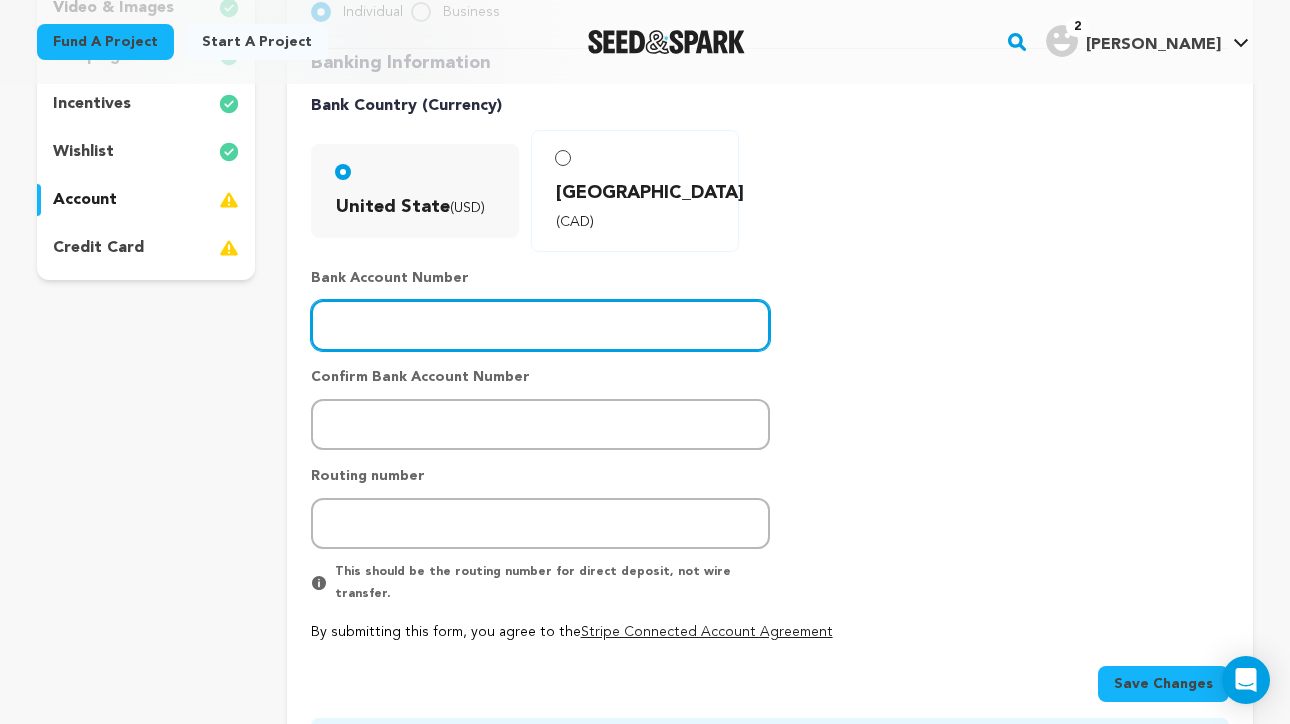 click at bounding box center (540, 325) 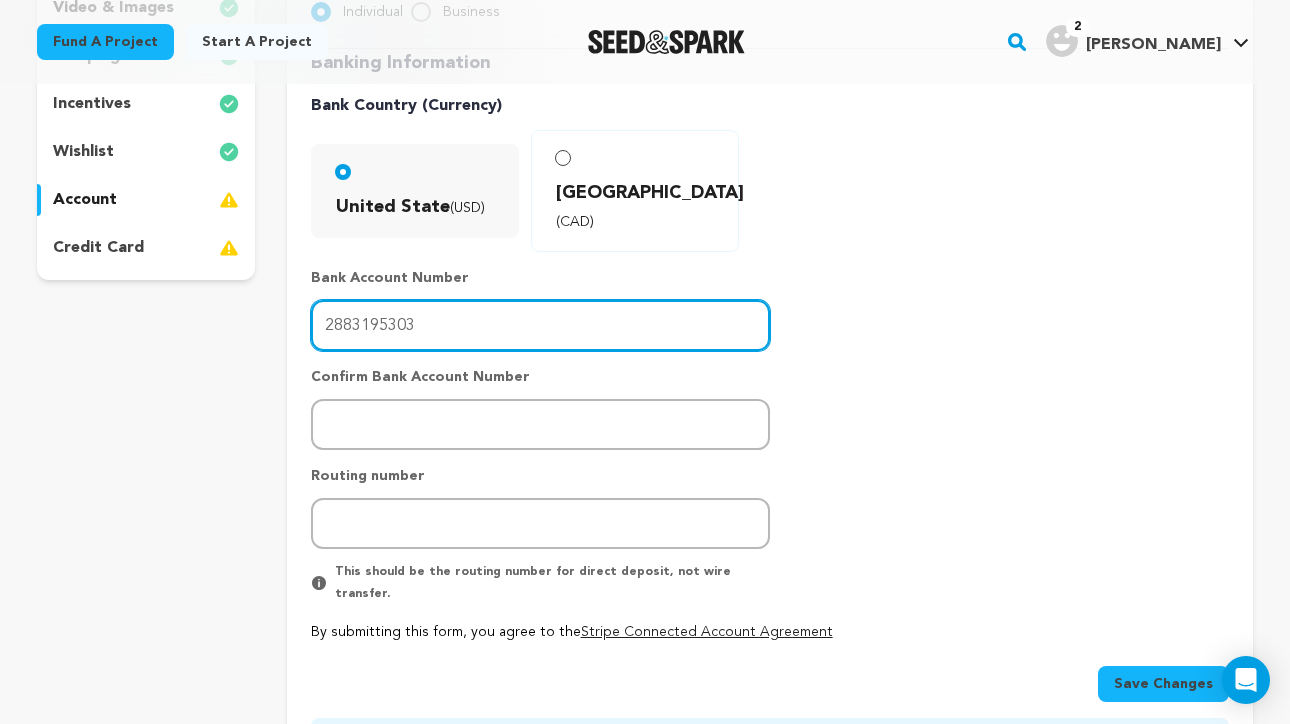 type on "2883195303" 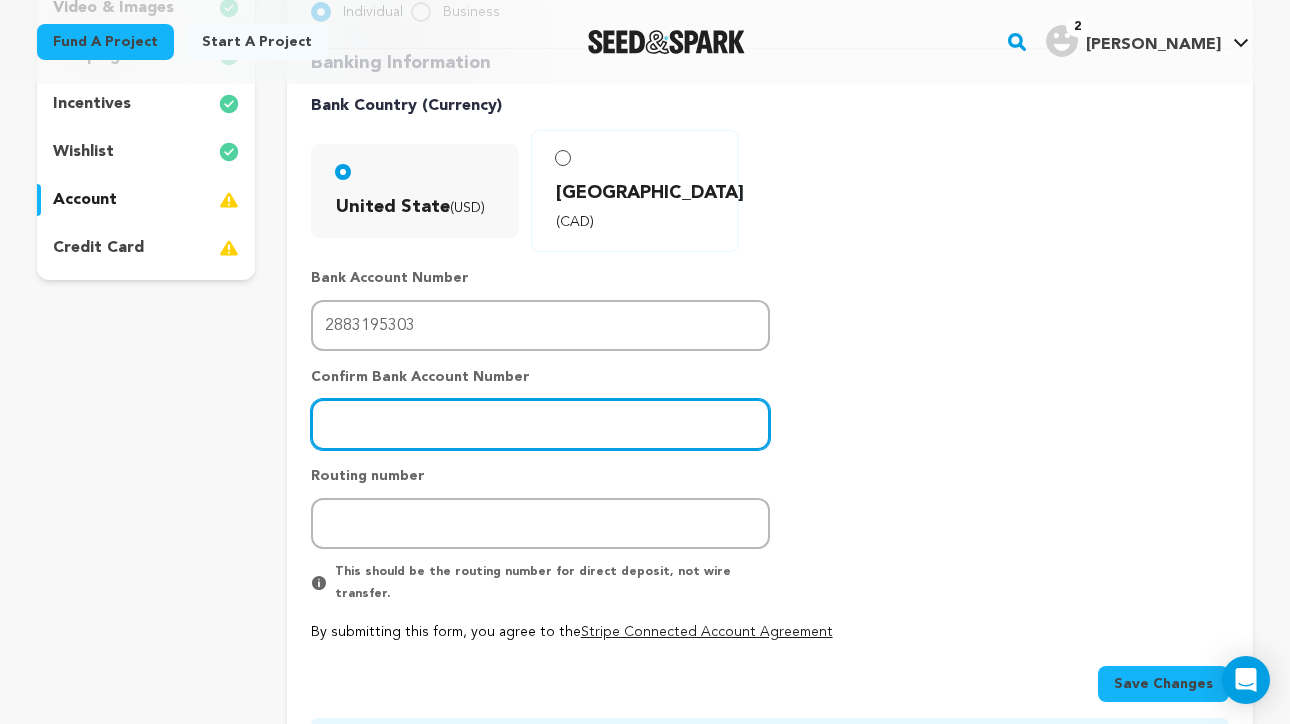 click at bounding box center [540, 424] 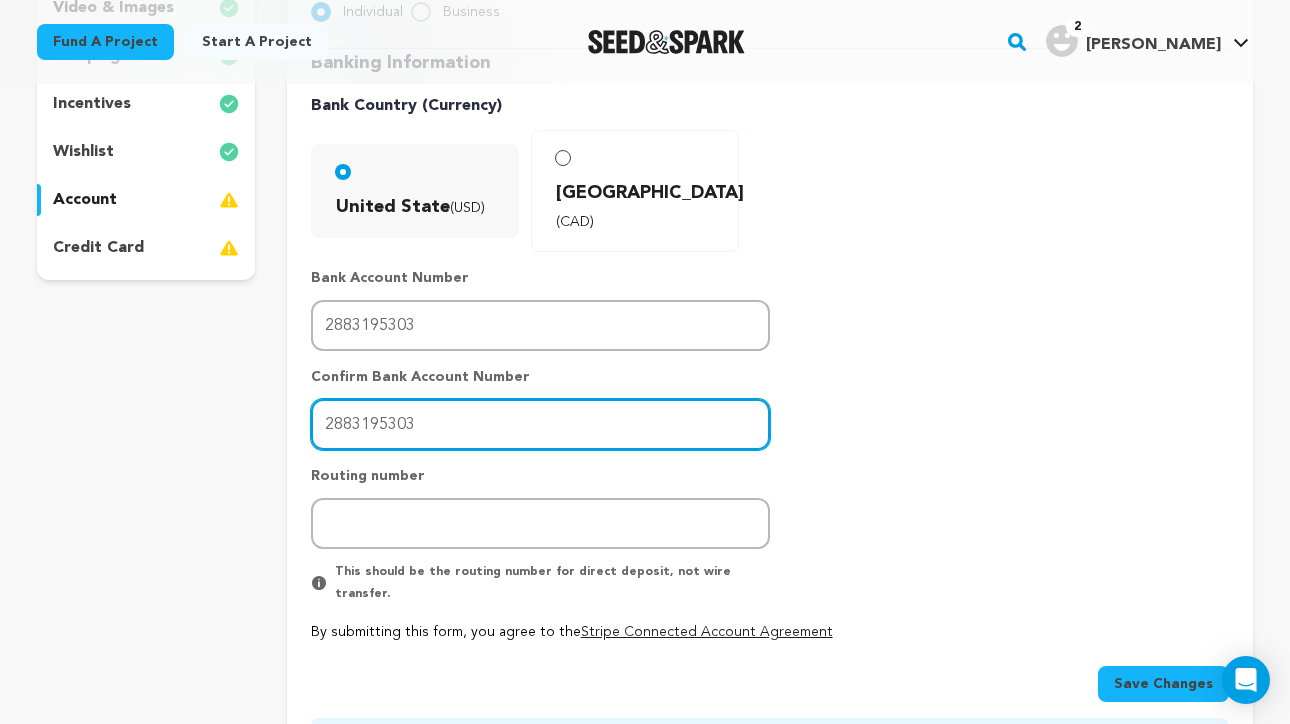 type on "2883195303" 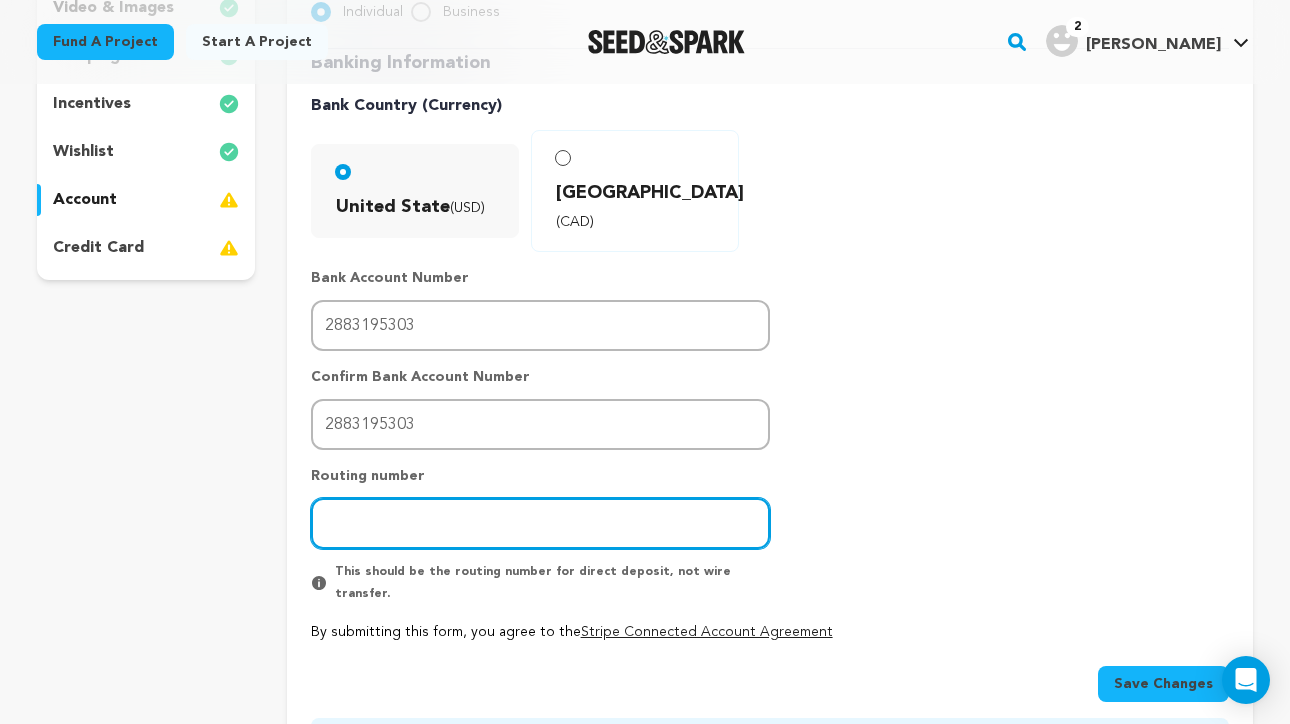 click at bounding box center [540, 523] 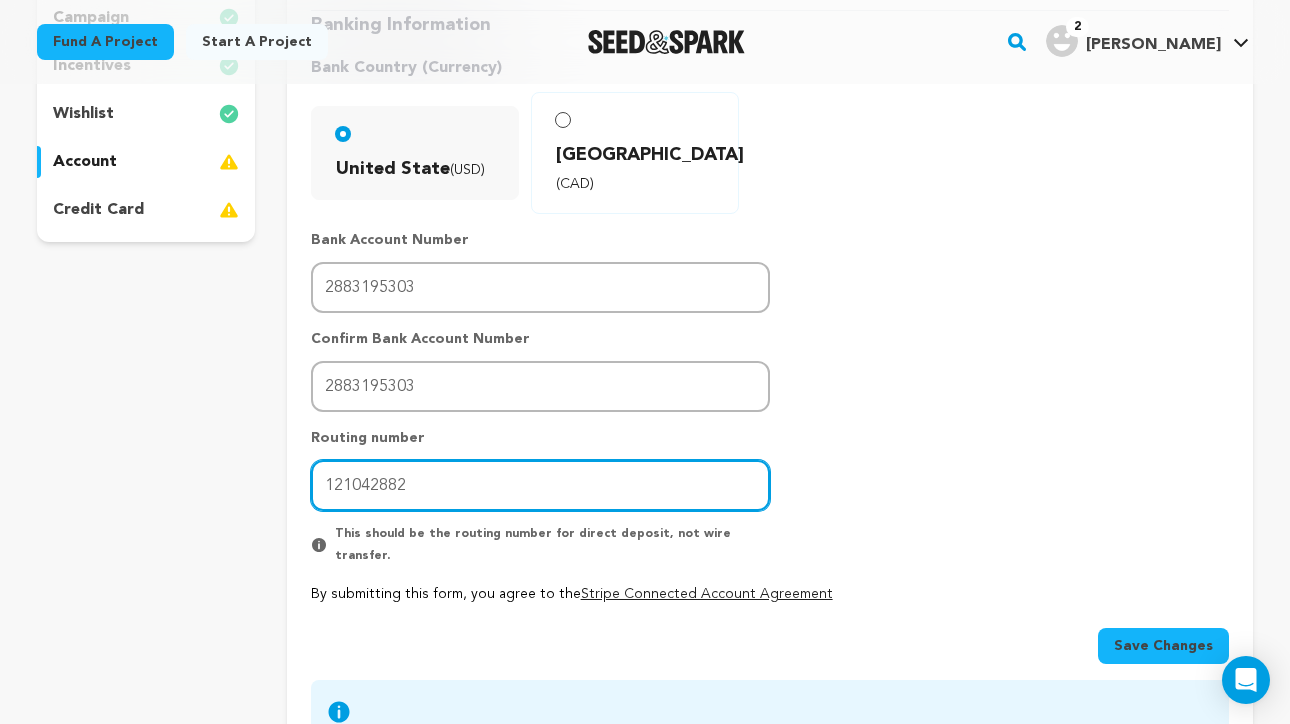 scroll, scrollTop: 594, scrollLeft: 0, axis: vertical 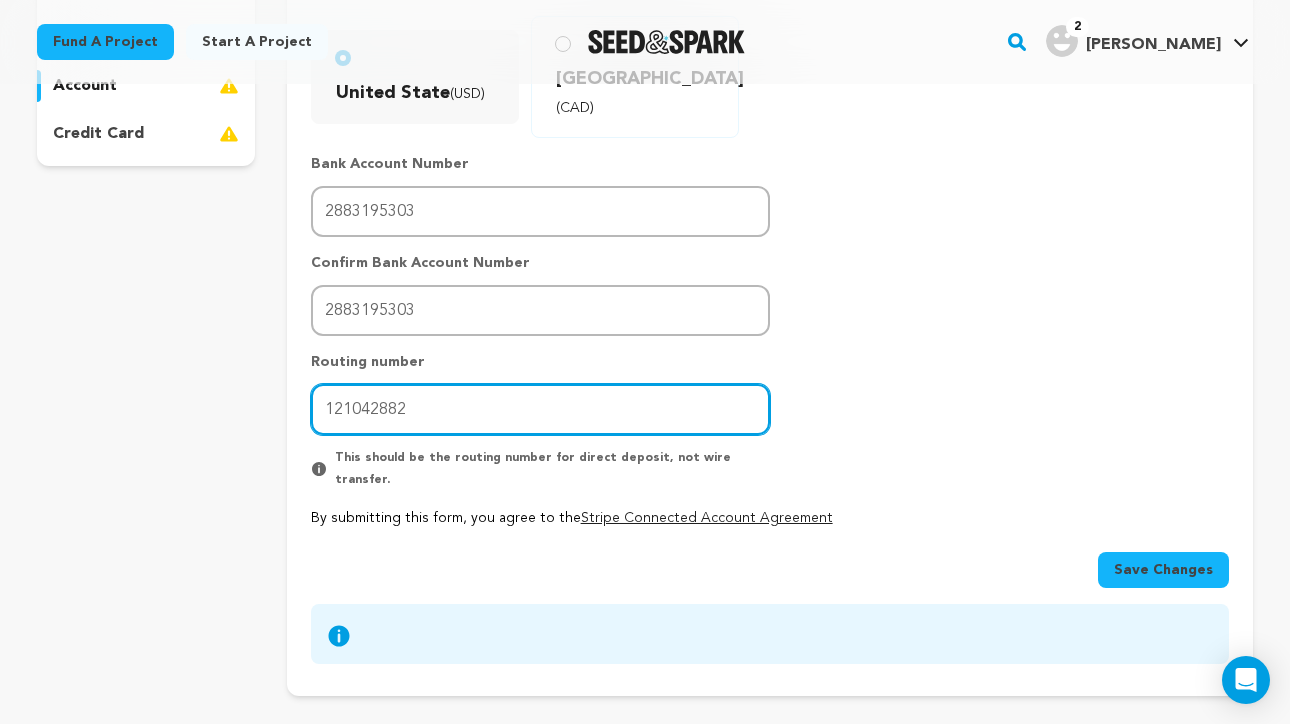 type on "121042882" 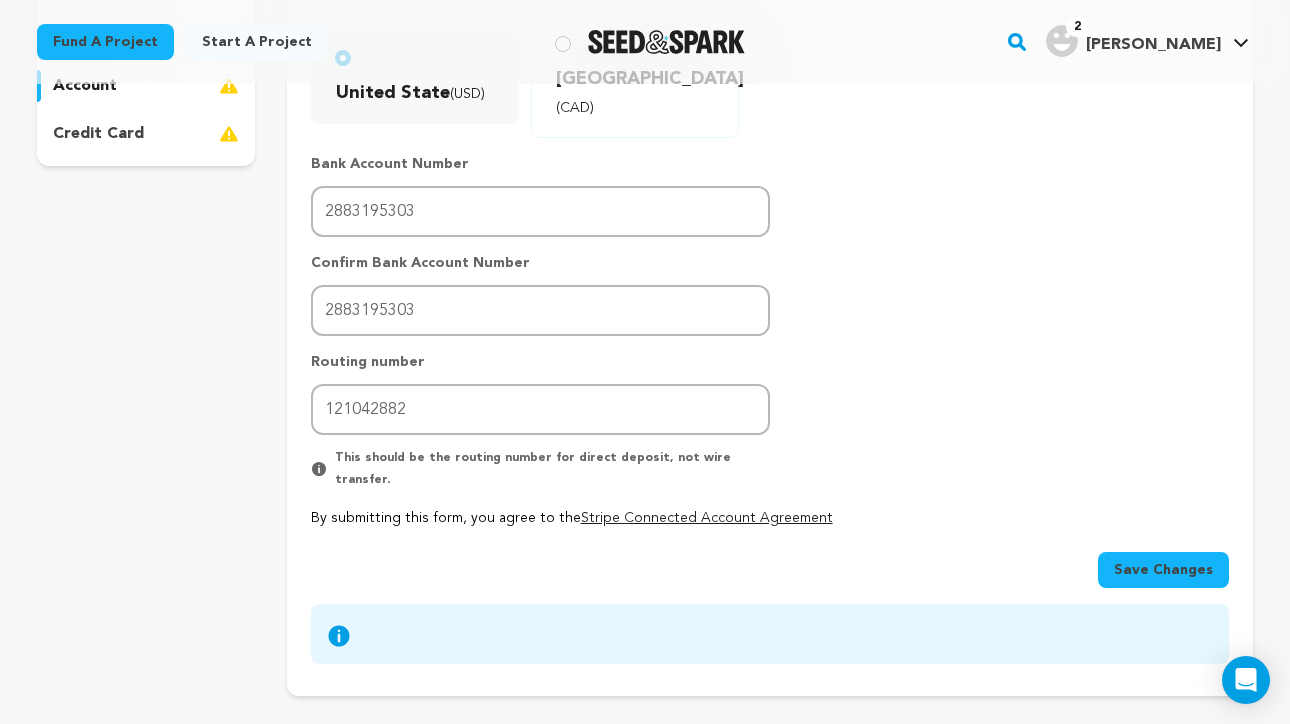 click on "Save Changes" at bounding box center (1163, 570) 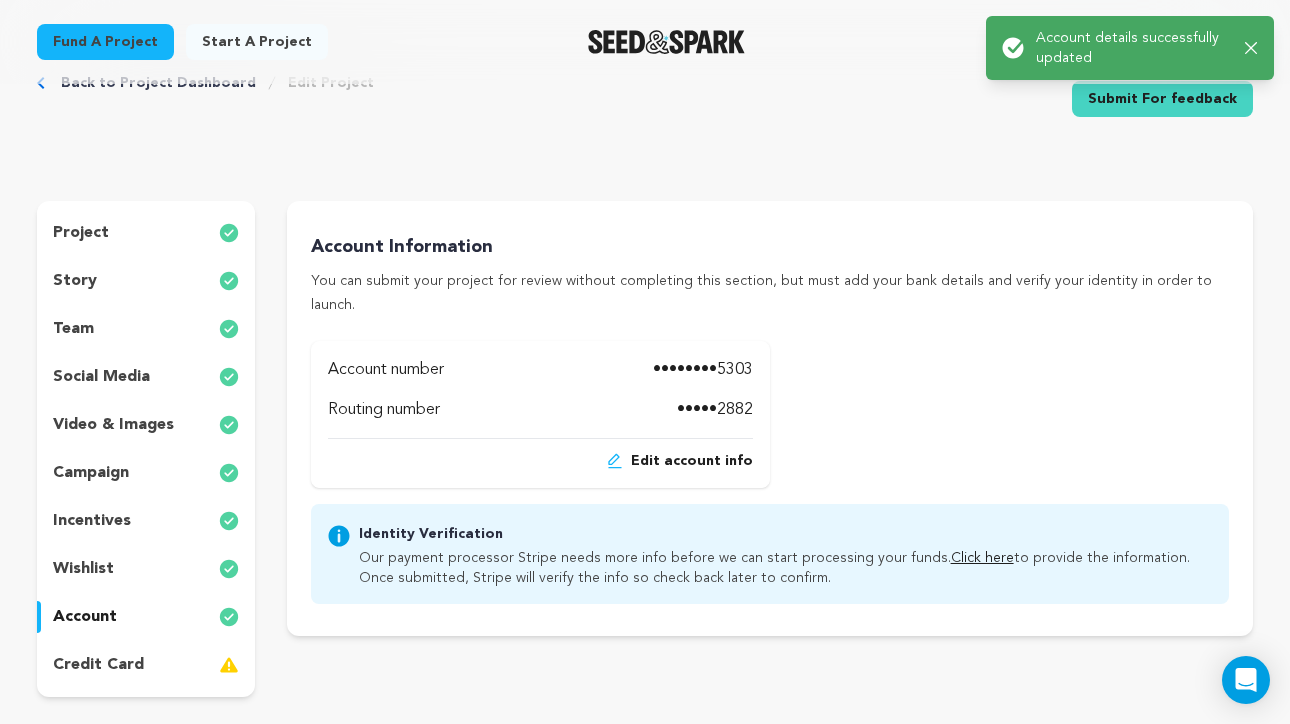 scroll, scrollTop: 67, scrollLeft: 0, axis: vertical 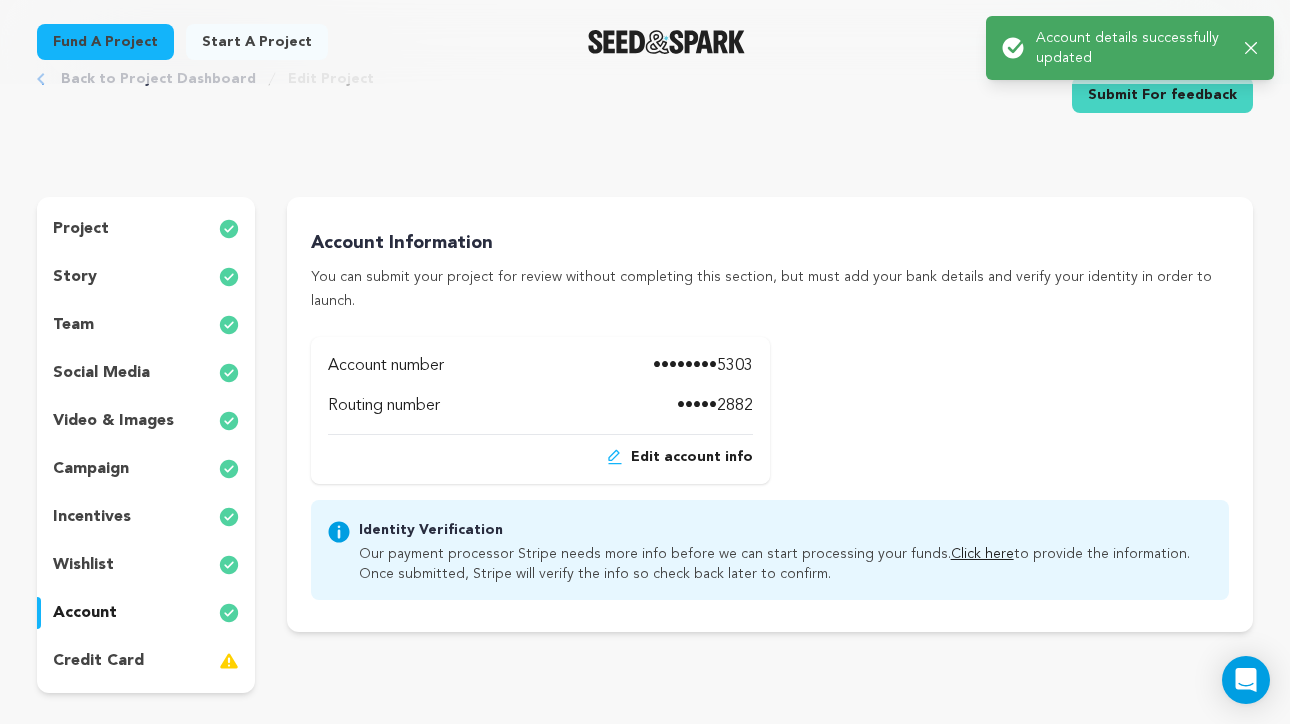 click on "credit card" at bounding box center (98, 661) 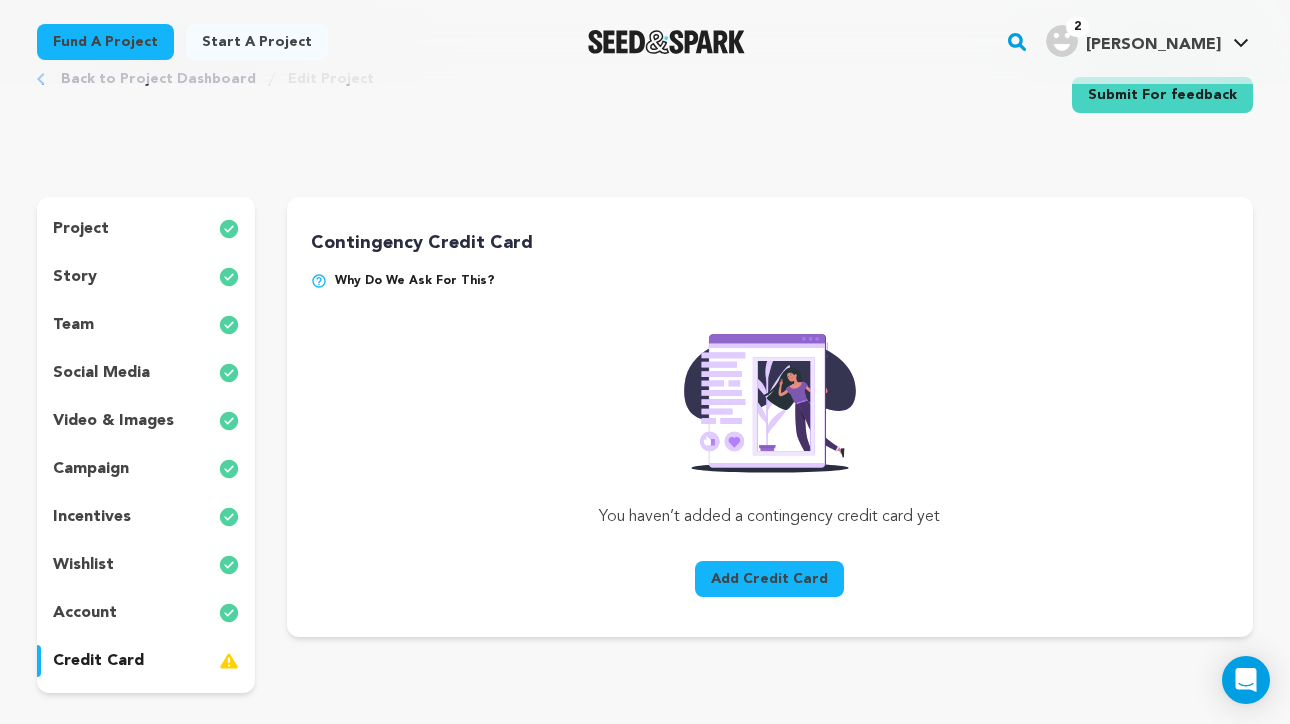 click on "Add Credit Card" at bounding box center [769, 579] 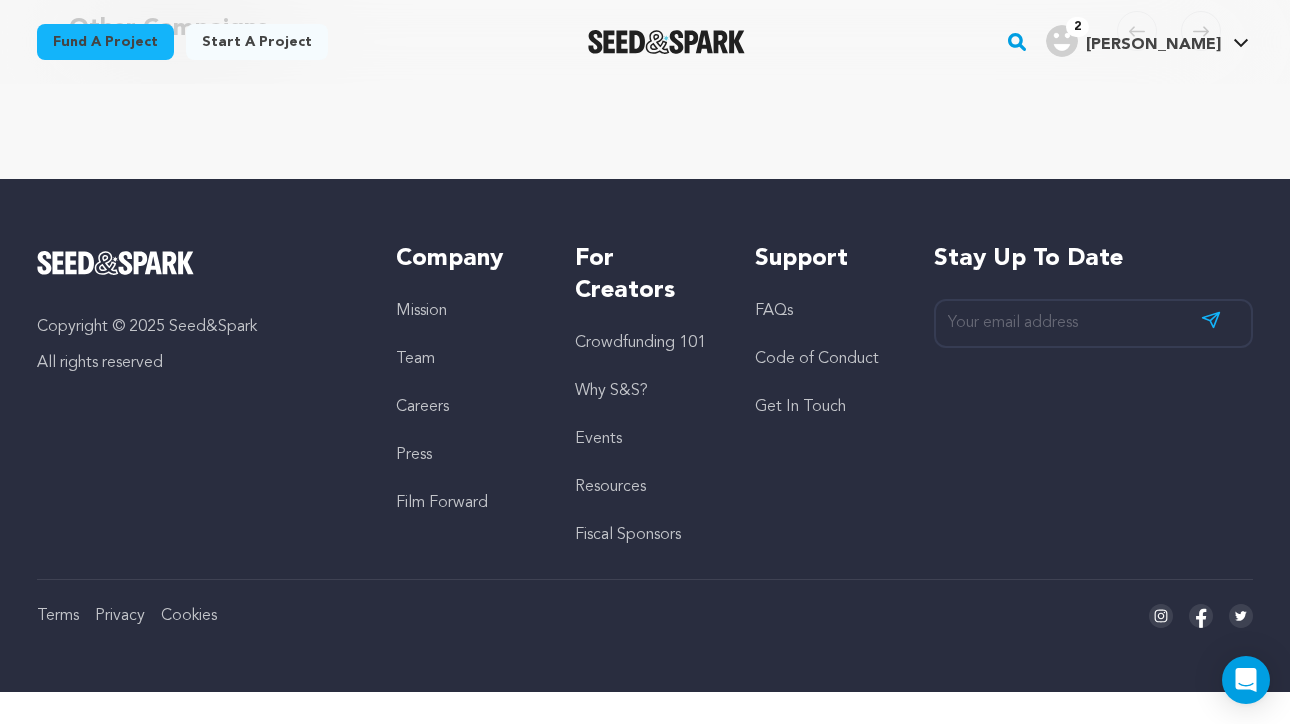 scroll, scrollTop: 0, scrollLeft: 0, axis: both 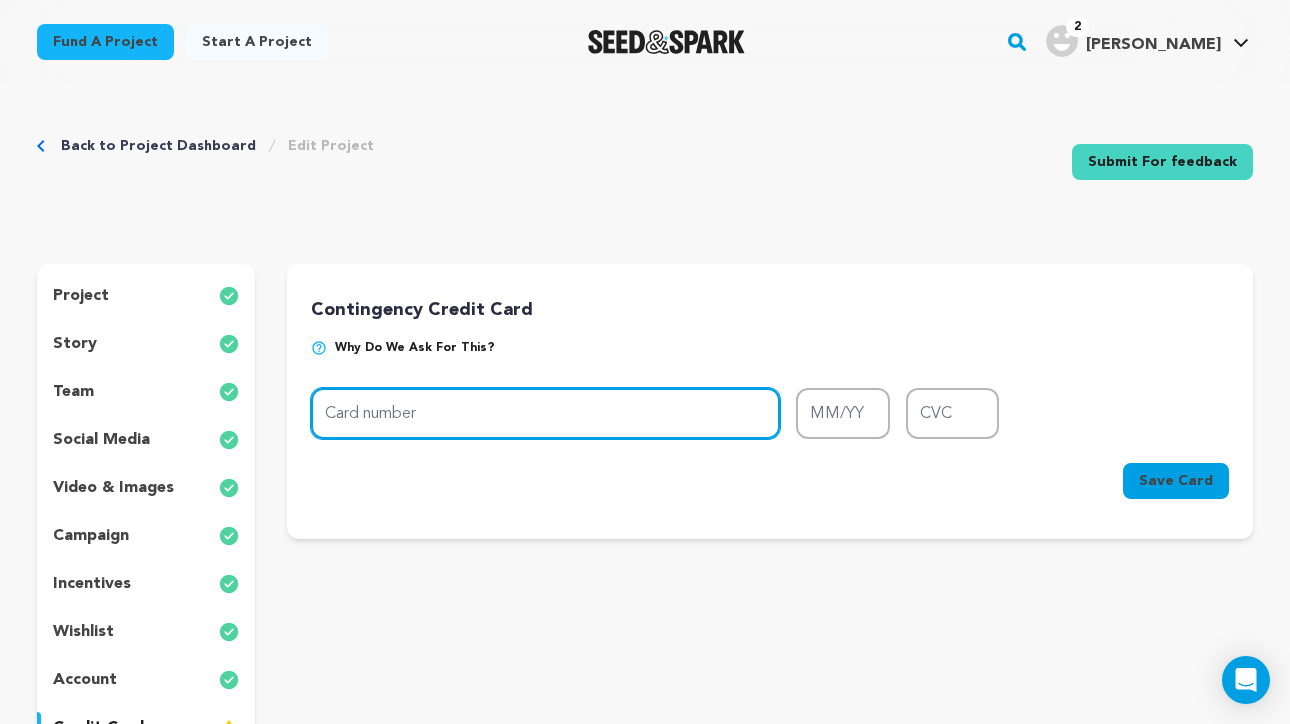 click on "Card number" at bounding box center (545, 413) 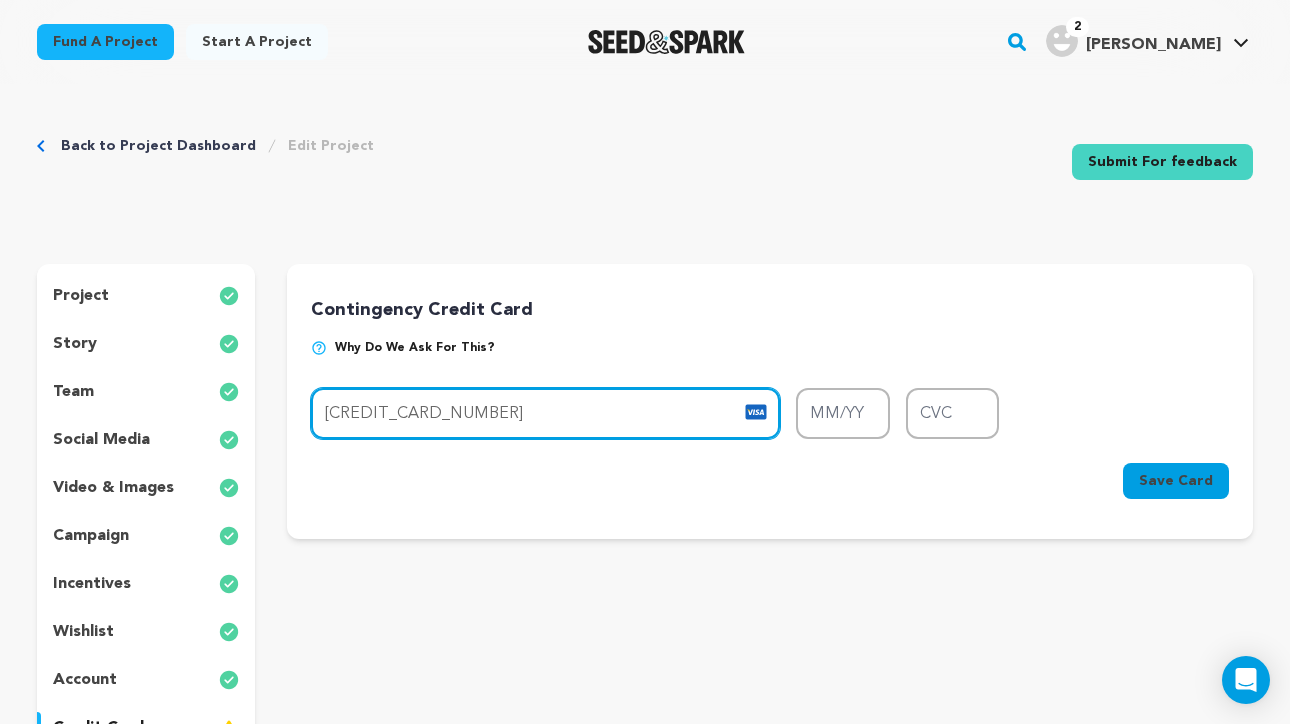 type on "4342 5622 8771 8454" 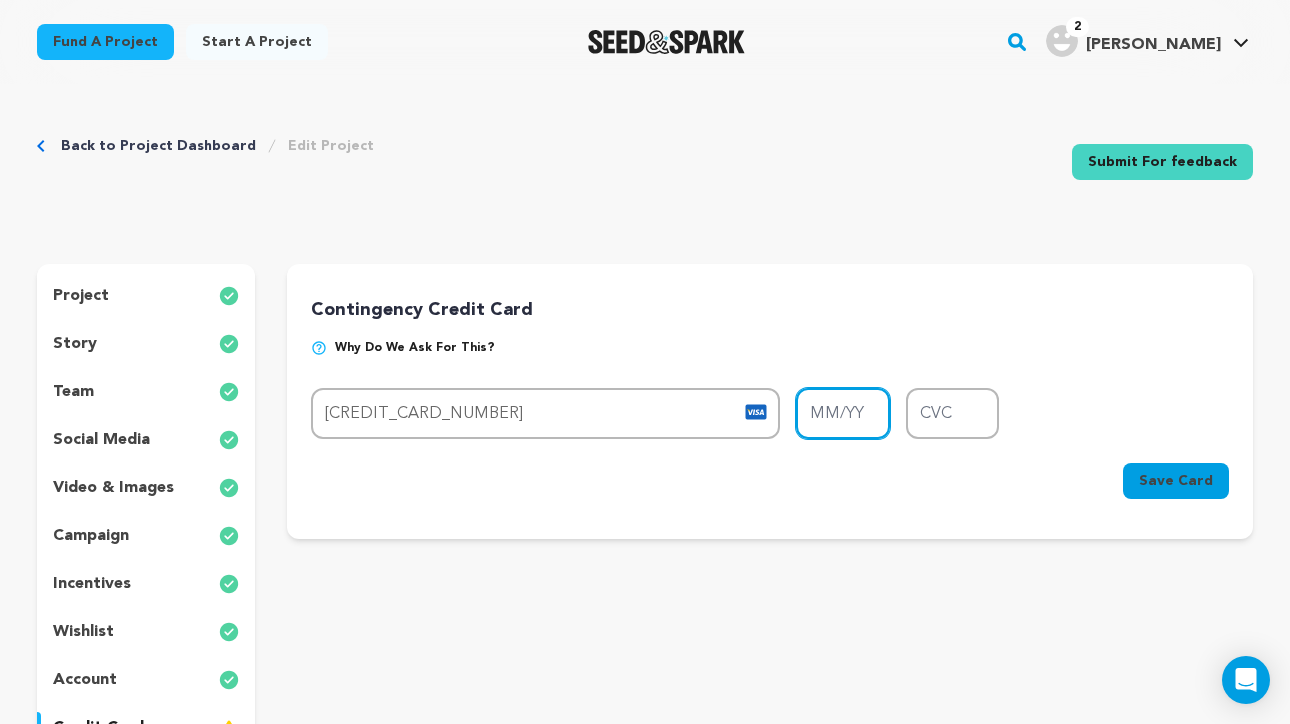 click on "MM/YY" at bounding box center [843, 413] 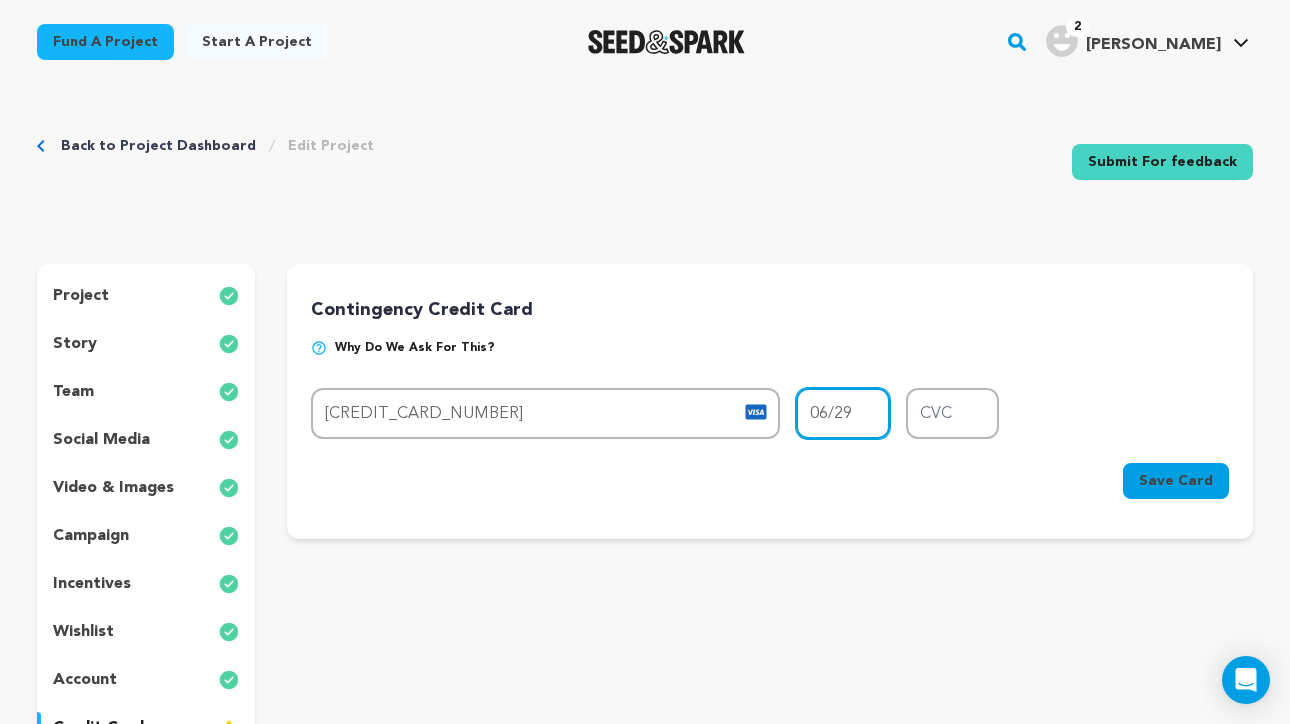 type on "06/29" 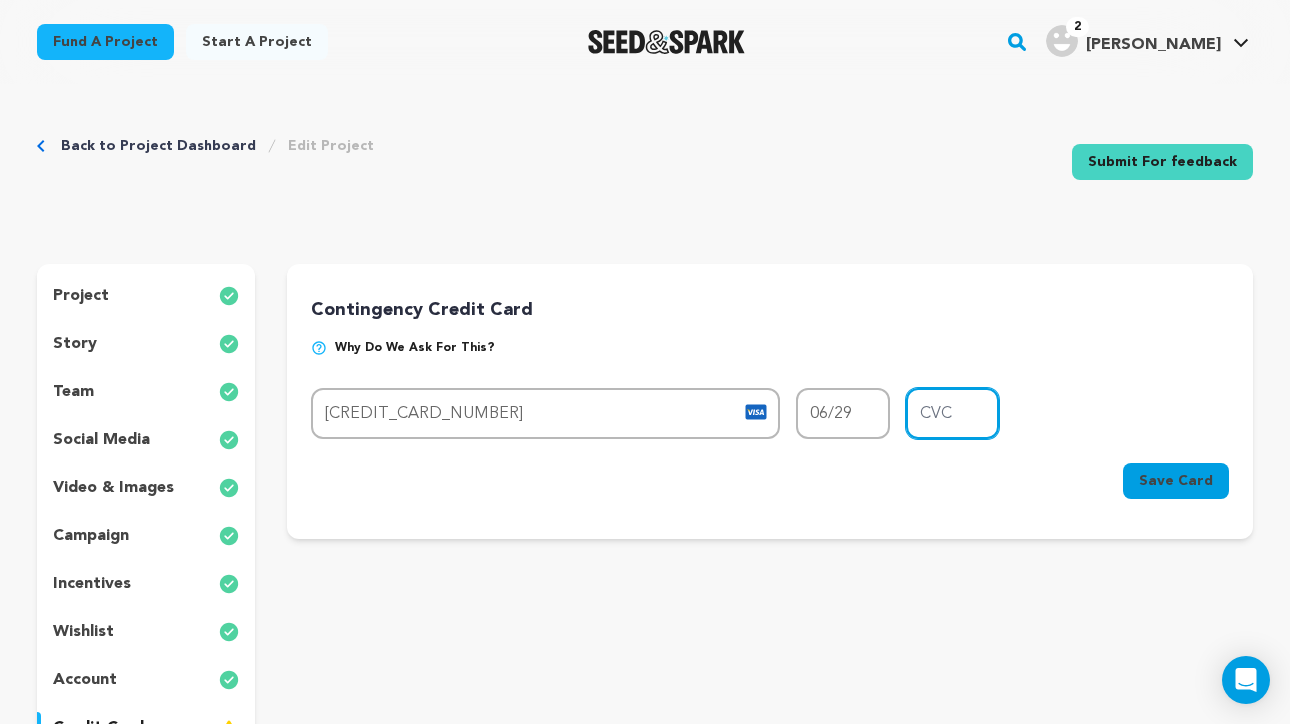 click on "CVC" at bounding box center [953, 413] 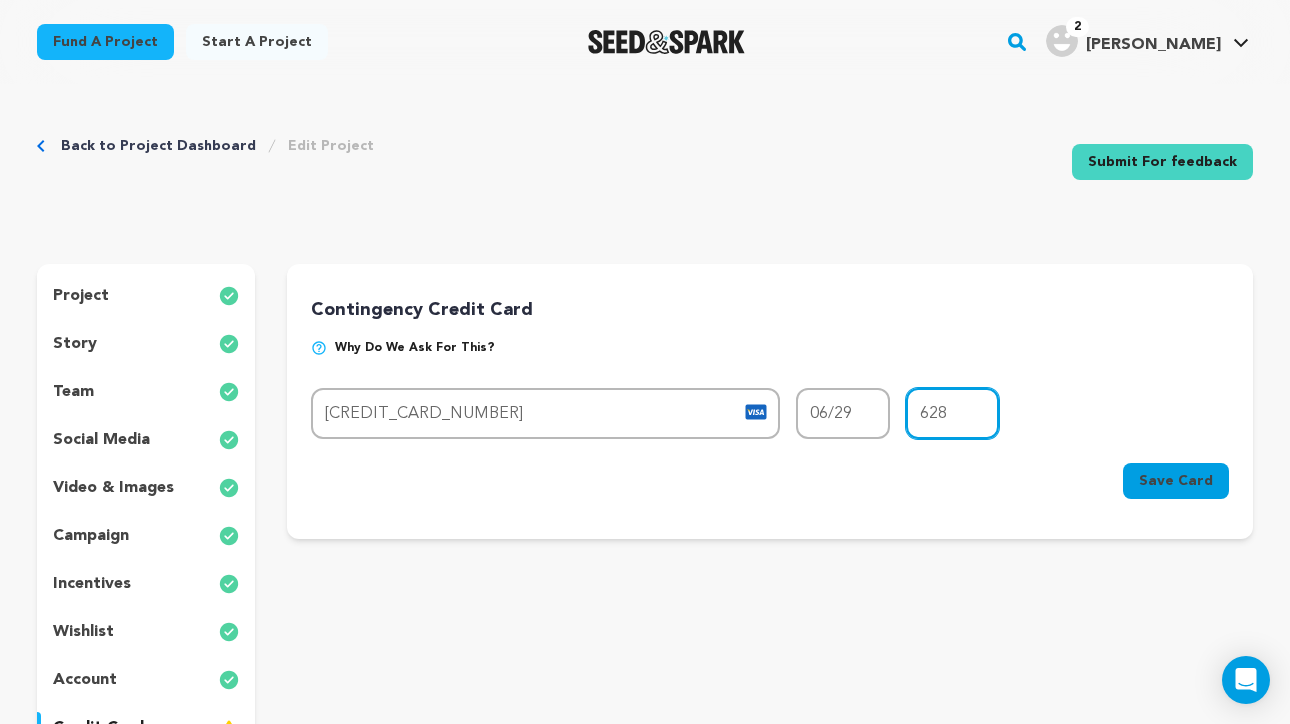 type on "628" 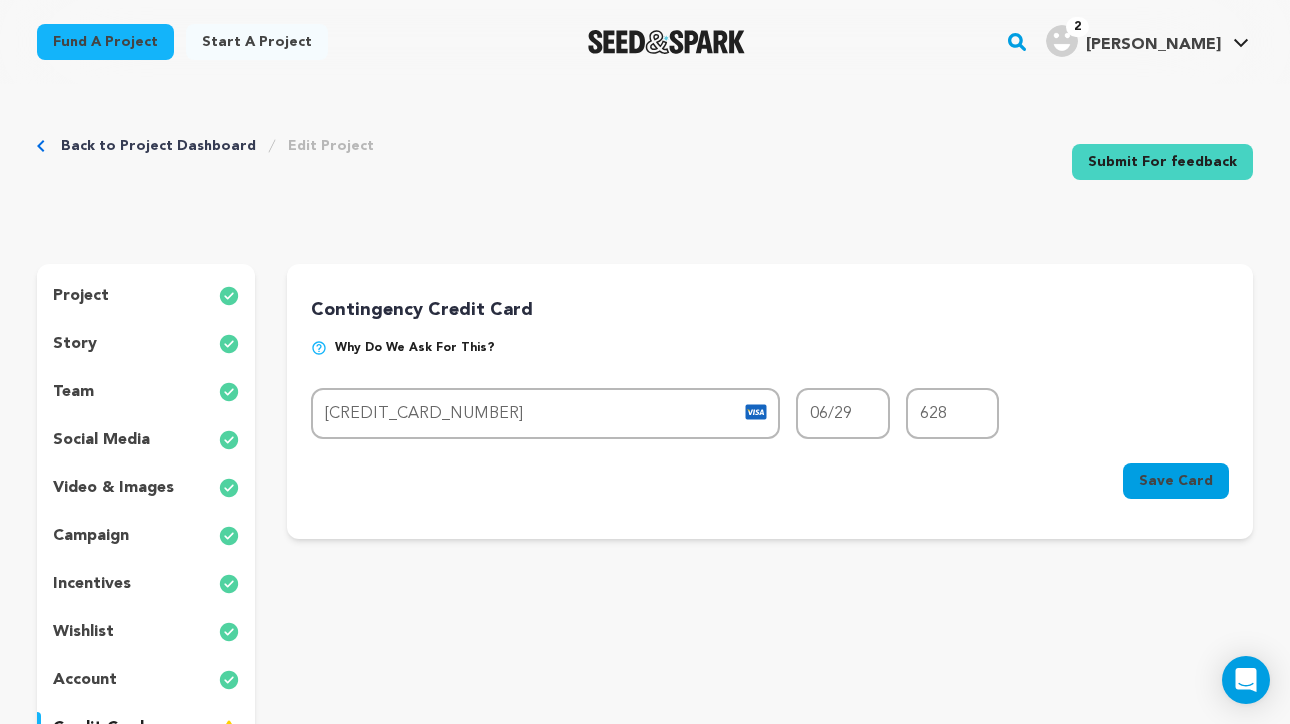 click on "Save Card" at bounding box center (1176, 481) 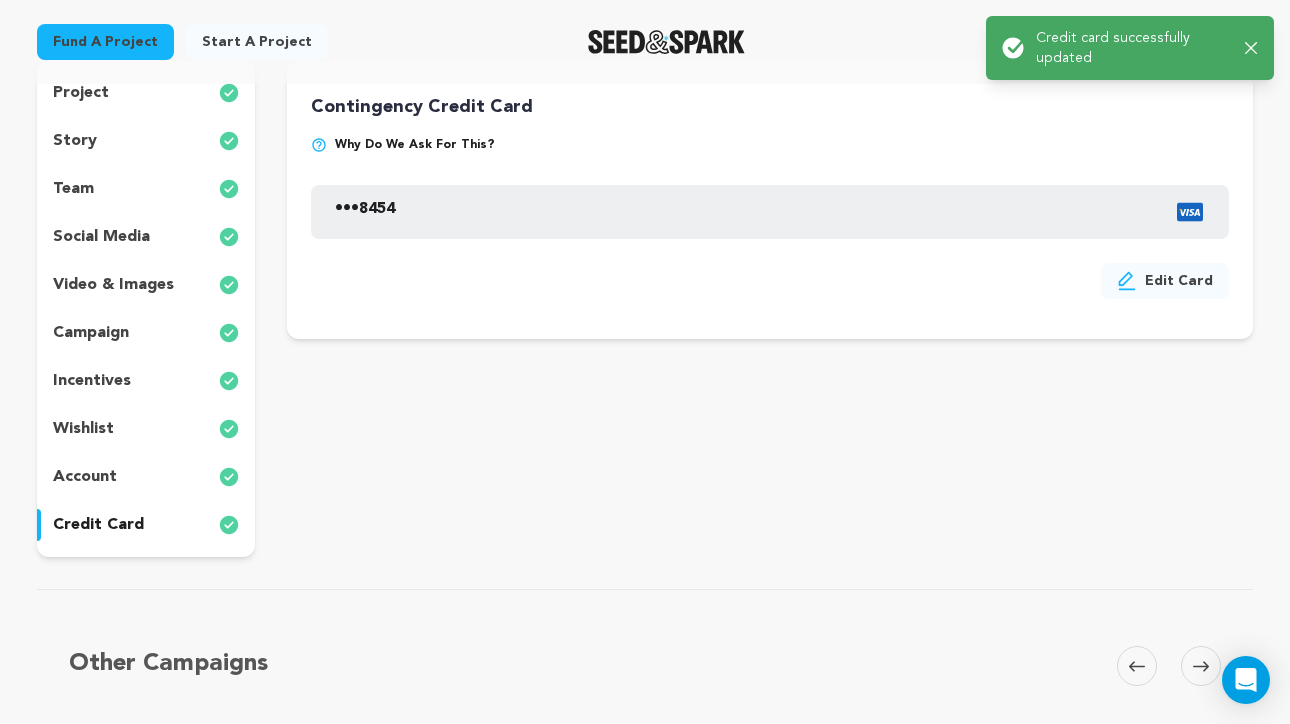 scroll, scrollTop: 57, scrollLeft: 0, axis: vertical 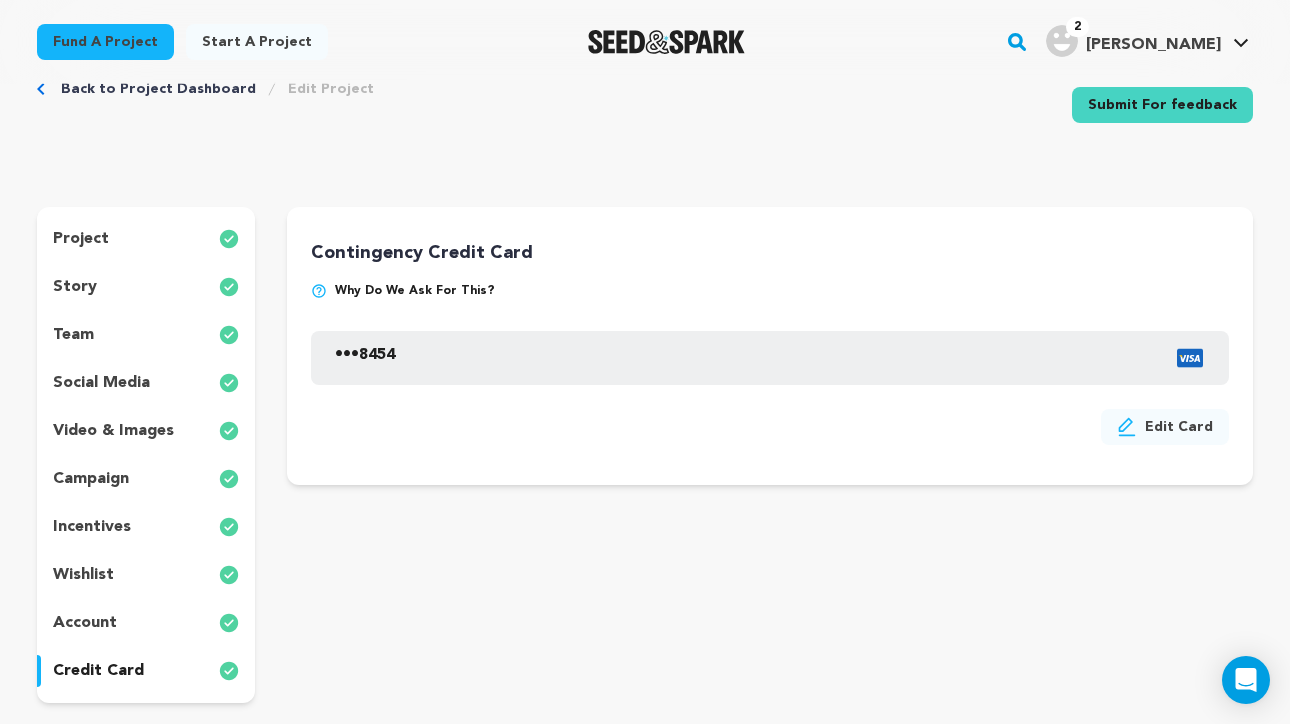 click on "wishlist" at bounding box center [146, 575] 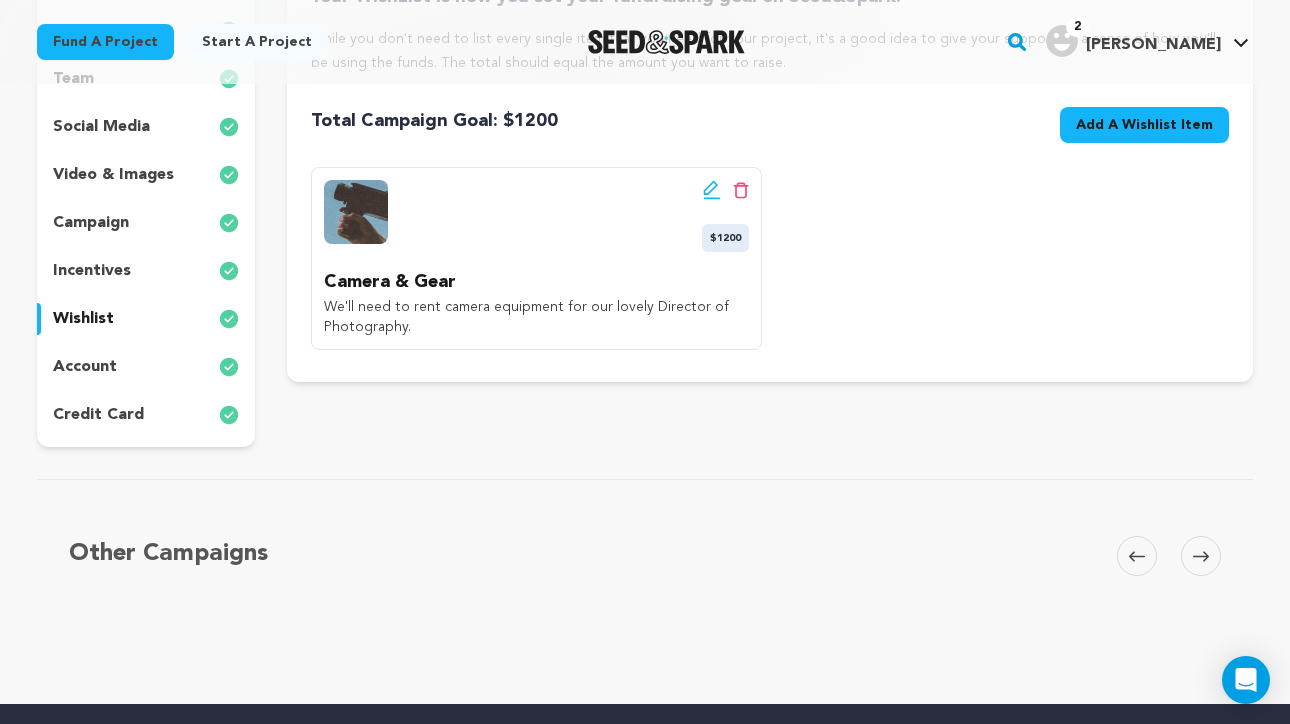 scroll, scrollTop: 0, scrollLeft: 0, axis: both 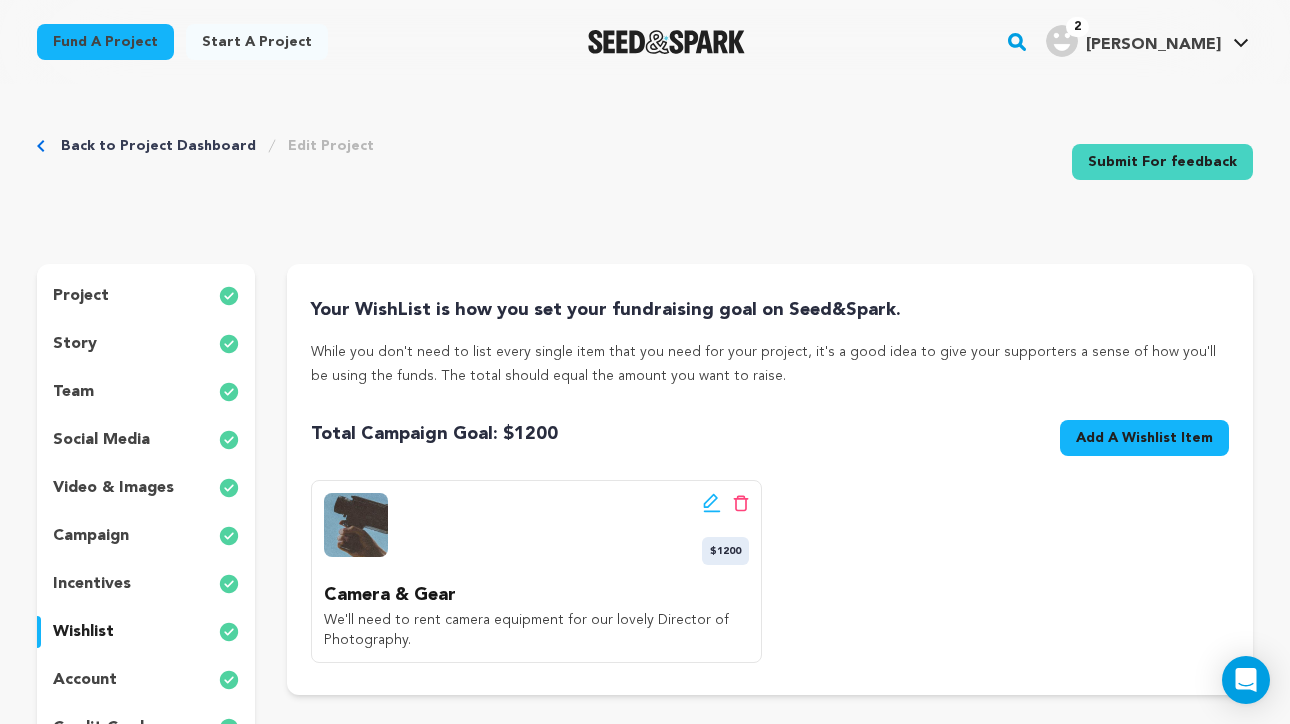 click on "Back to Project Dashboard" at bounding box center [158, 146] 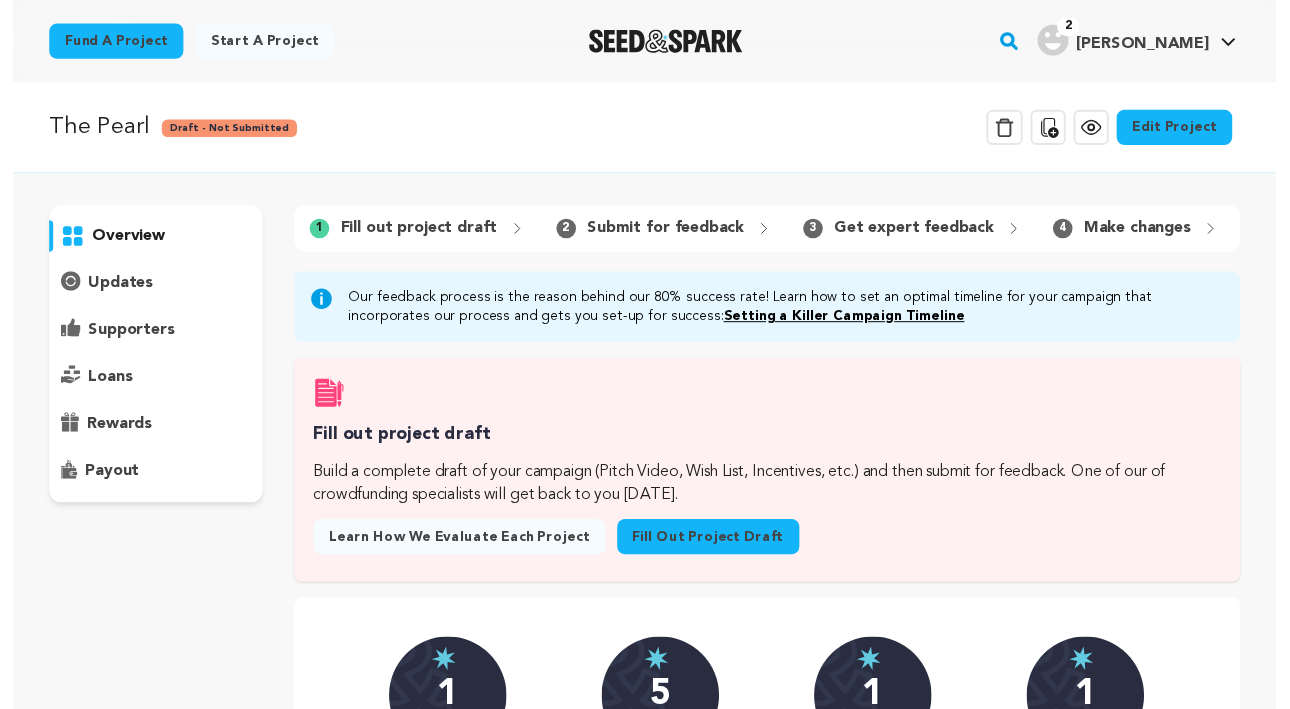 scroll, scrollTop: 0, scrollLeft: 0, axis: both 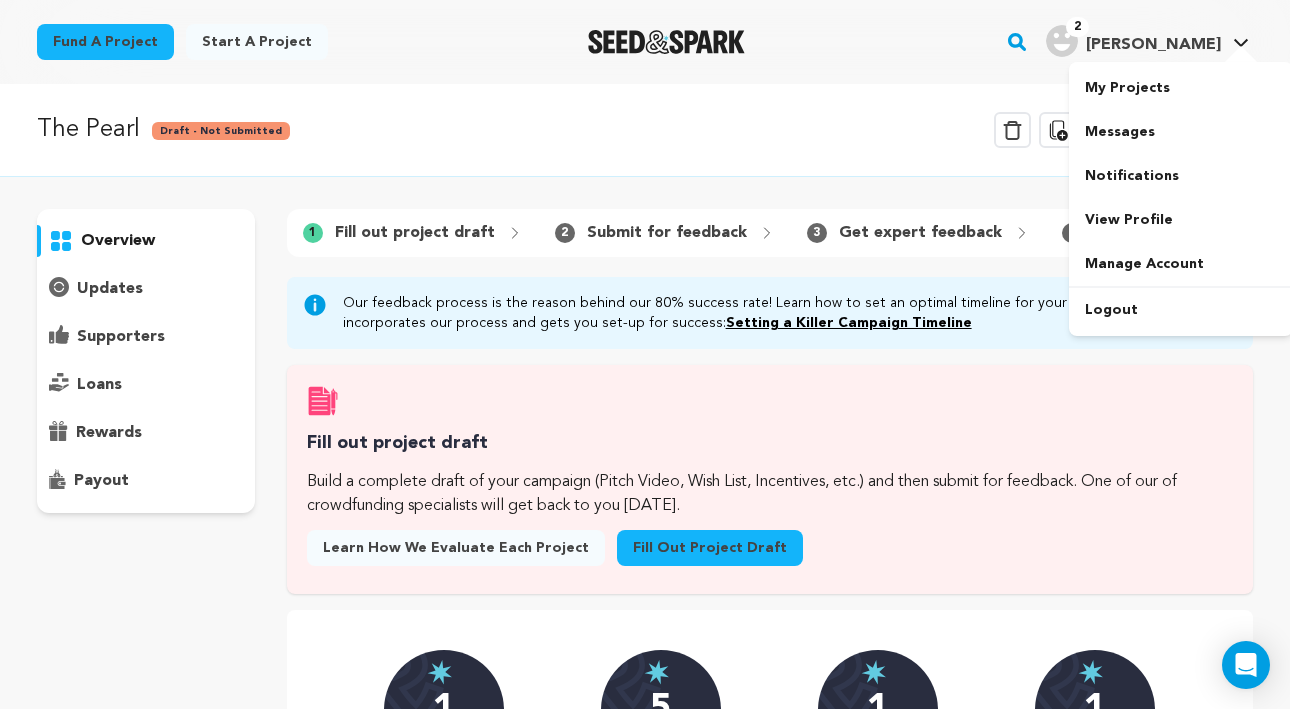 click at bounding box center (1062, 41) 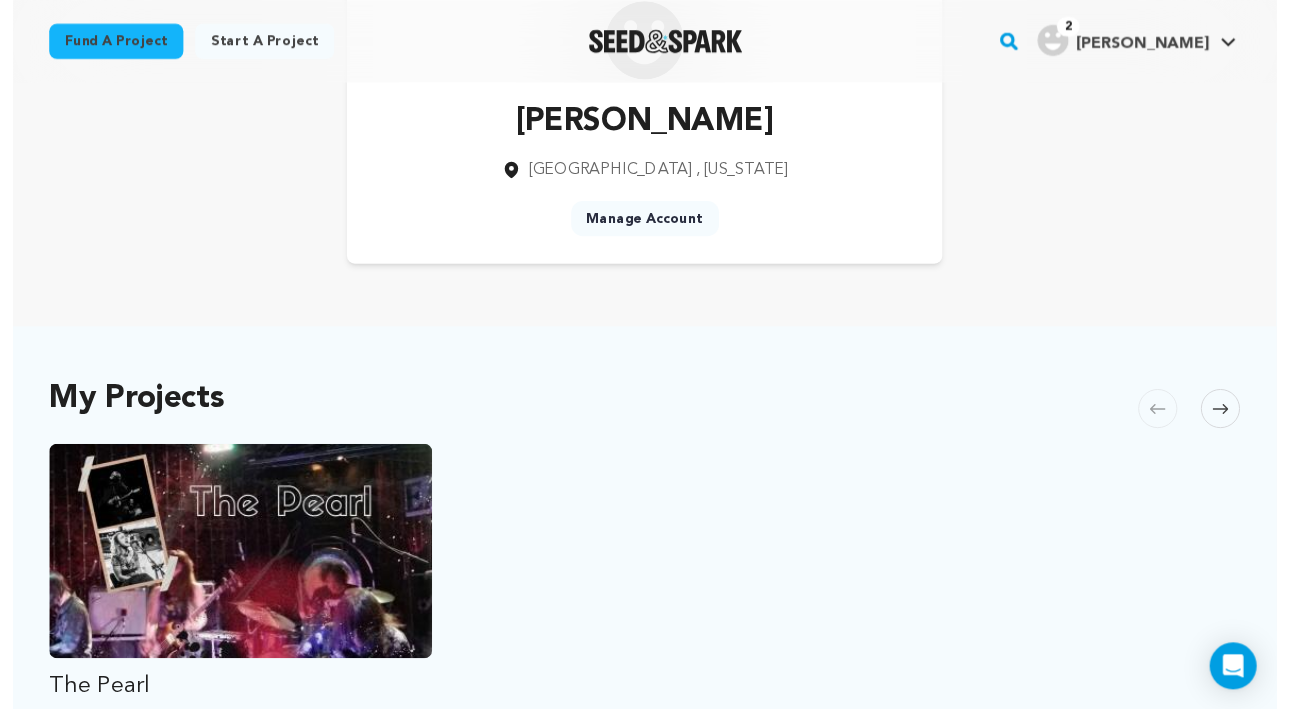 scroll, scrollTop: 0, scrollLeft: 0, axis: both 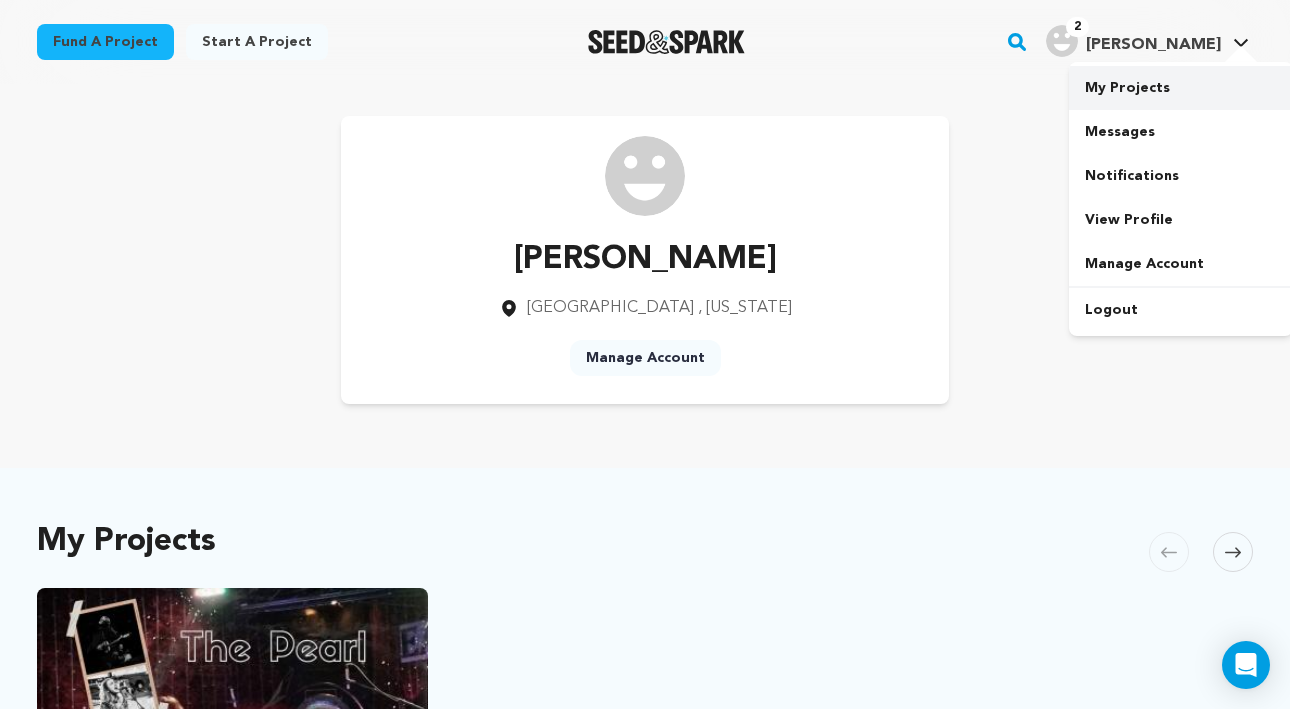click on "My Projects" at bounding box center (1181, 88) 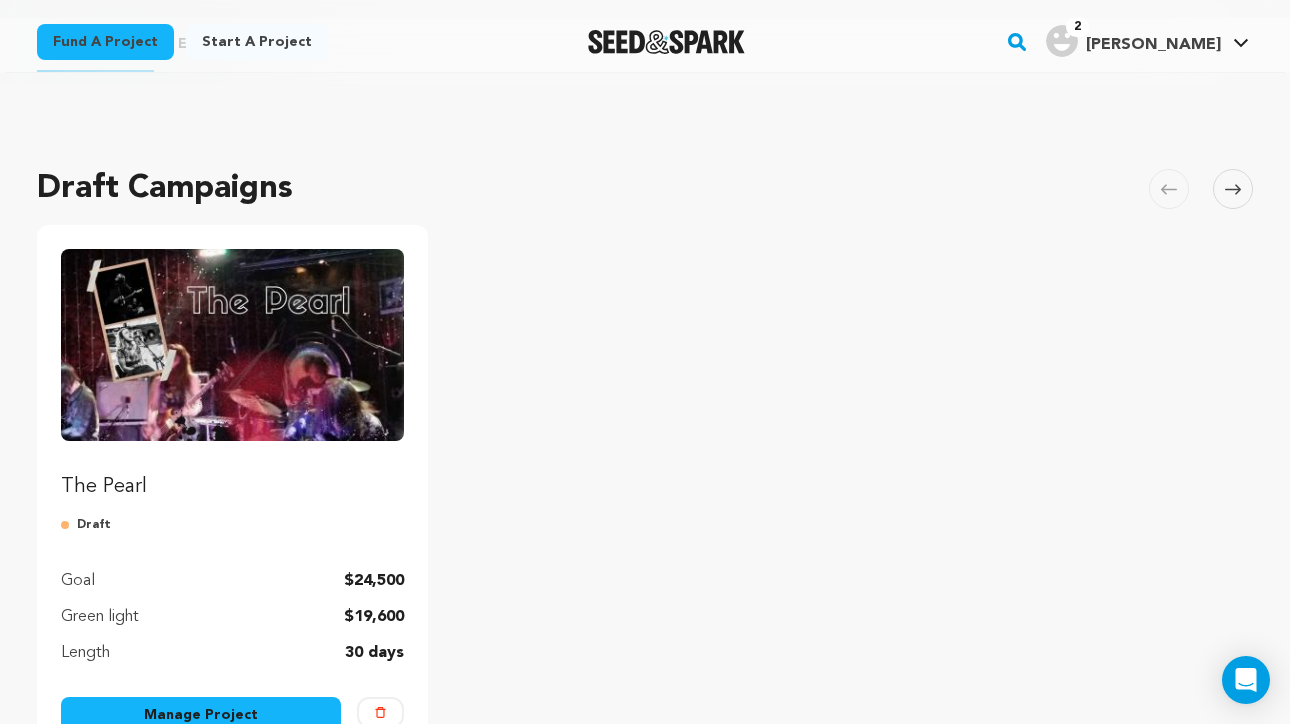scroll, scrollTop: 99, scrollLeft: 0, axis: vertical 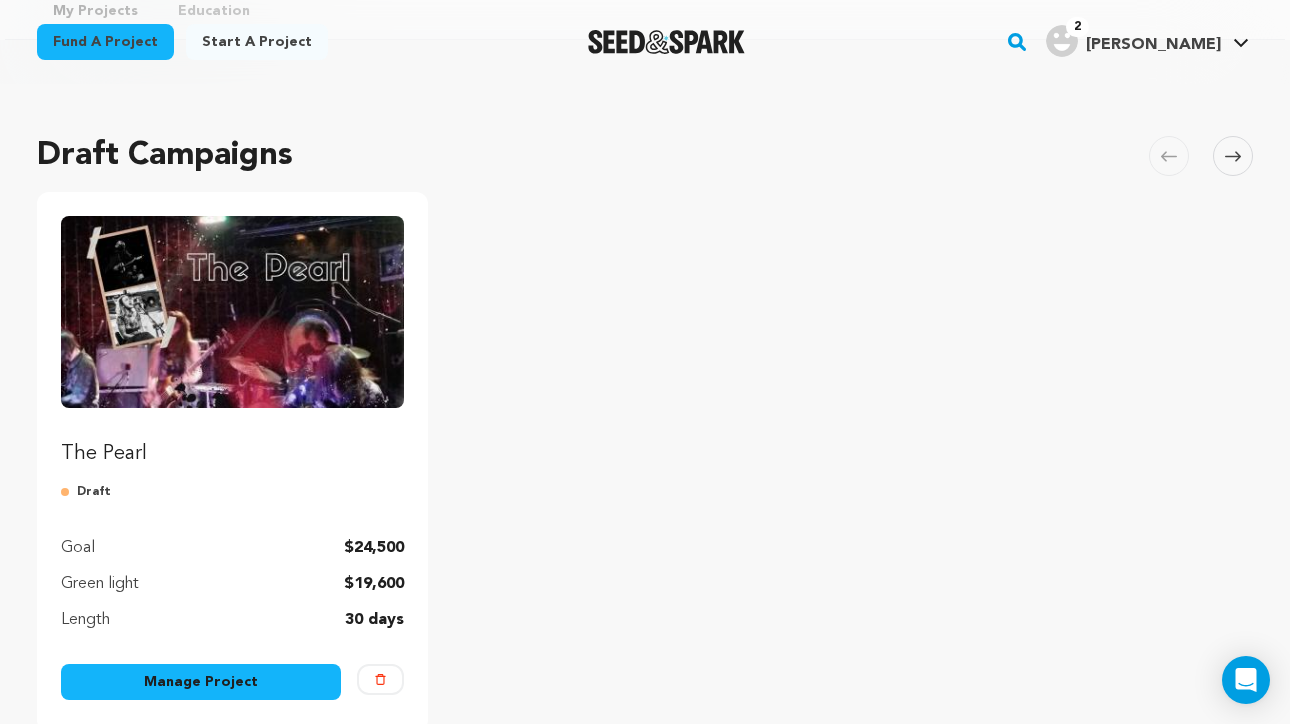 click on "Manage Project" at bounding box center [201, 682] 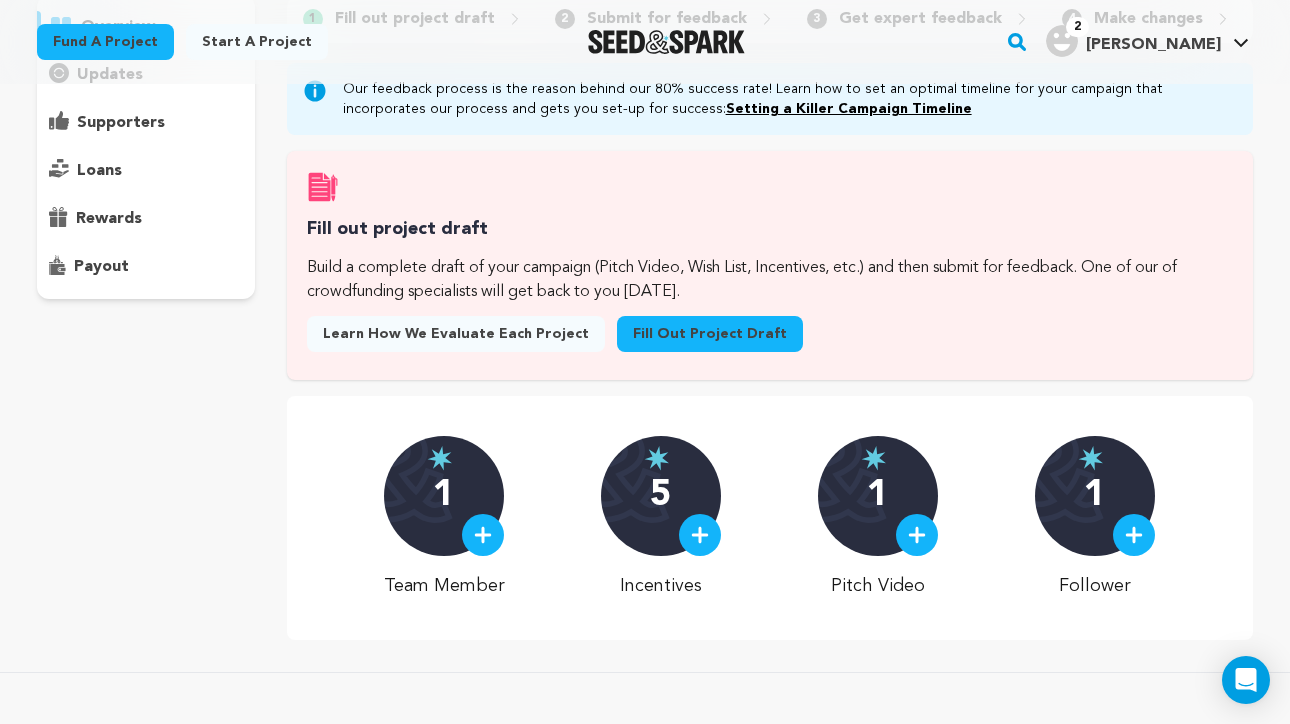 scroll, scrollTop: 0, scrollLeft: 0, axis: both 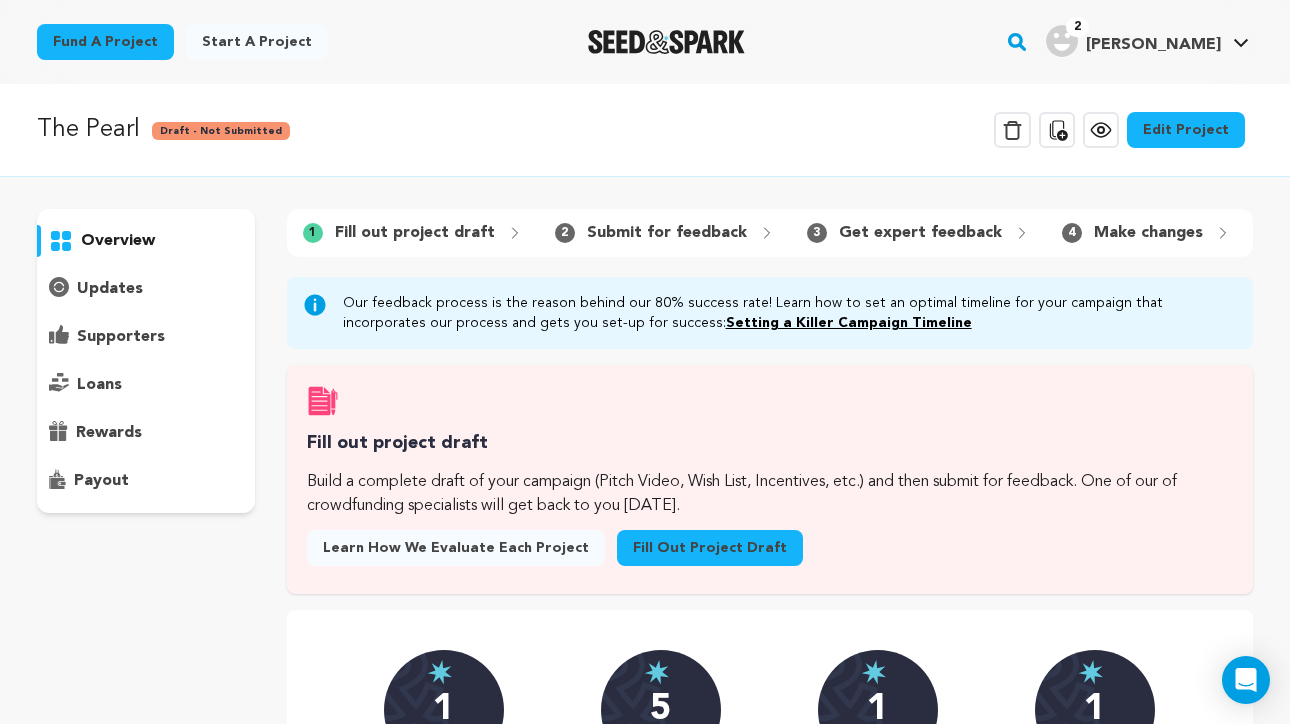 click on "Edit Project" at bounding box center [1186, 130] 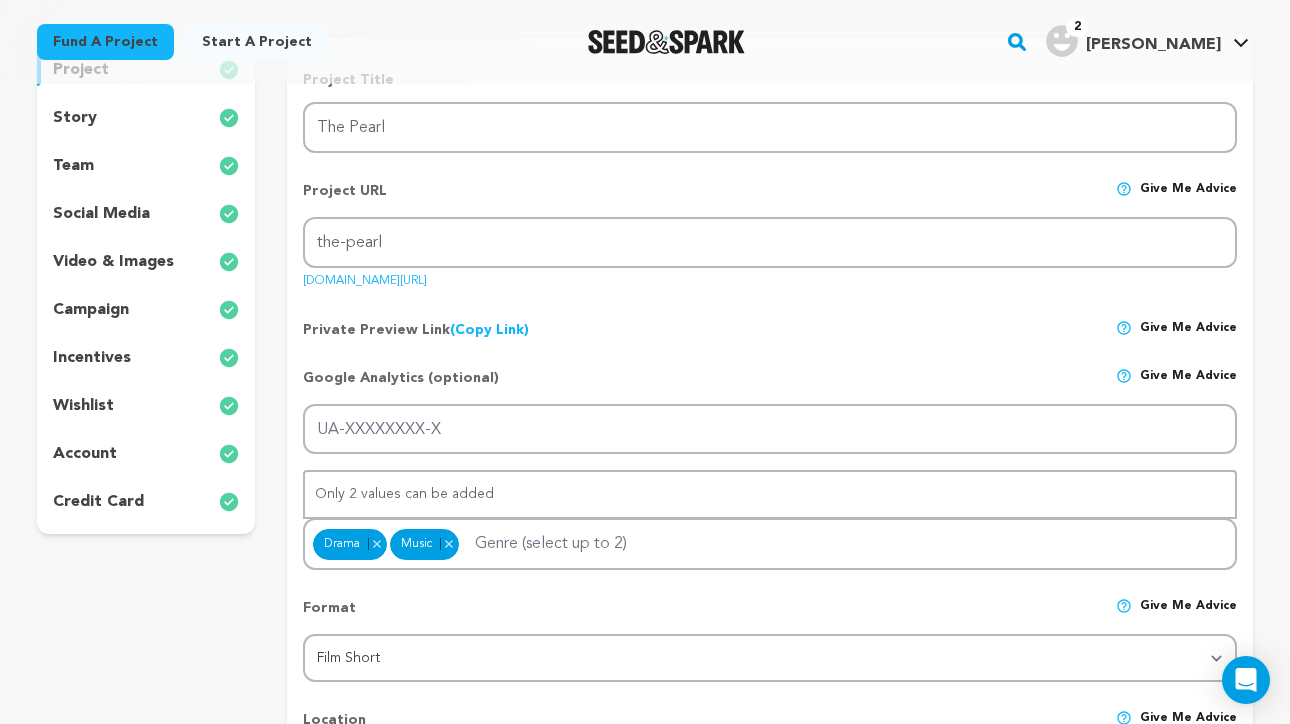 scroll, scrollTop: 54, scrollLeft: 0, axis: vertical 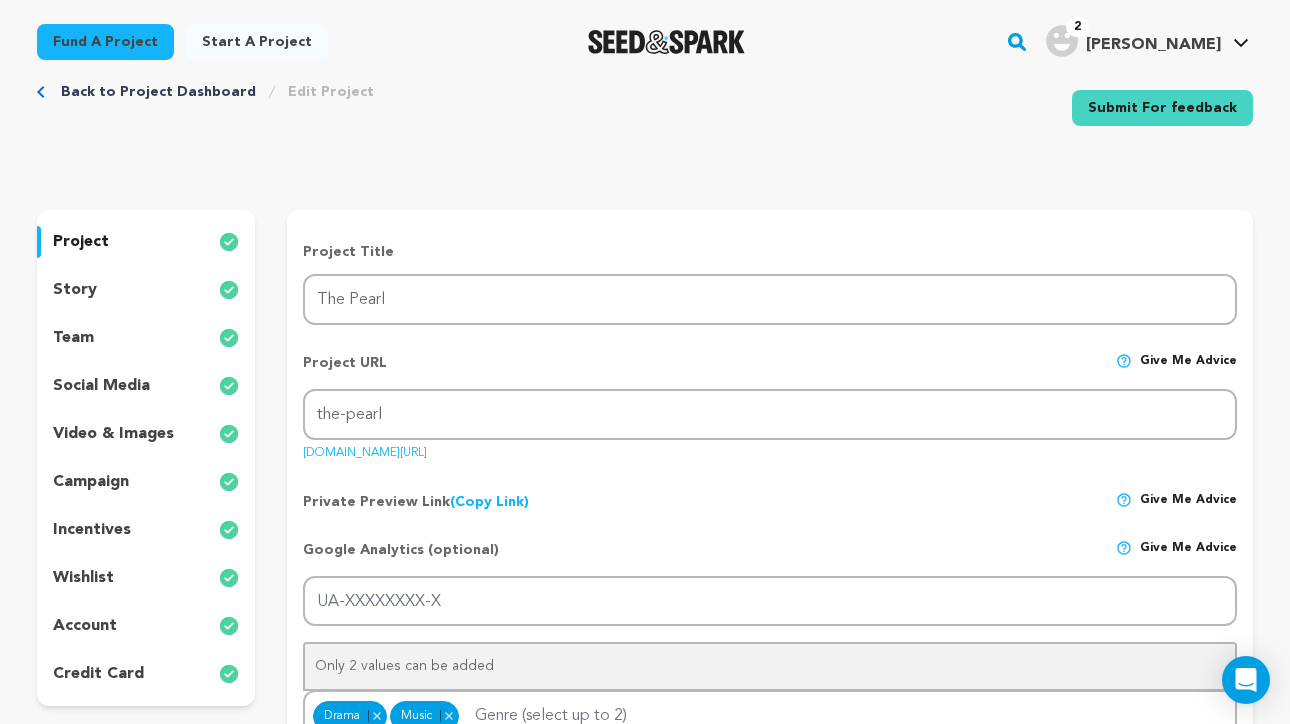 click on "story" at bounding box center [75, 290] 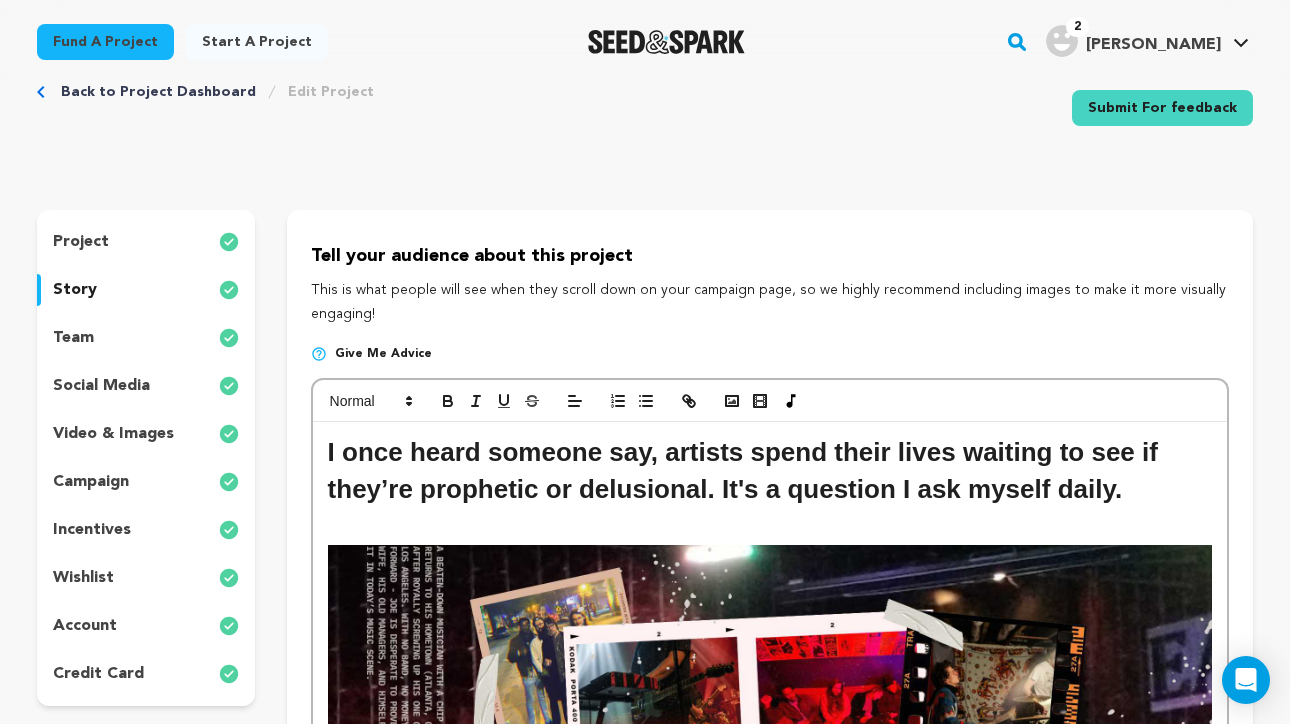 click on "team" at bounding box center [73, 338] 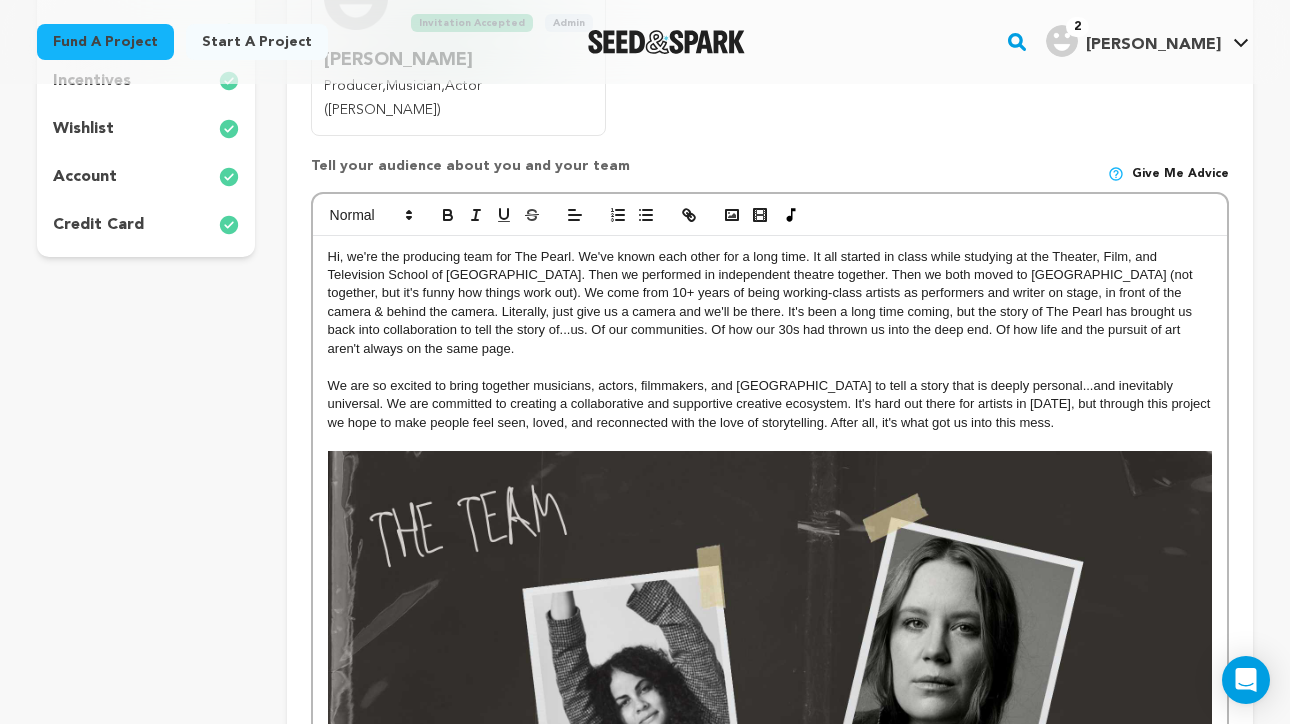 scroll, scrollTop: 143, scrollLeft: 0, axis: vertical 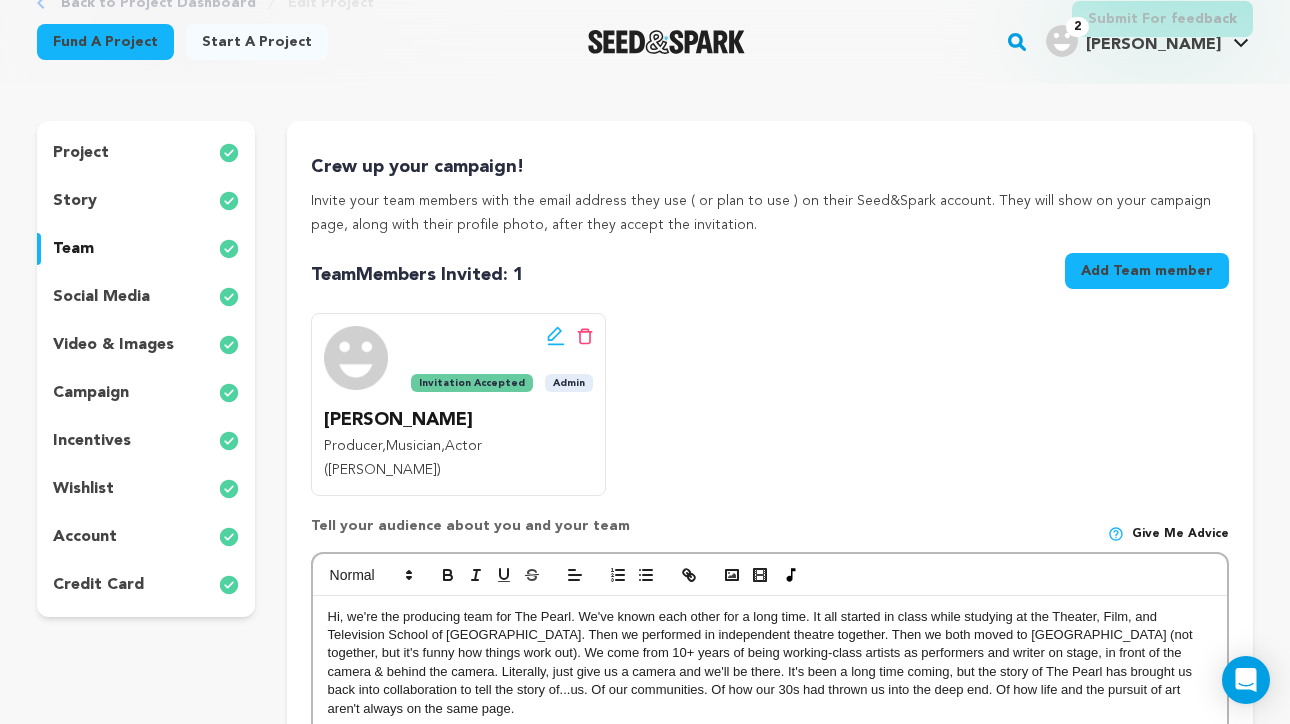 click on "social media" at bounding box center (101, 297) 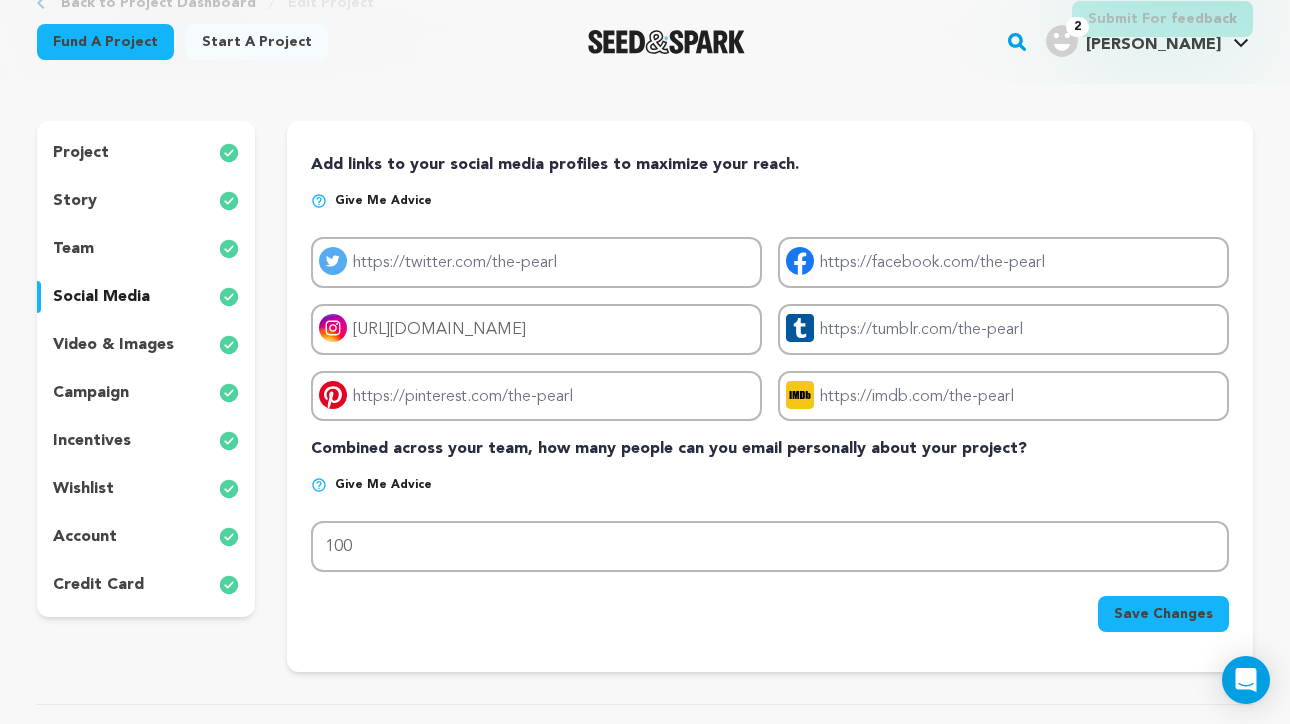 click on "video & images" at bounding box center (113, 345) 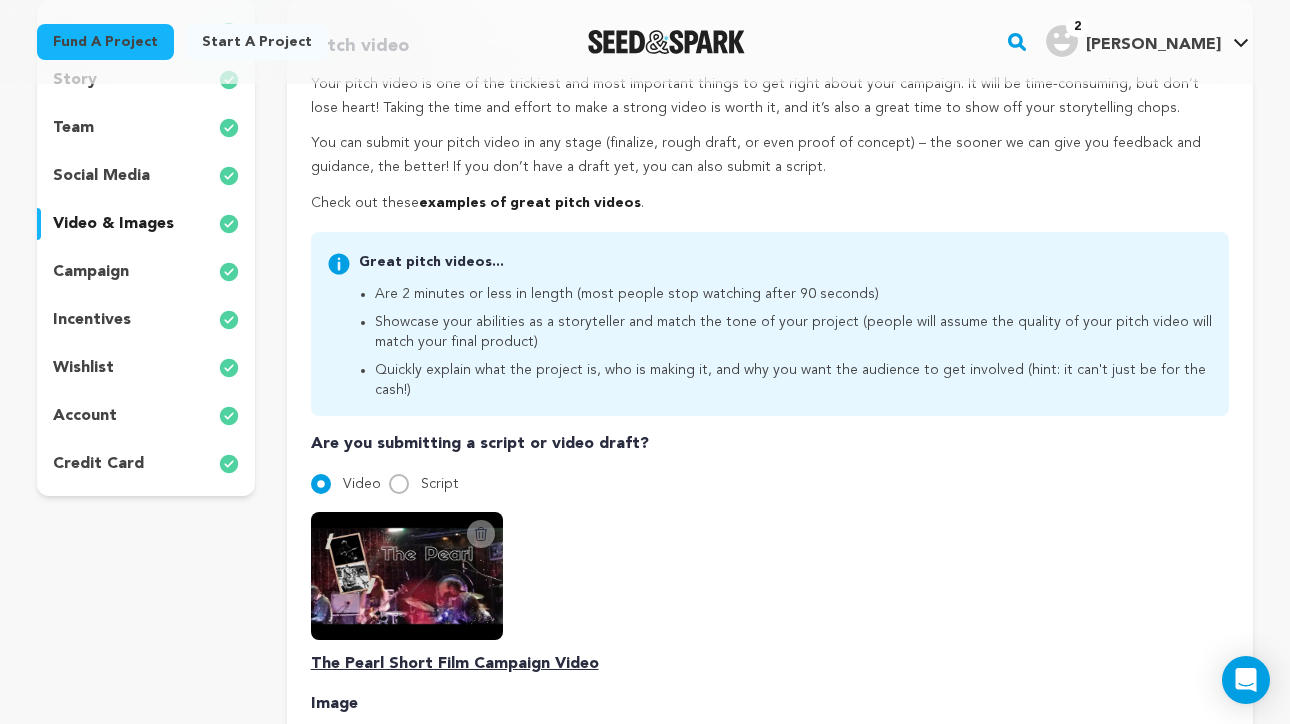 scroll, scrollTop: 89, scrollLeft: 0, axis: vertical 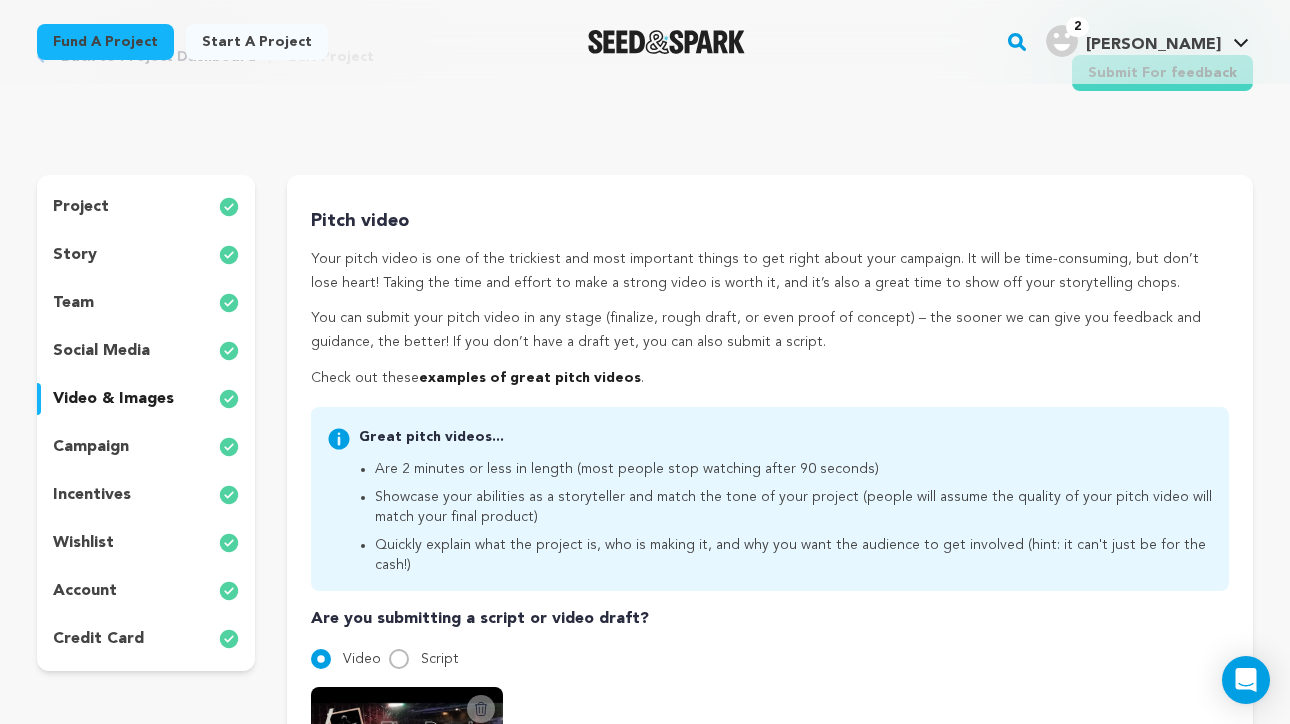 click on "project" at bounding box center [81, 207] 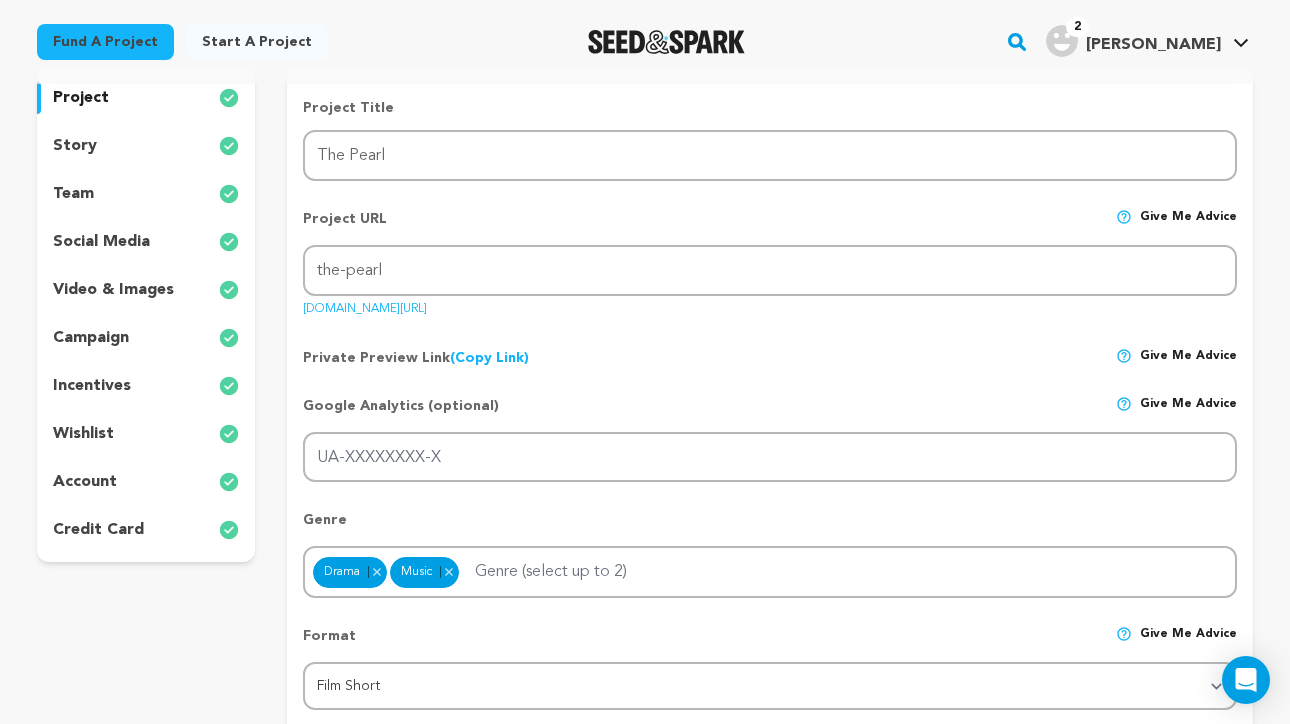 scroll, scrollTop: 0, scrollLeft: 0, axis: both 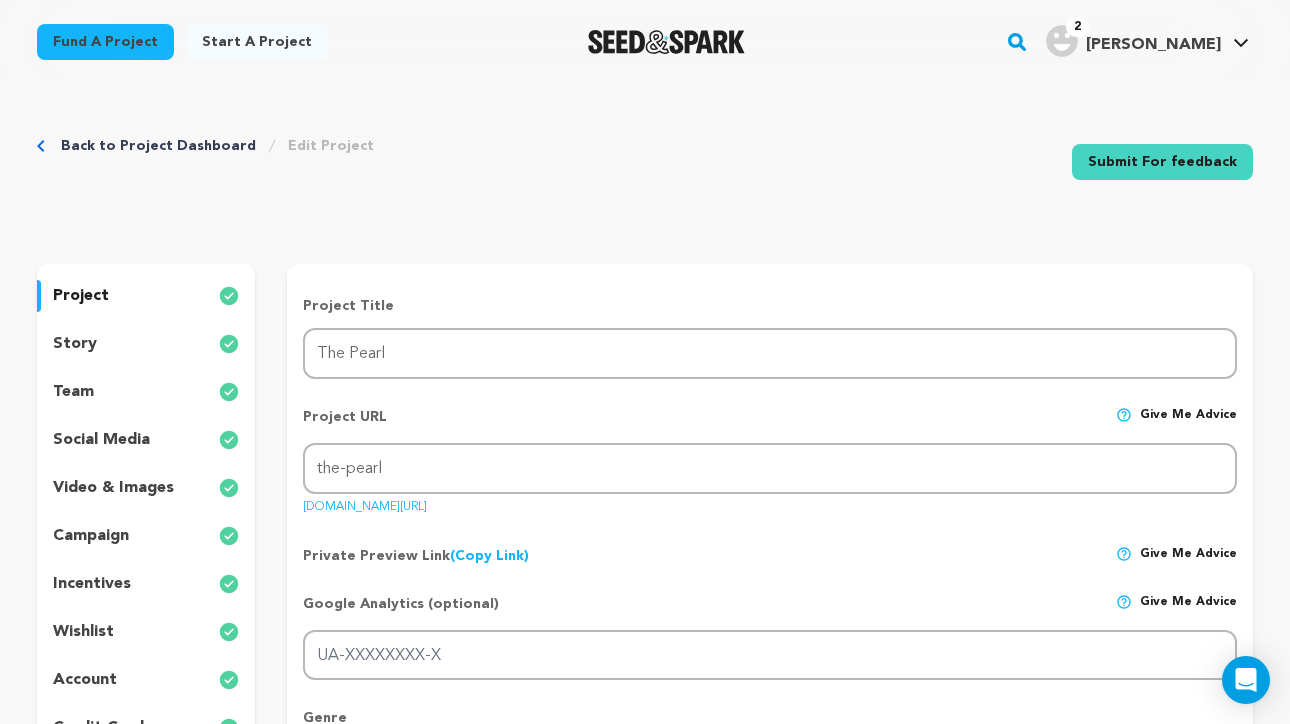 click on "wishlist" at bounding box center (83, 632) 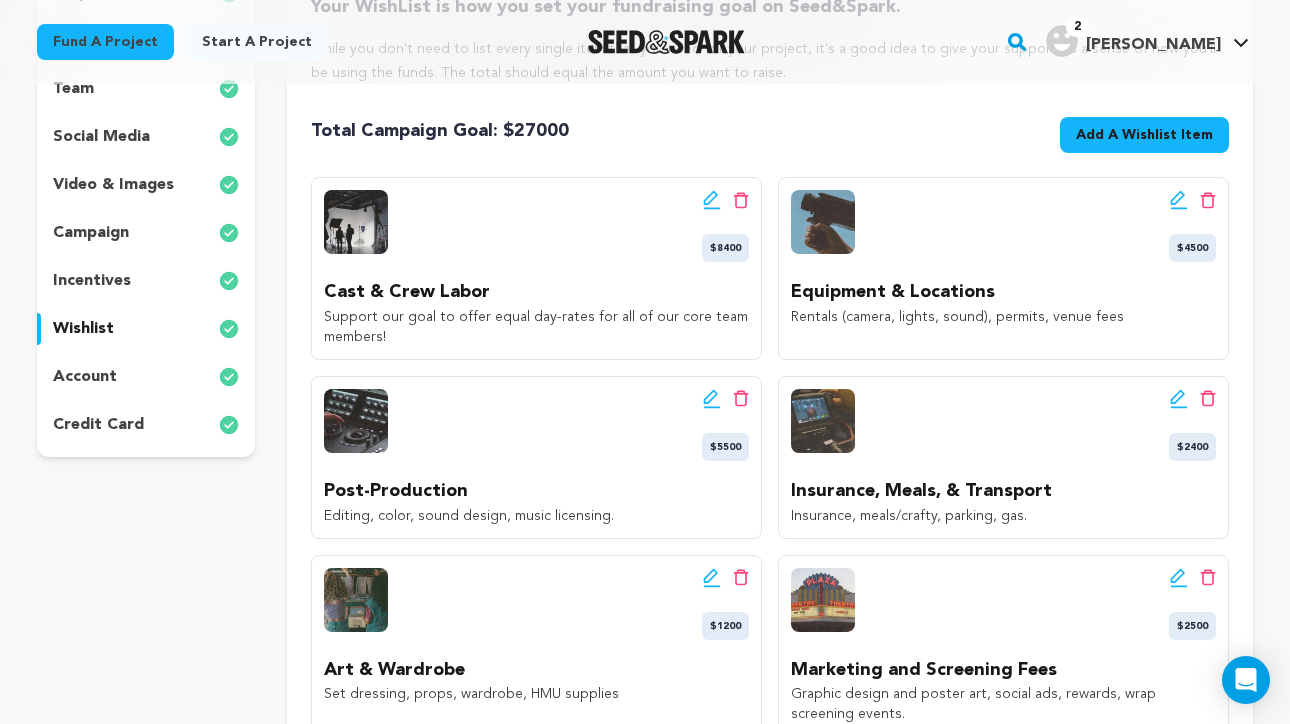 scroll, scrollTop: 0, scrollLeft: 0, axis: both 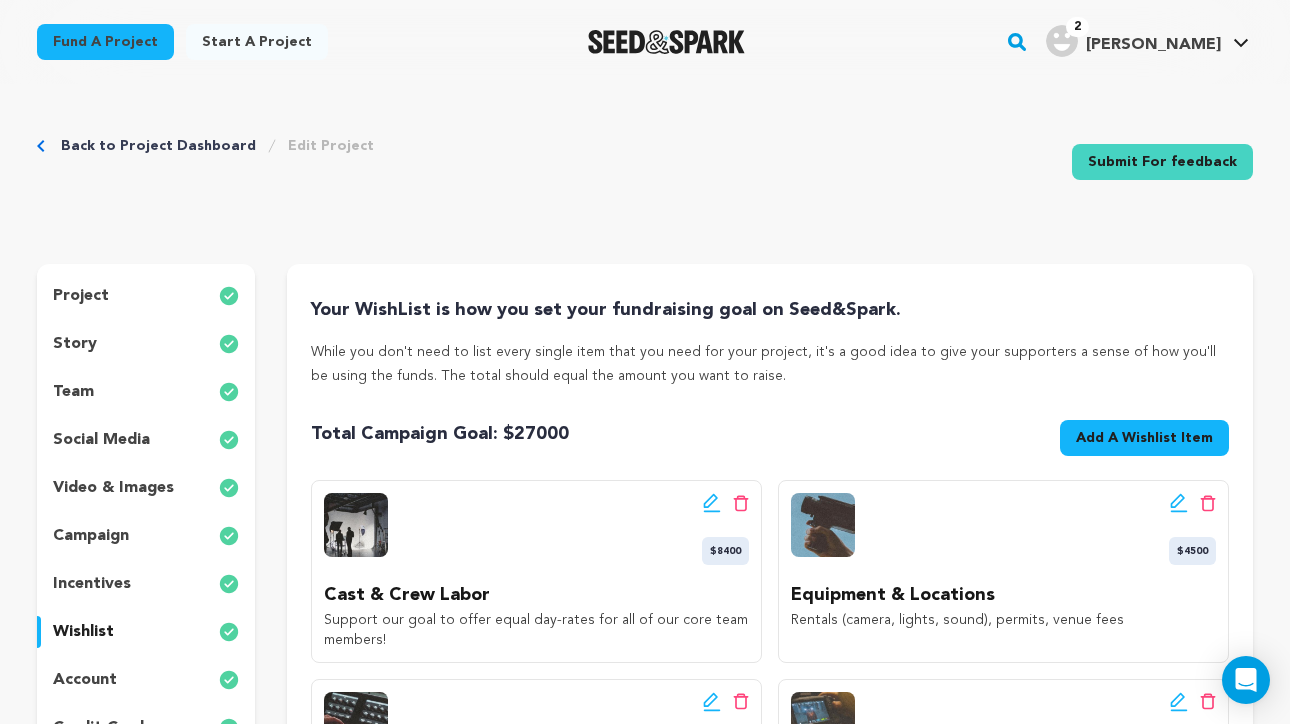 click on "project" at bounding box center (81, 296) 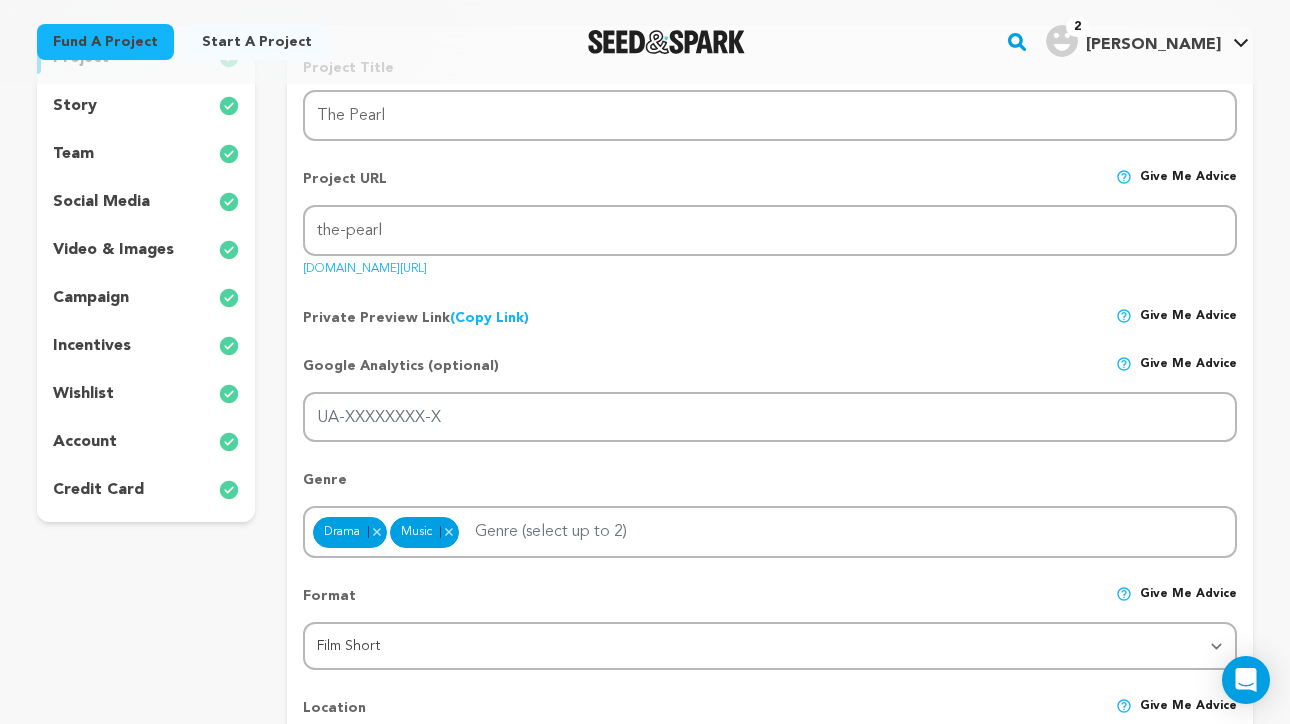 scroll, scrollTop: 317, scrollLeft: 0, axis: vertical 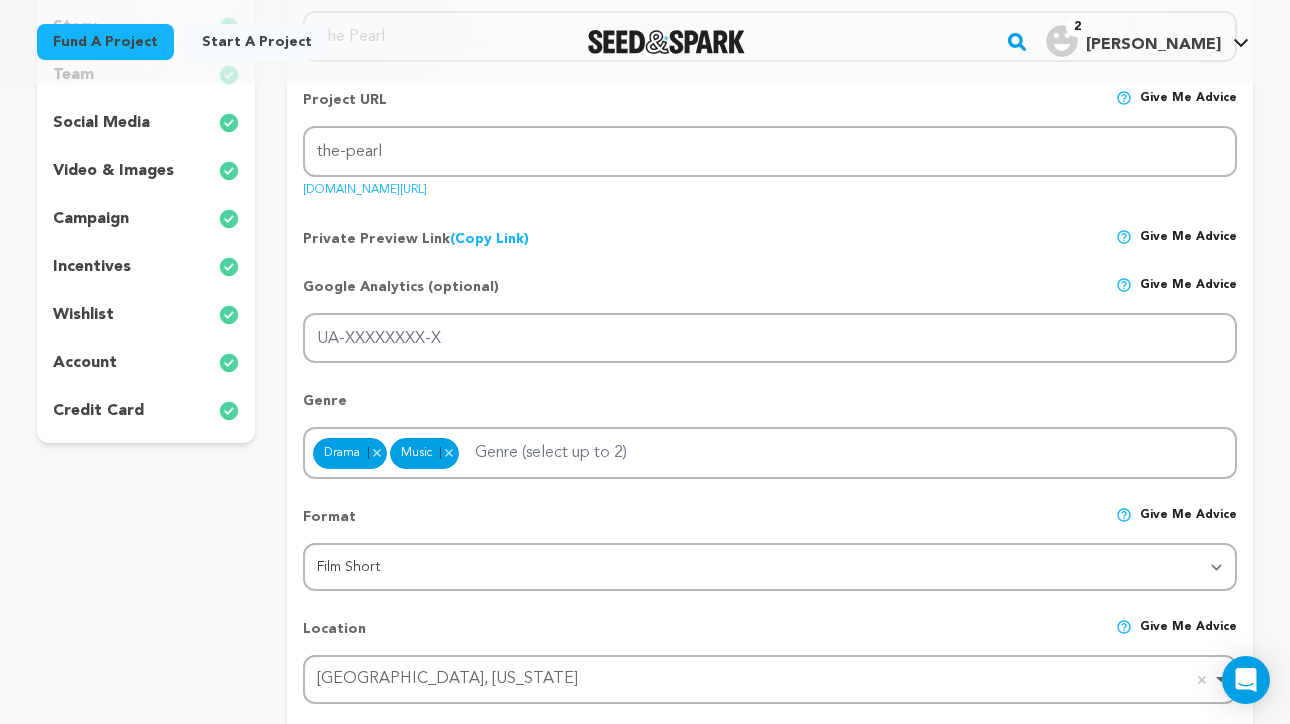 click on "campaign" at bounding box center (91, 219) 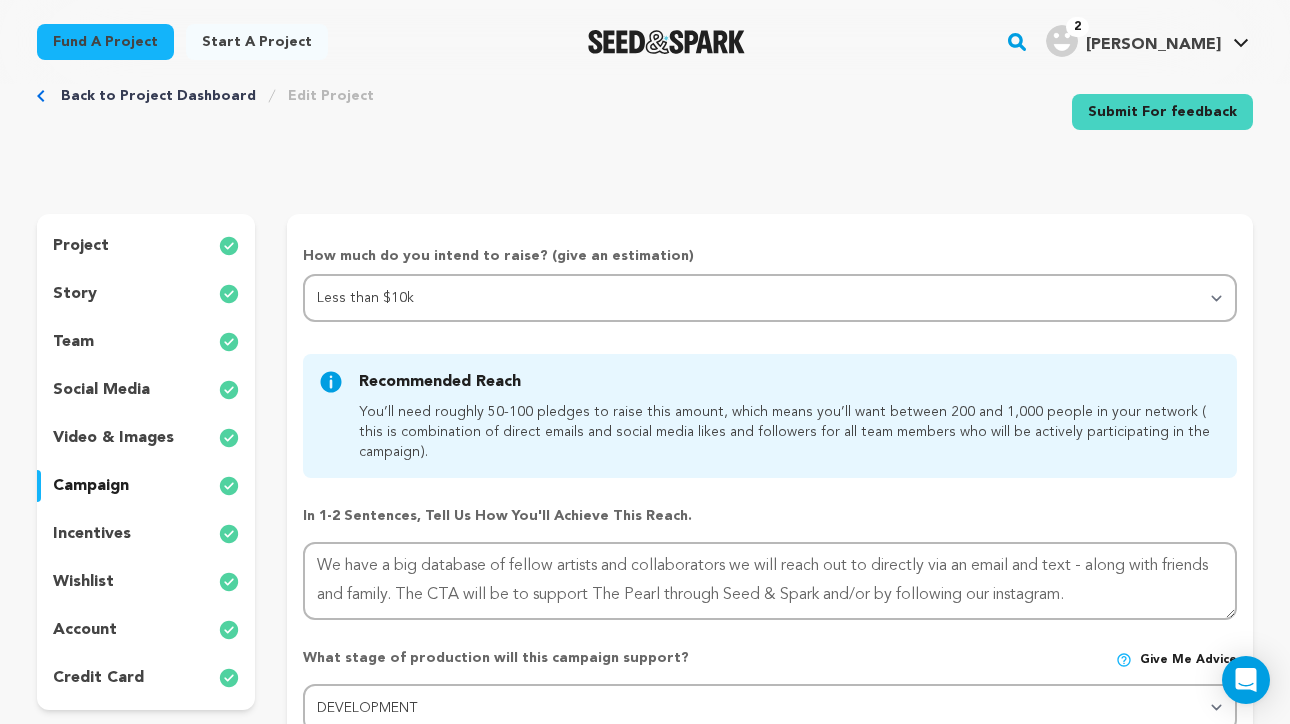 scroll, scrollTop: 0, scrollLeft: 0, axis: both 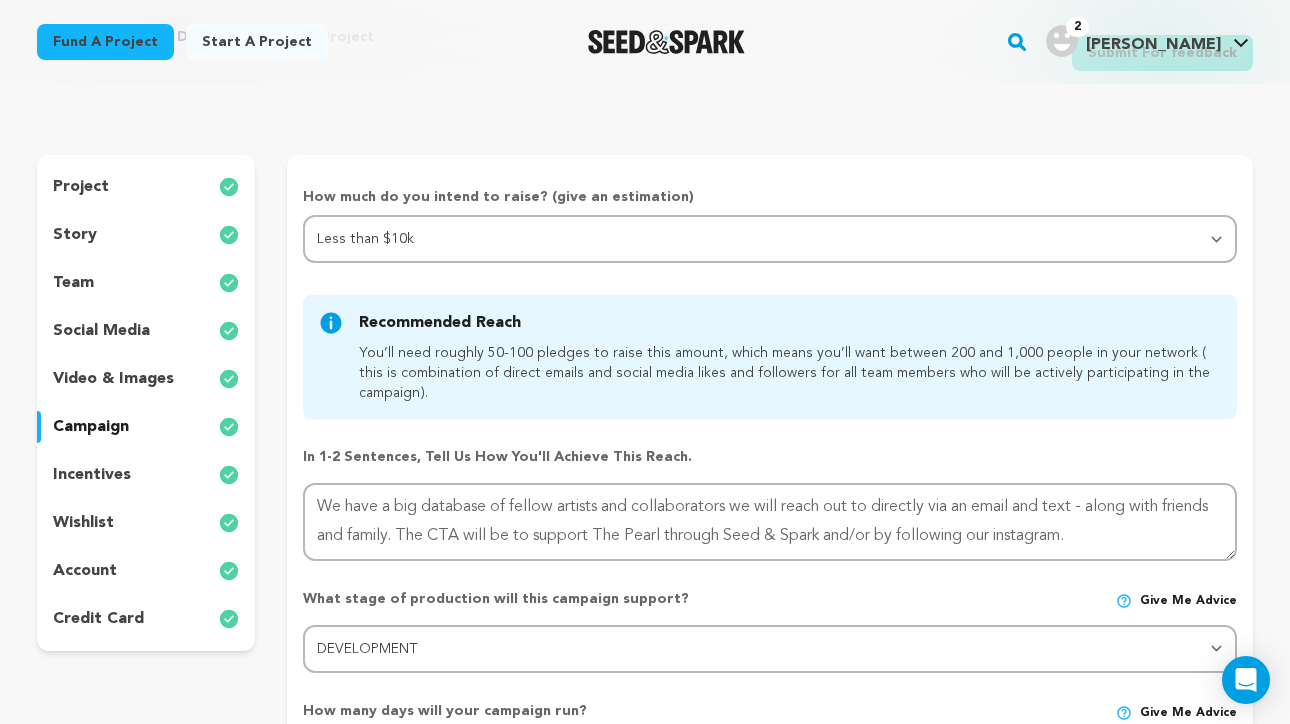 click on "story" at bounding box center [75, 235] 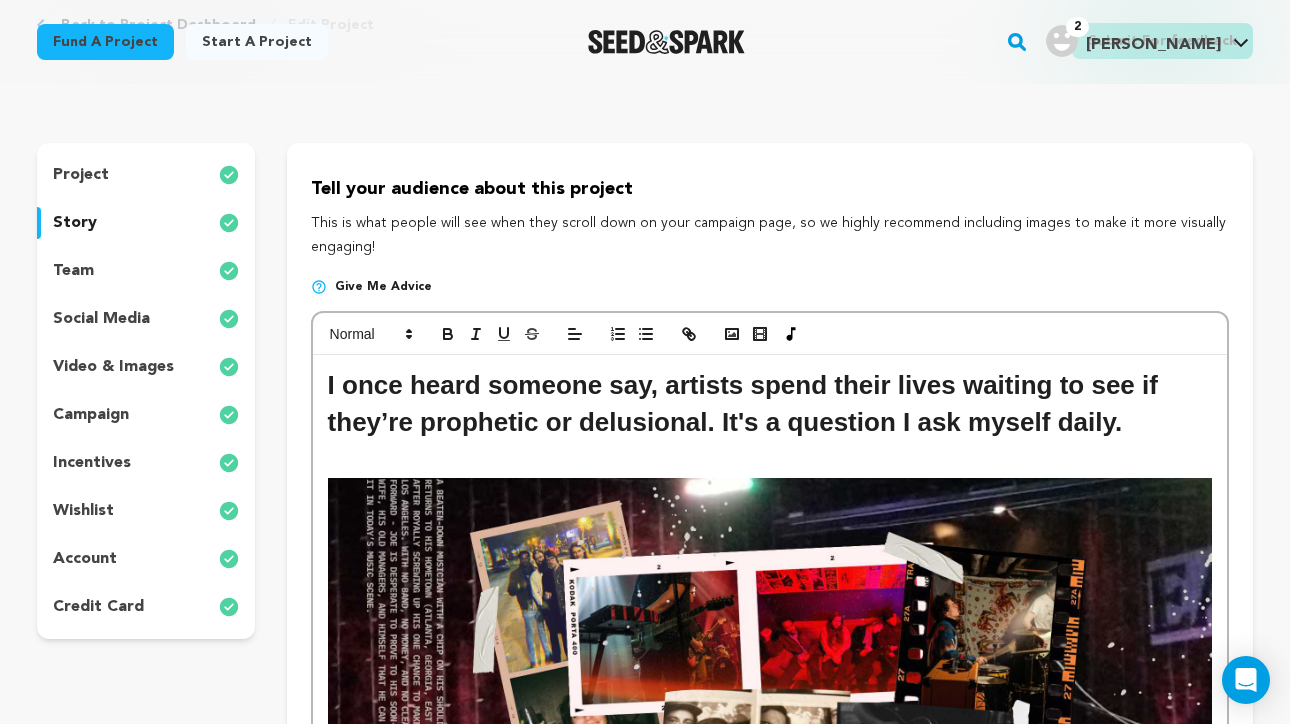 scroll, scrollTop: 125, scrollLeft: 0, axis: vertical 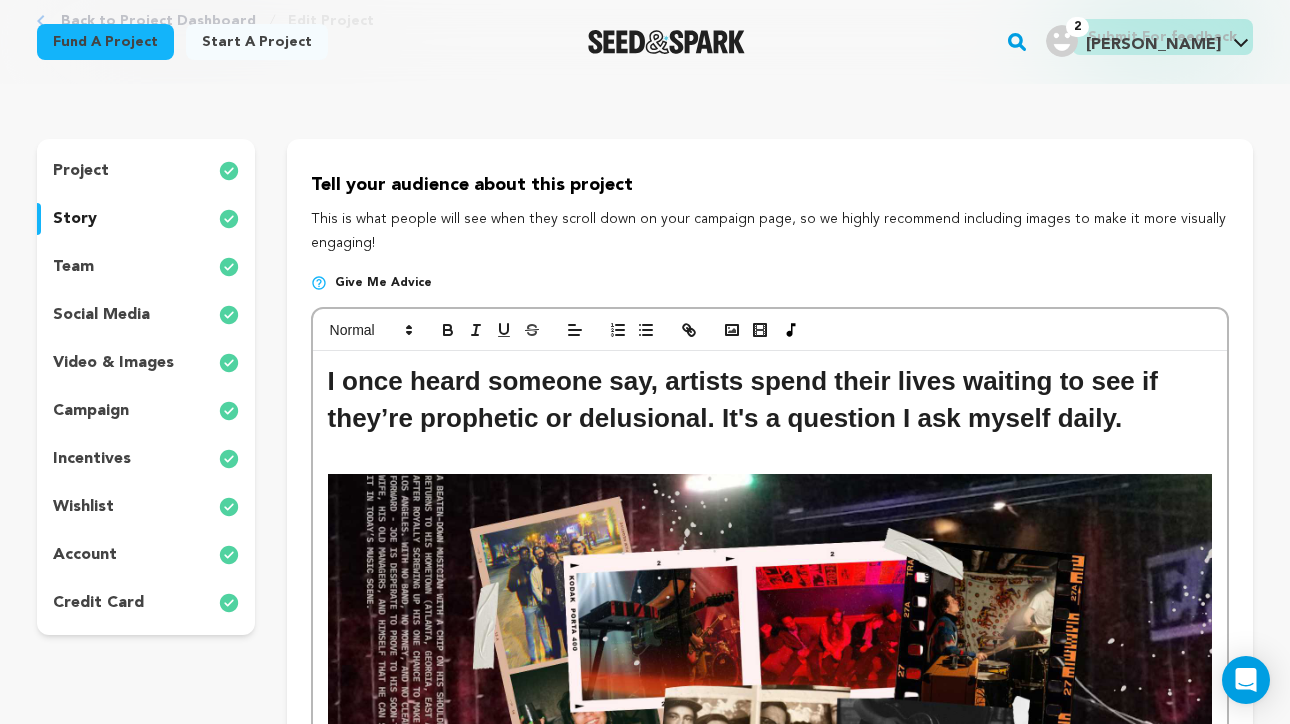 click on "Back to Project Dashboard
Edit Project
Submit For feedback
Submit For feedback" at bounding box center (645, 41) 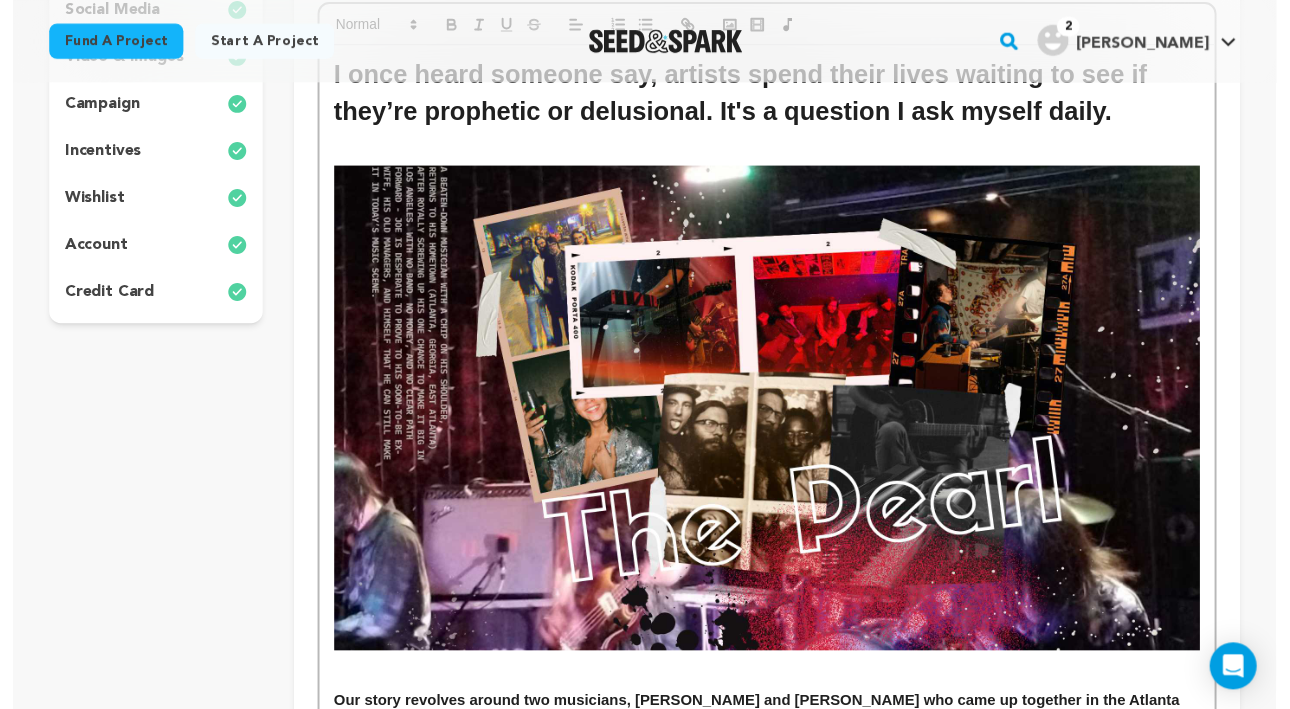 scroll, scrollTop: 791, scrollLeft: 0, axis: vertical 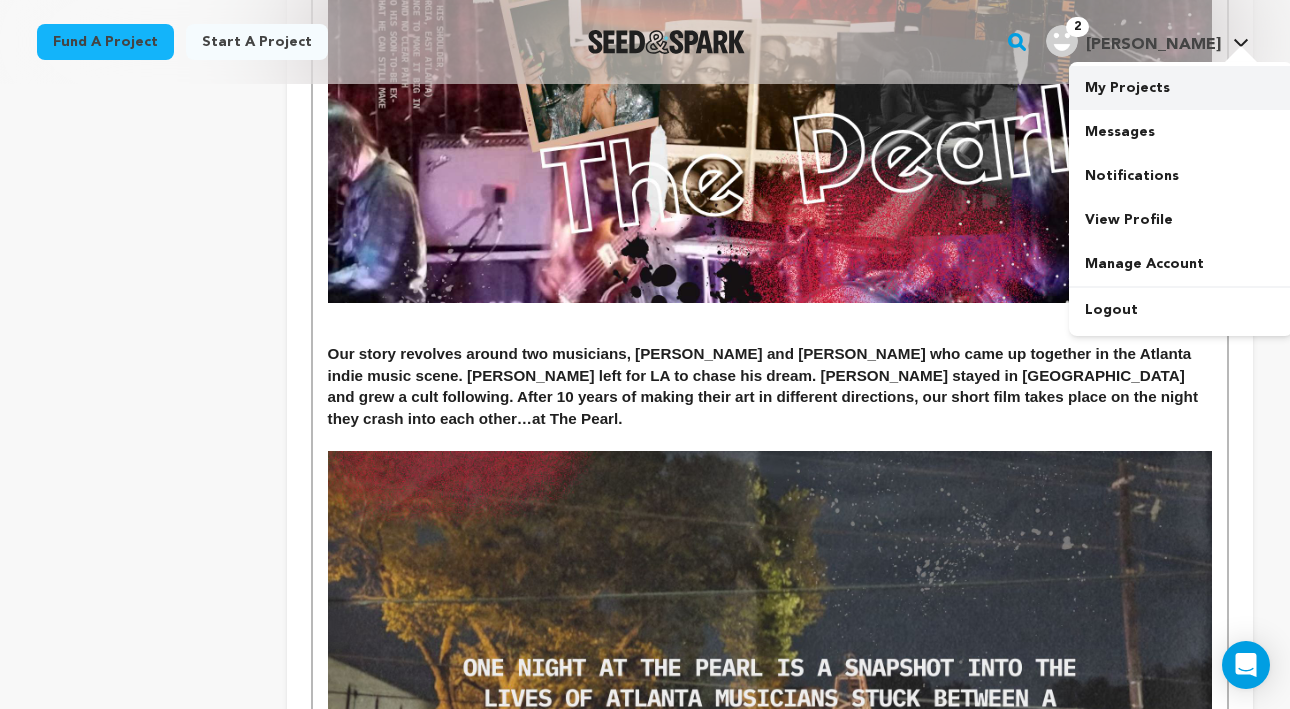 click on "My Projects" at bounding box center (1181, 88) 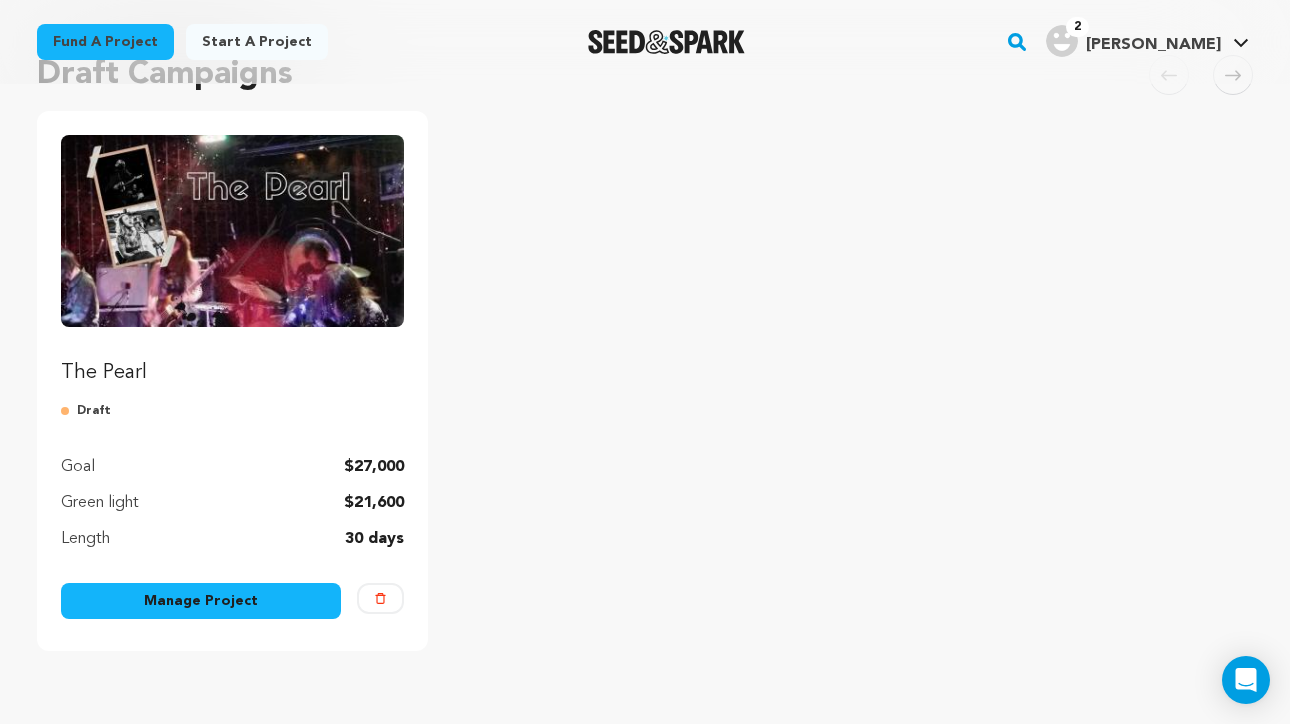 scroll, scrollTop: 184, scrollLeft: 0, axis: vertical 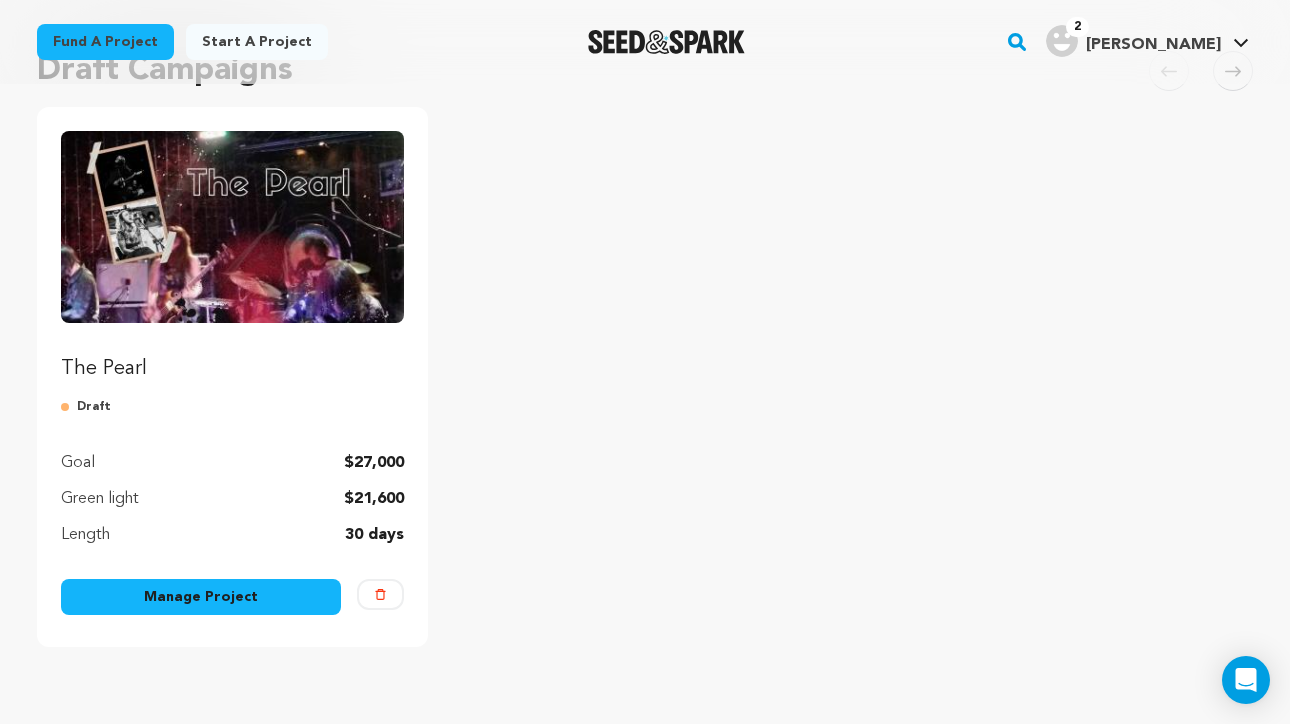 click on "Manage Project" at bounding box center [201, 597] 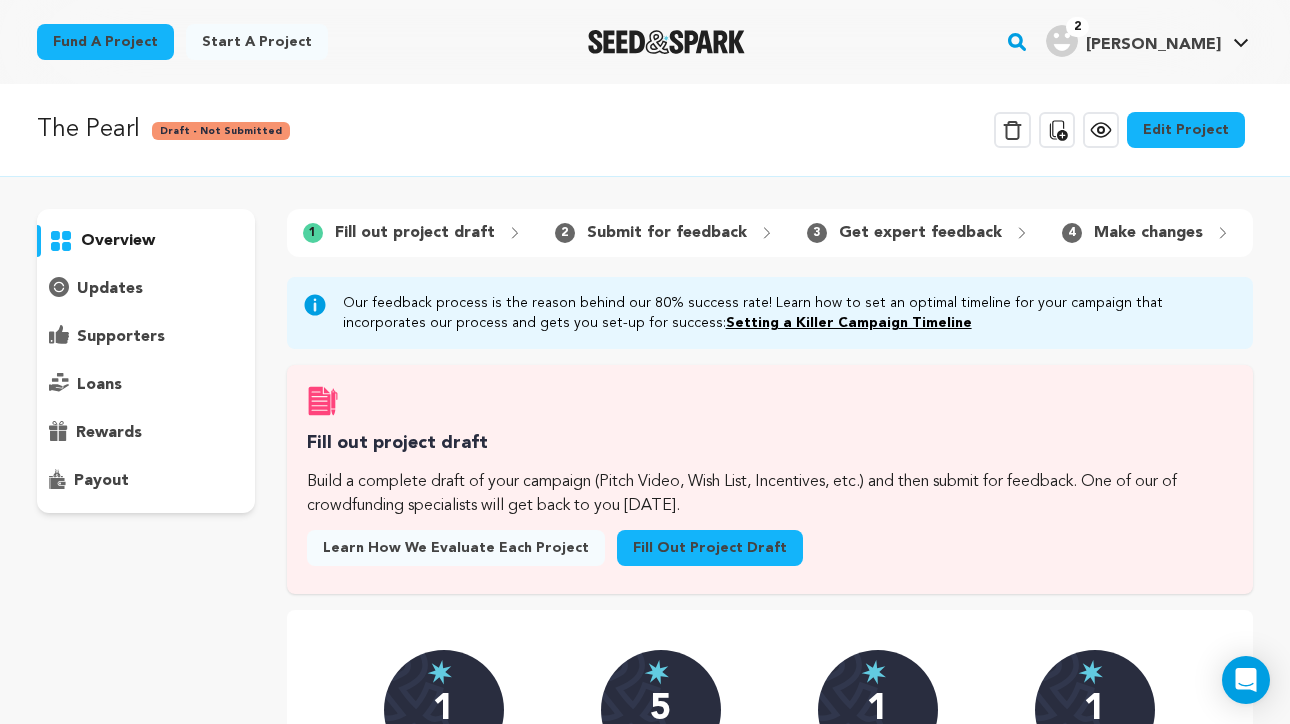 scroll, scrollTop: 0, scrollLeft: 0, axis: both 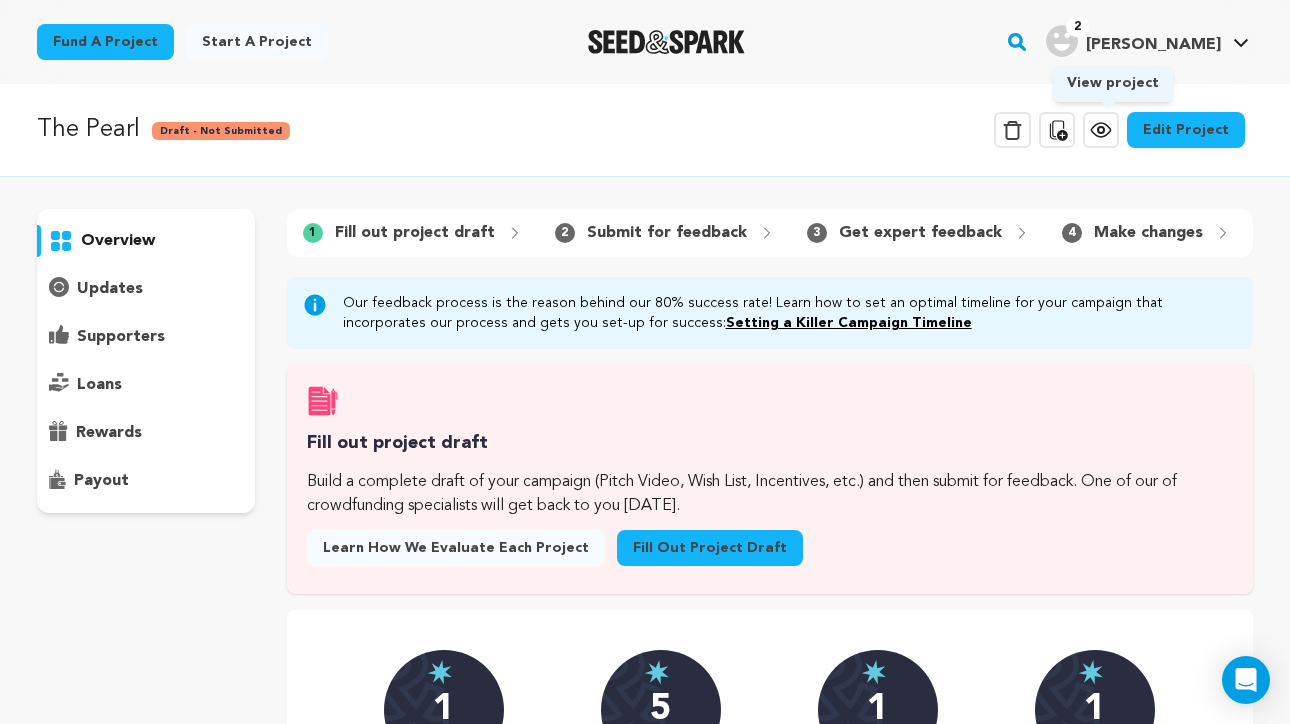click 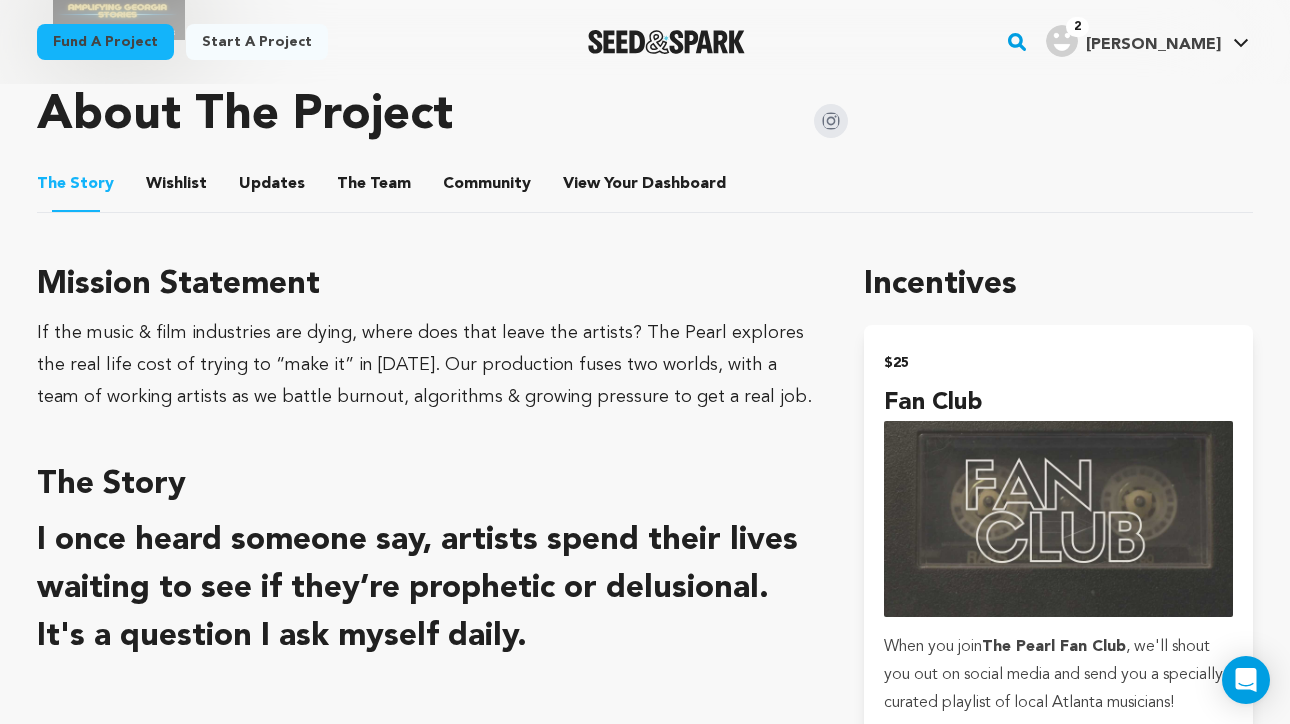 scroll, scrollTop: 901, scrollLeft: 0, axis: vertical 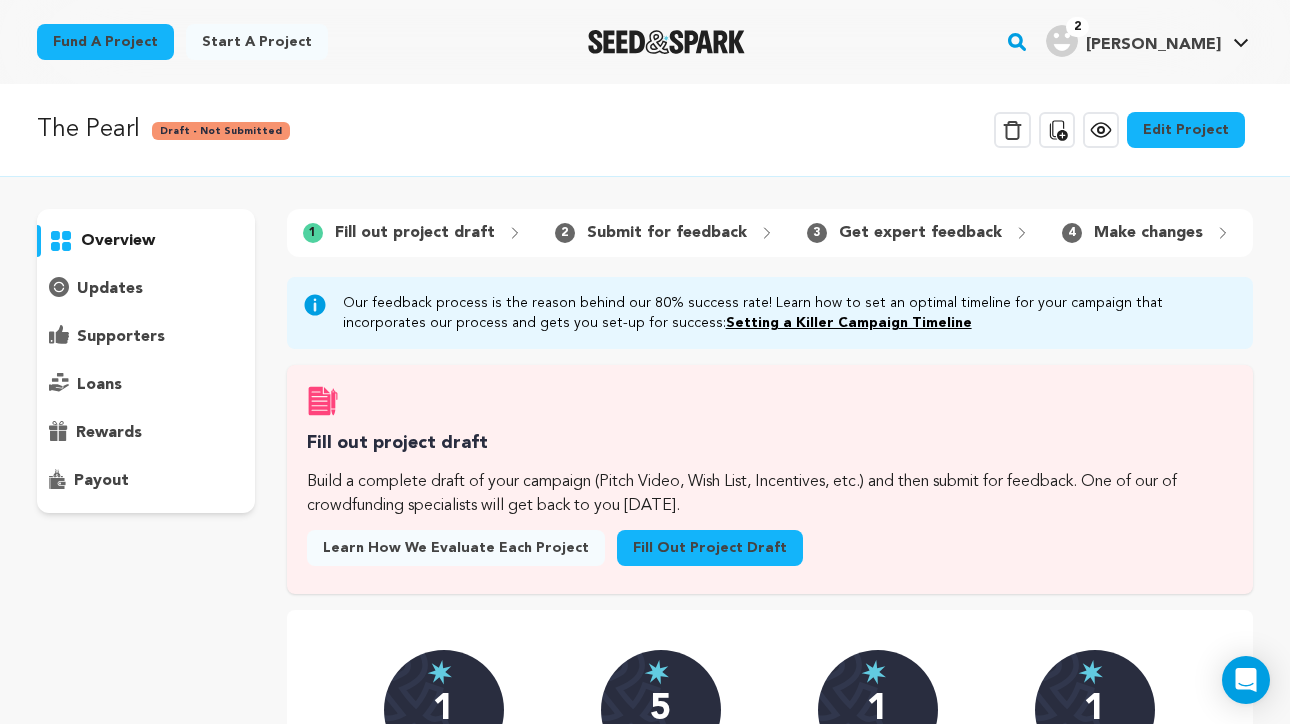 click on "Edit Project" at bounding box center (1186, 130) 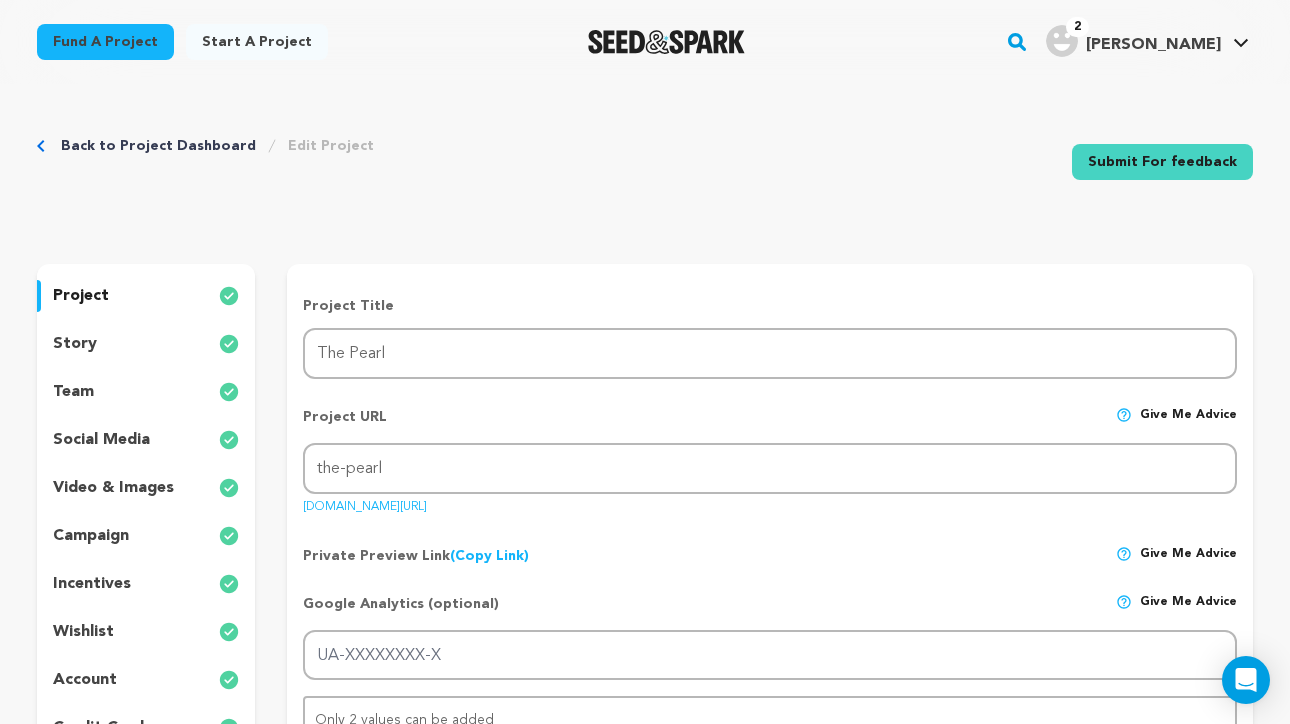 scroll, scrollTop: 172, scrollLeft: 0, axis: vertical 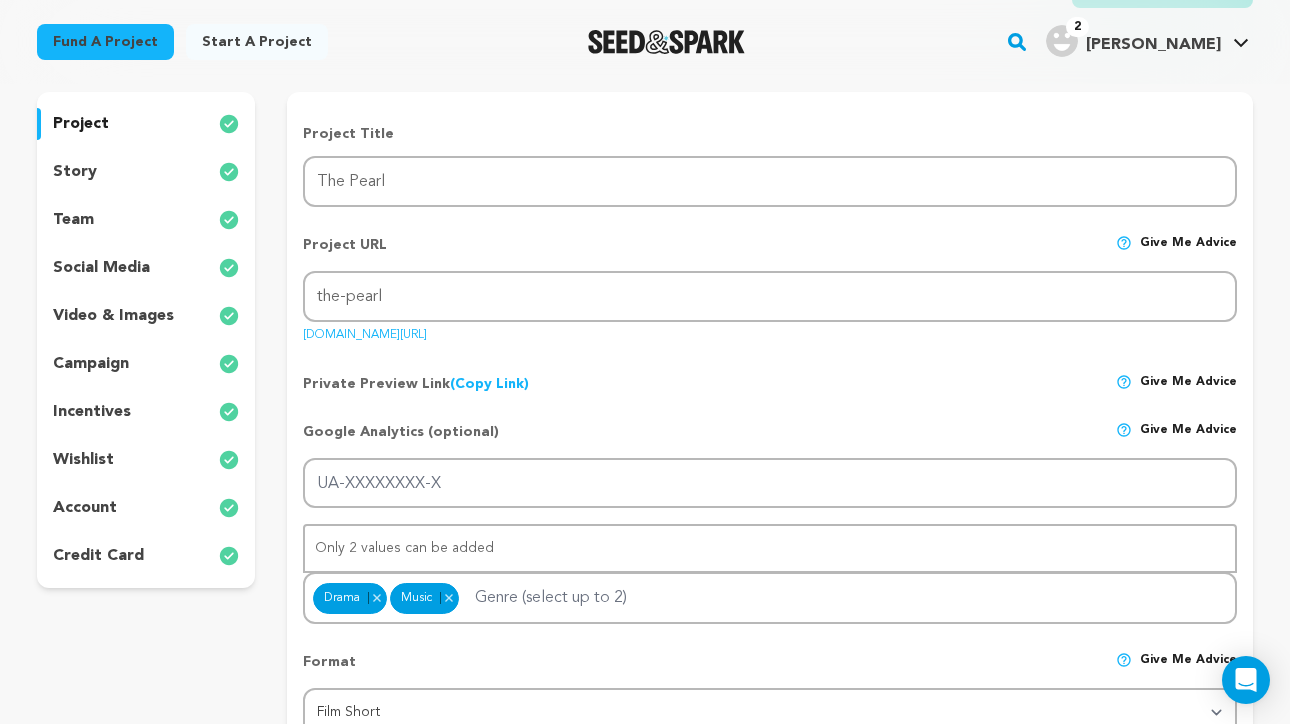 click on "story" at bounding box center (75, 172) 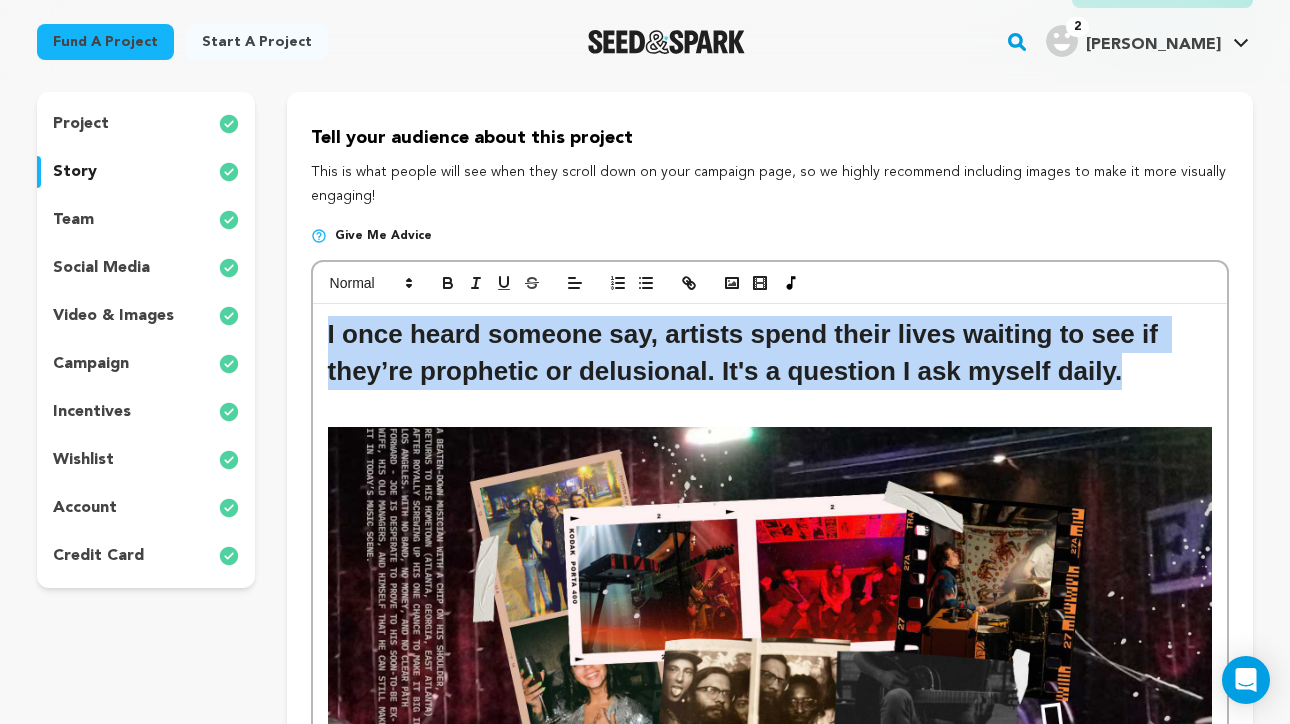 drag, startPoint x: 1132, startPoint y: 378, endPoint x: 302, endPoint y: 310, distance: 832.7809 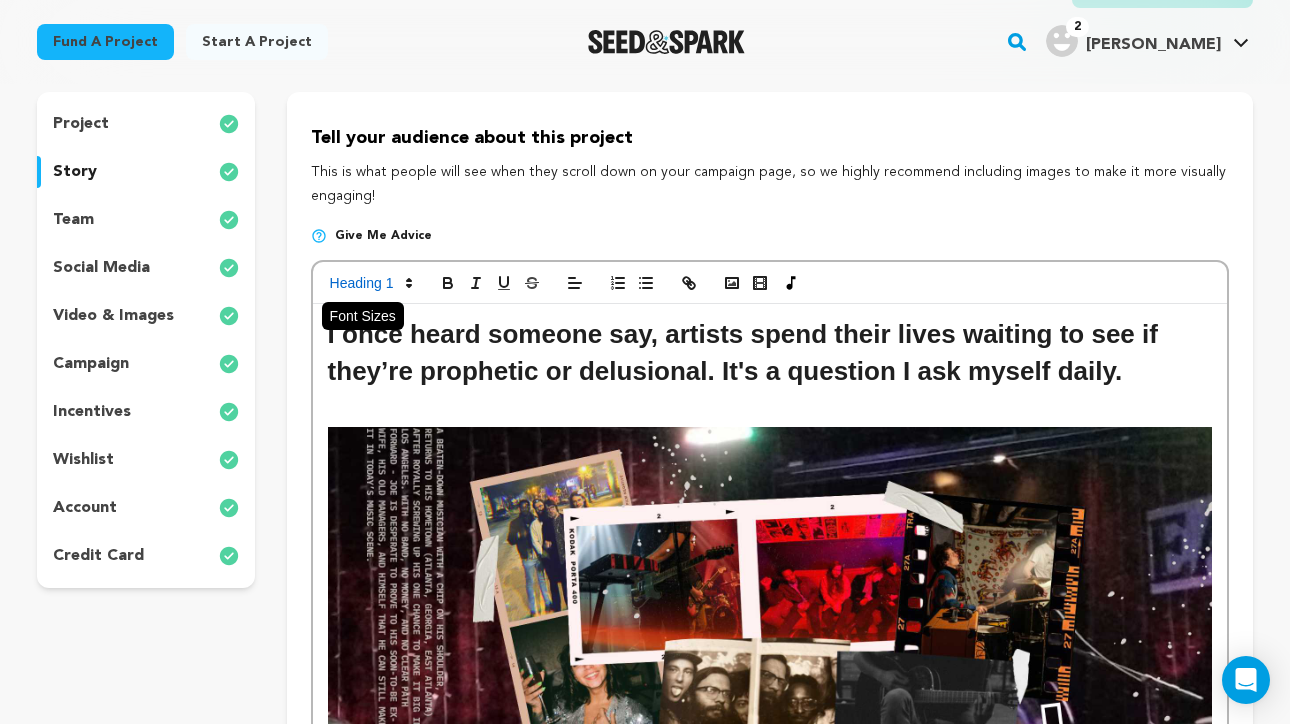 click 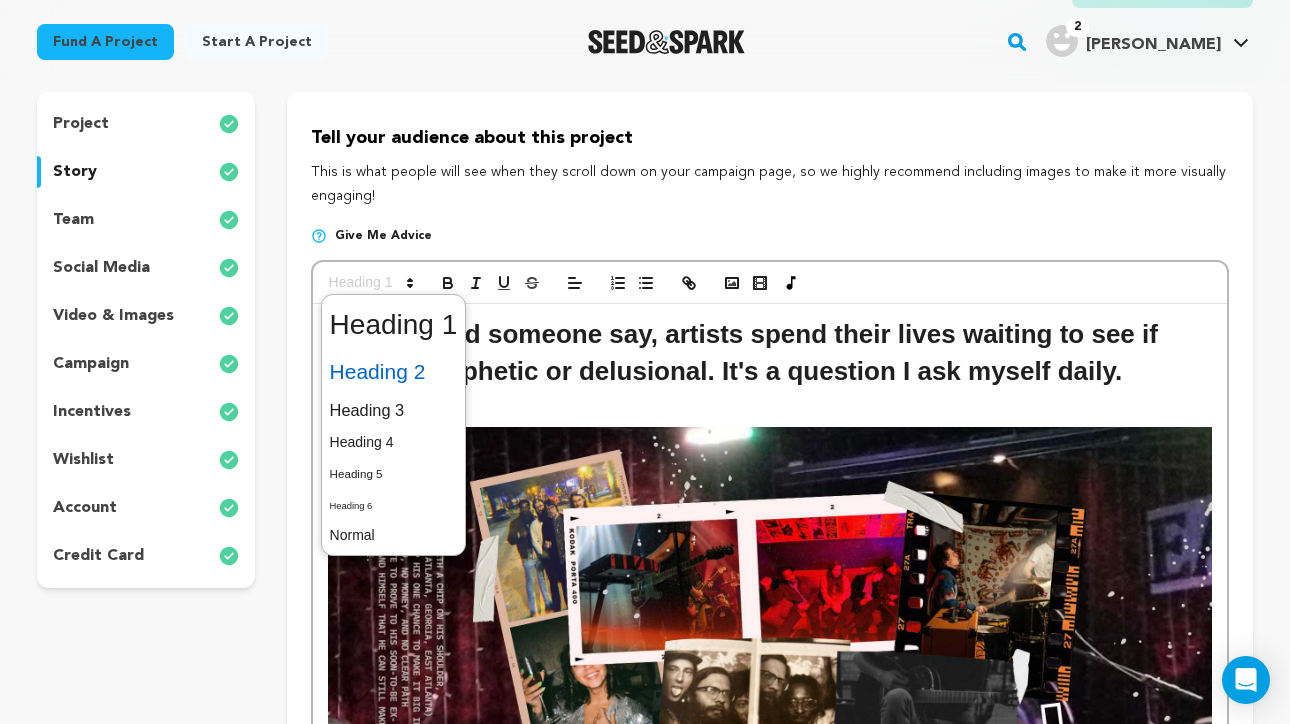 click at bounding box center (394, 372) 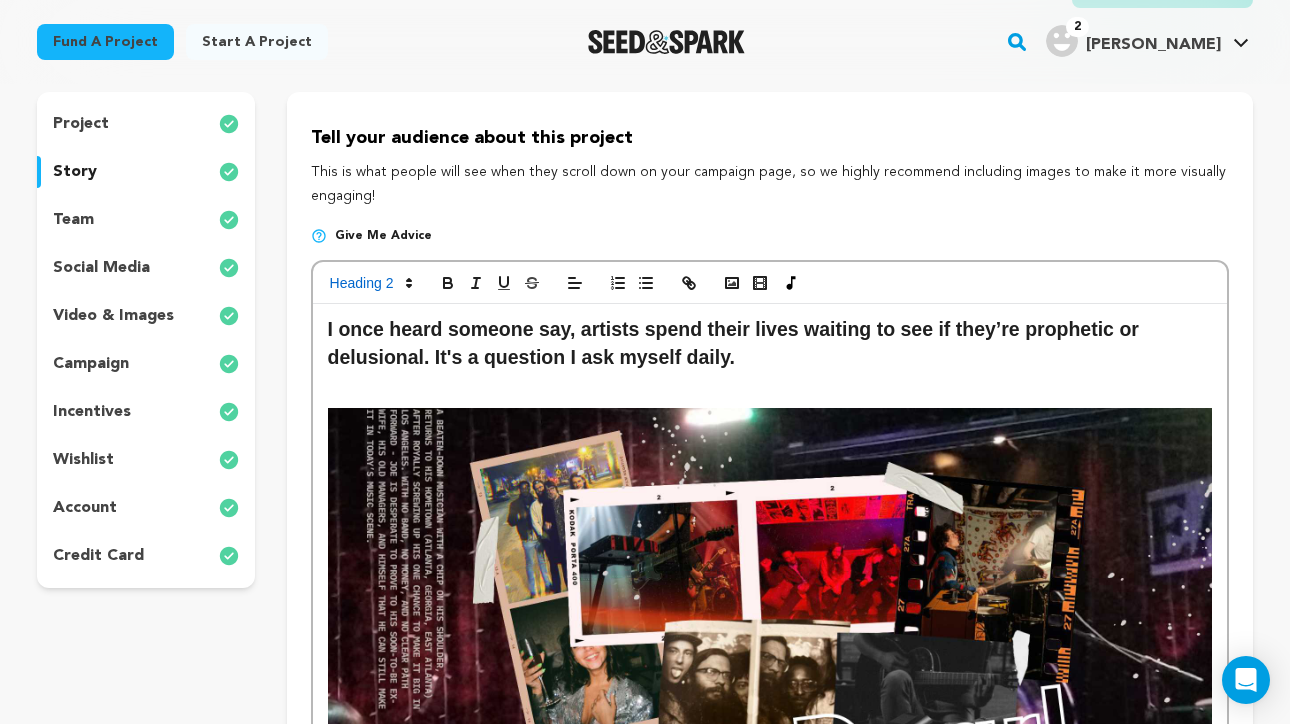 click on "Back to Project Dashboard
Edit Project
Submit For feedback
Submit For feedback
project
story" at bounding box center [645, 1681] 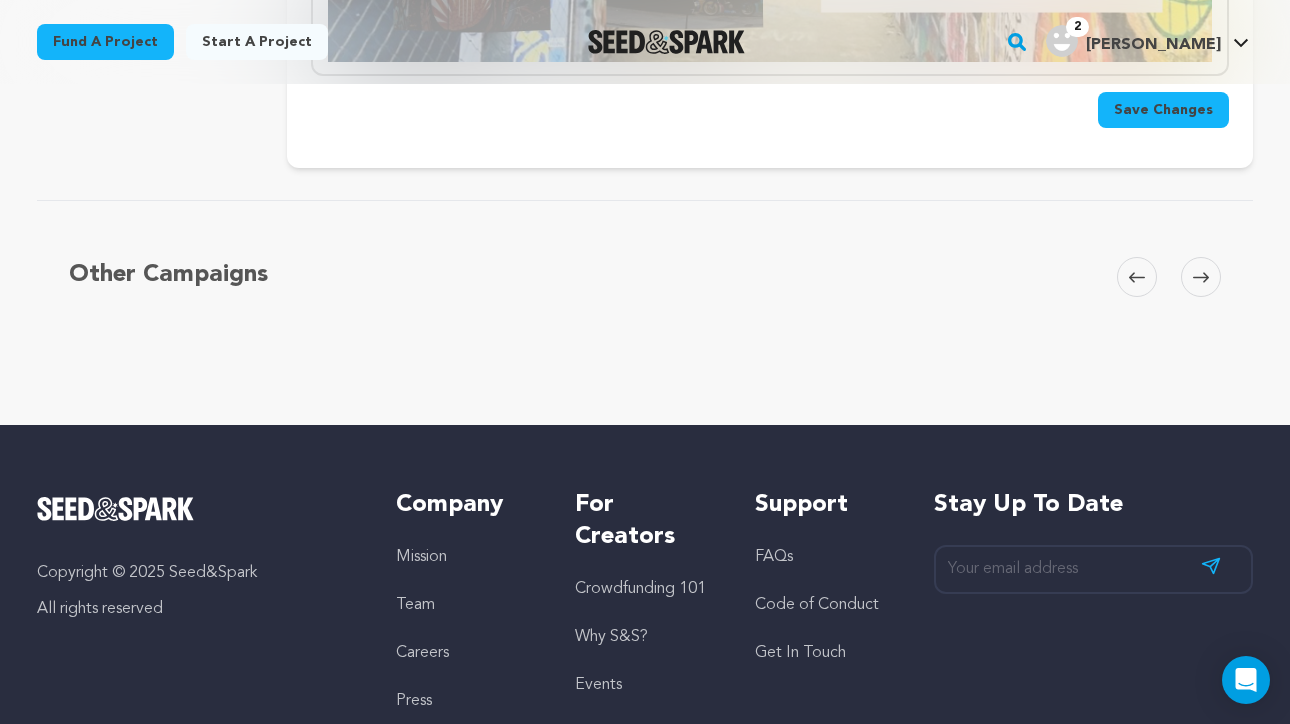 scroll, scrollTop: 3018, scrollLeft: 0, axis: vertical 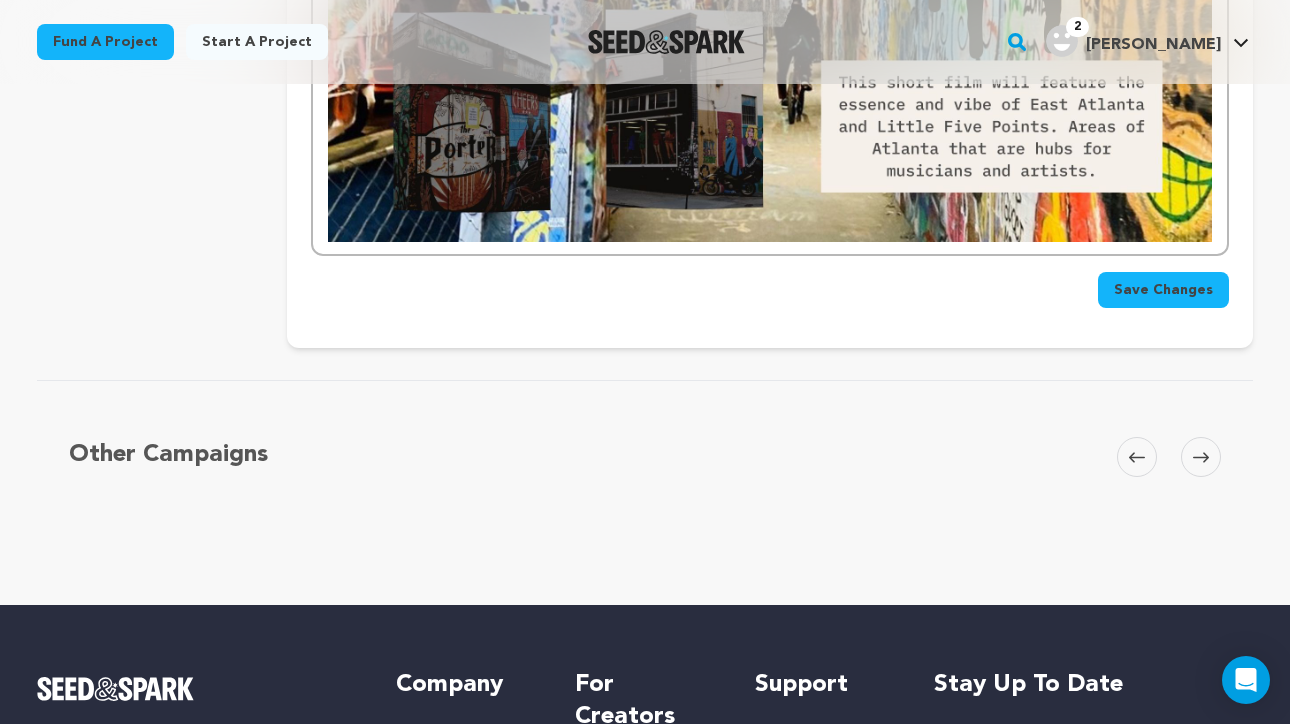 click on "Save Changes" at bounding box center (1163, 290) 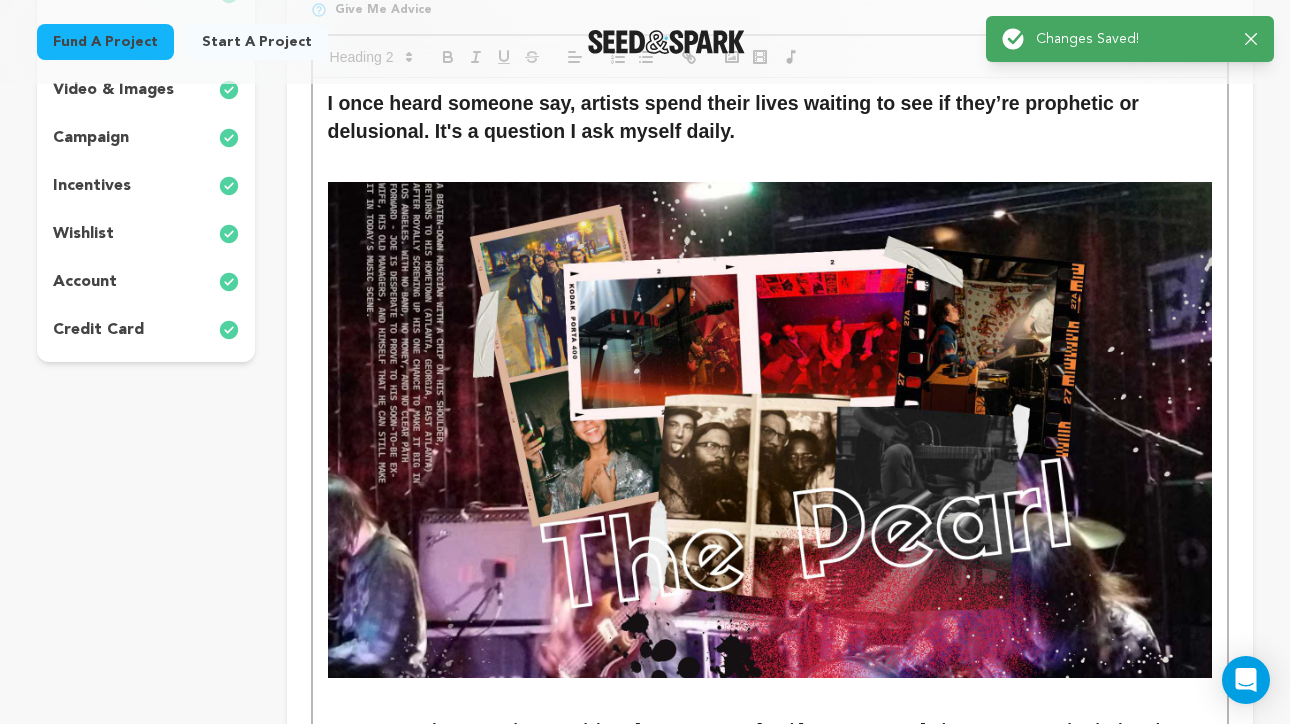 scroll, scrollTop: 0, scrollLeft: 0, axis: both 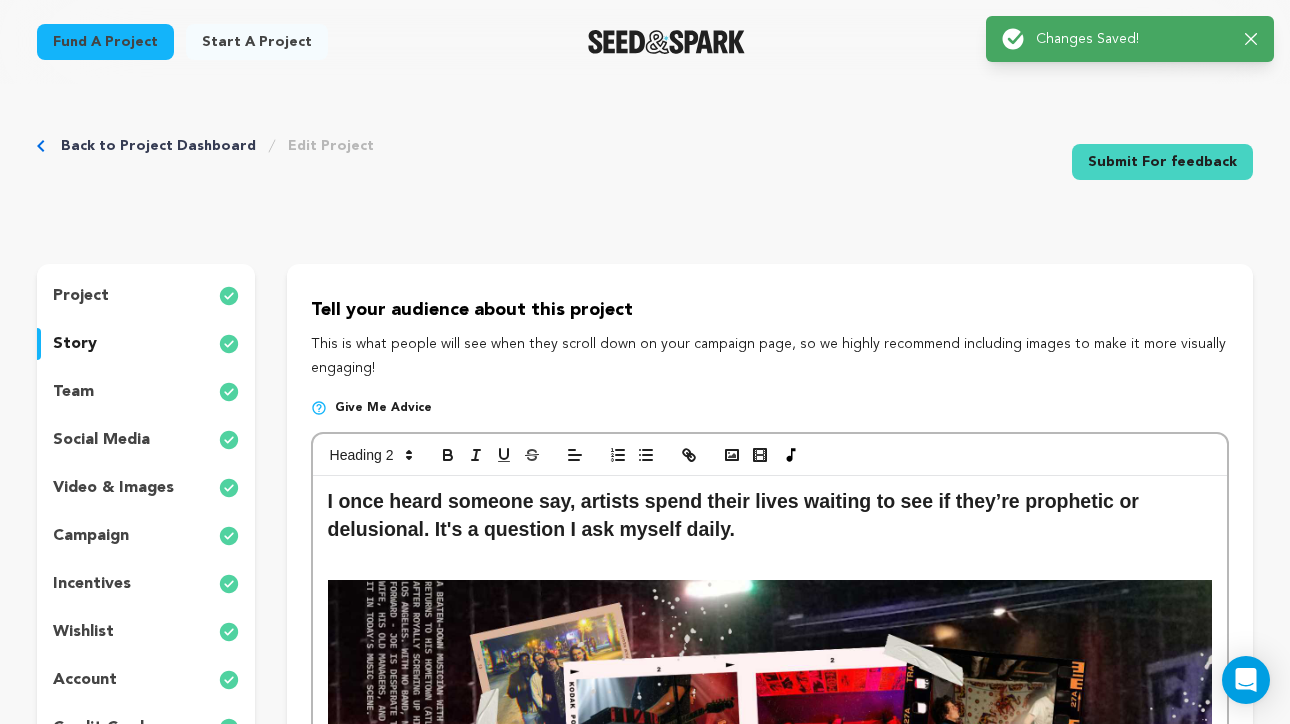 click on "Back to Project Dashboard" at bounding box center (158, 146) 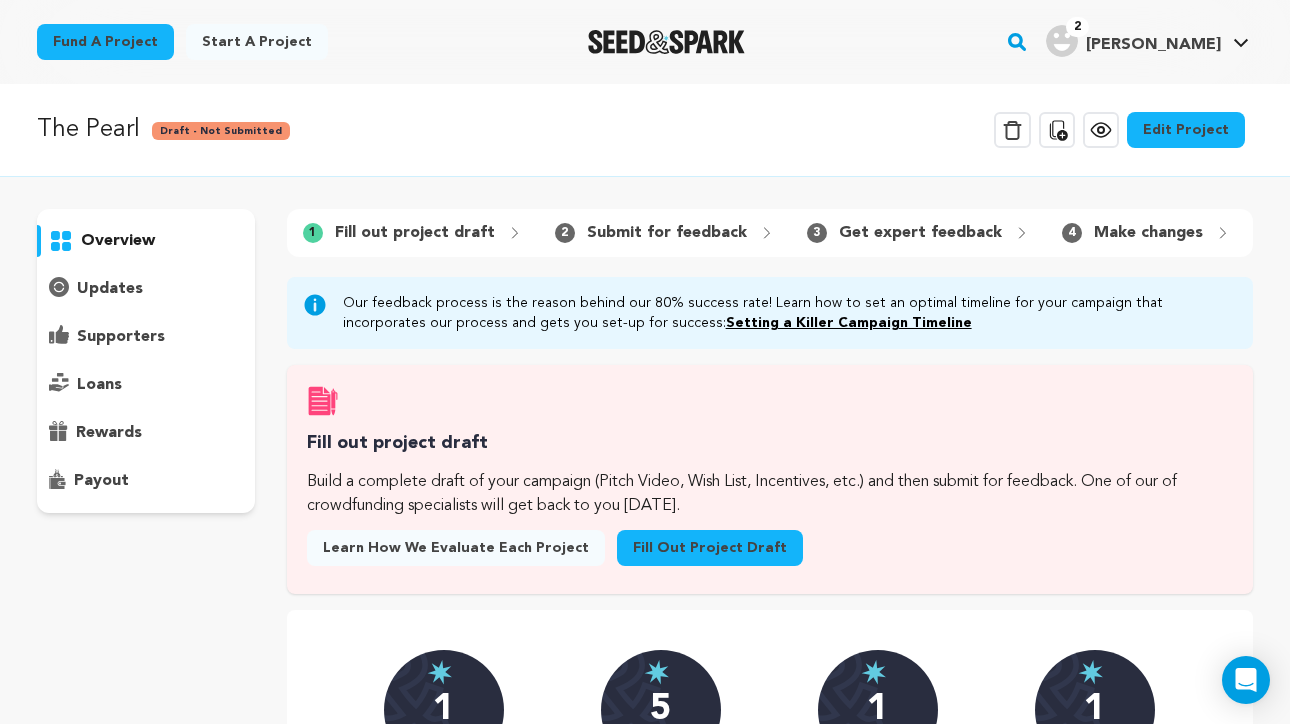 scroll, scrollTop: 0, scrollLeft: 0, axis: both 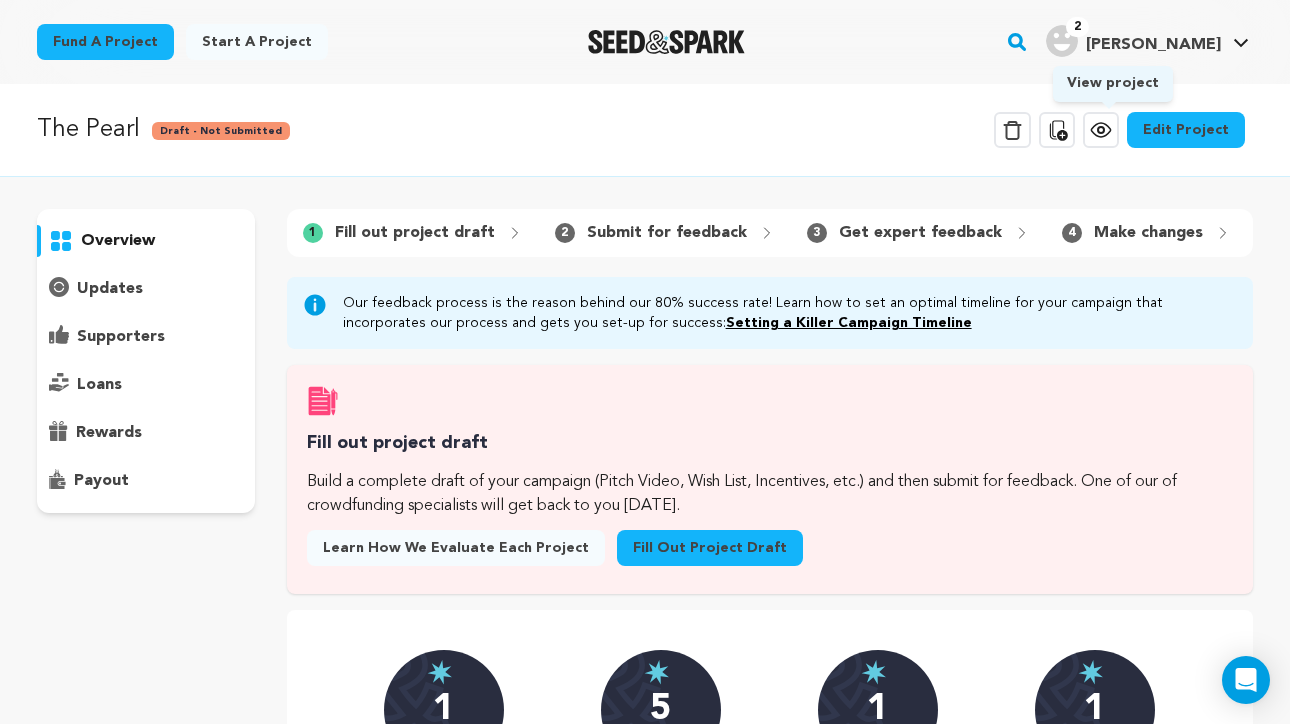 click 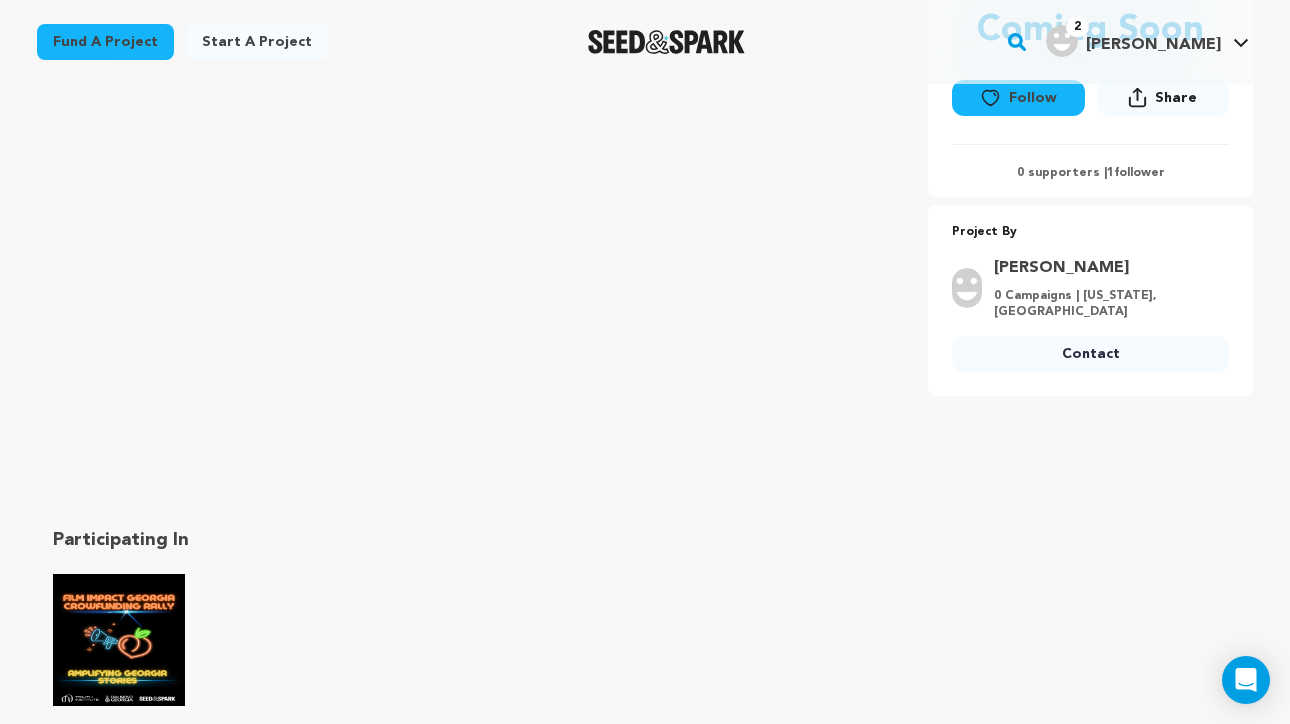scroll, scrollTop: 220, scrollLeft: 0, axis: vertical 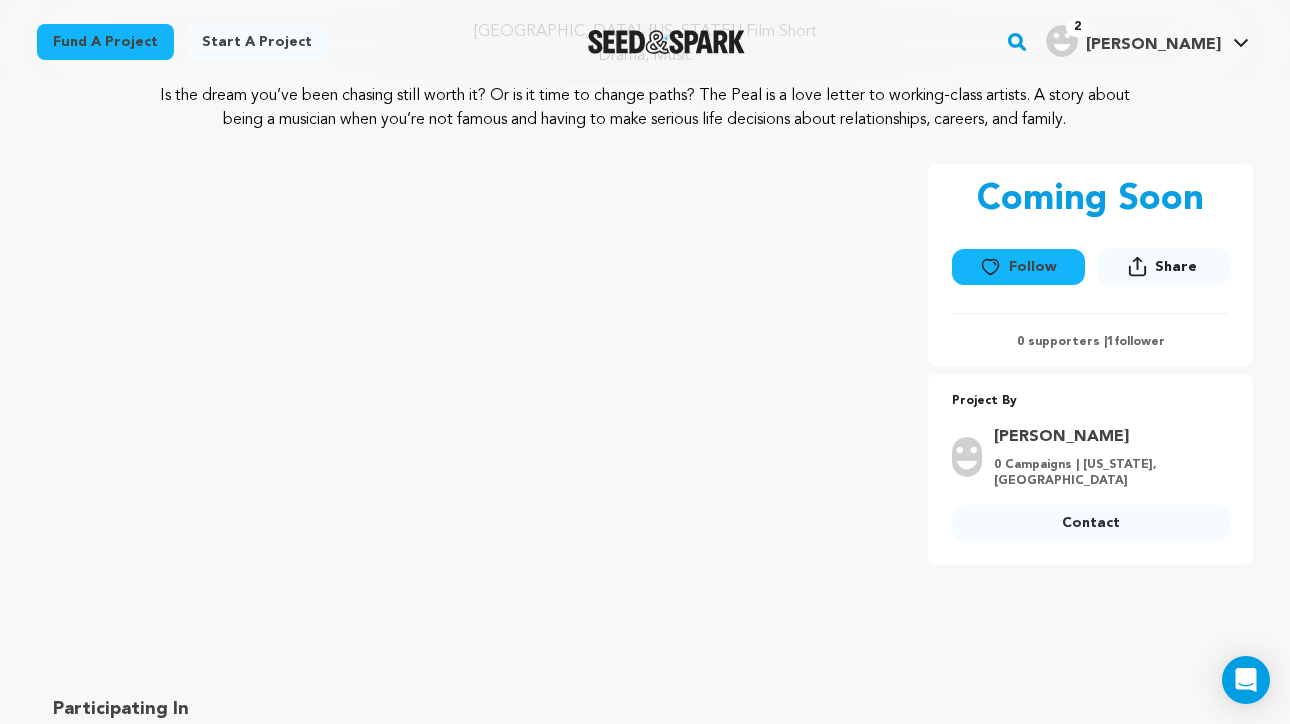 click on "Share" at bounding box center [1176, 267] 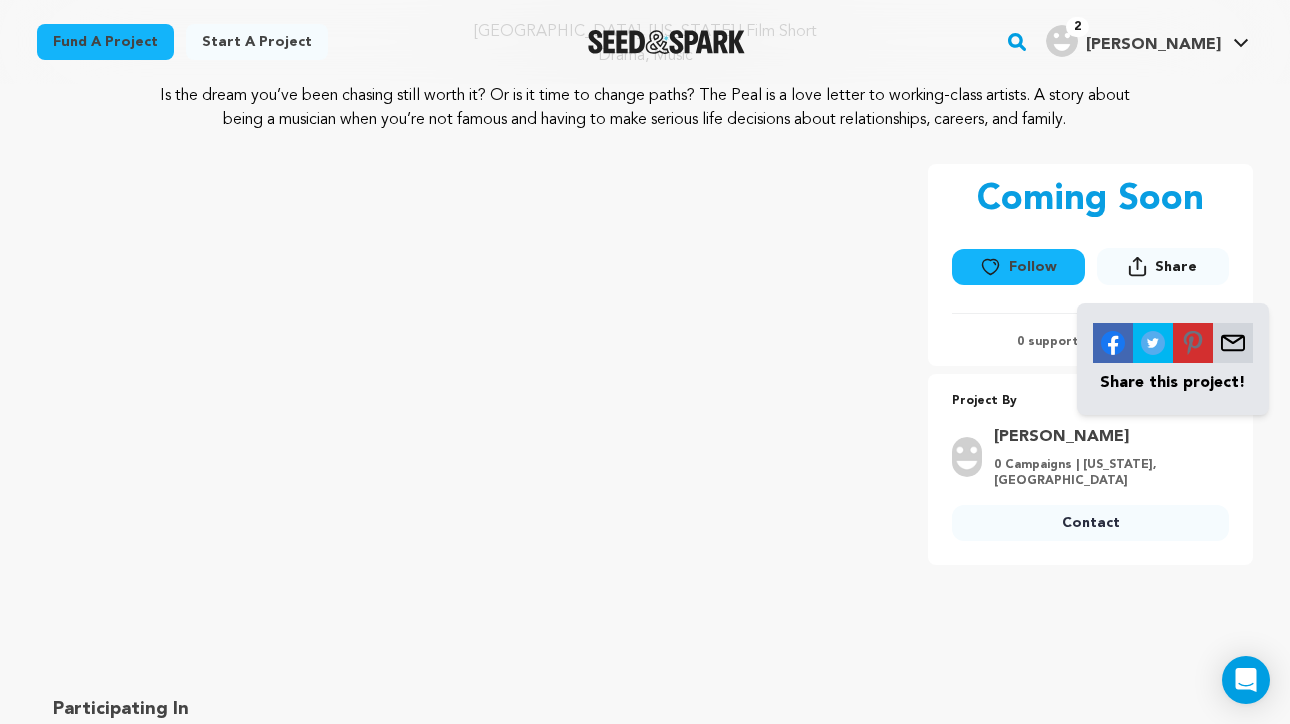 click on "Coming Soon
Follow
Following
Share" at bounding box center (1090, 265) 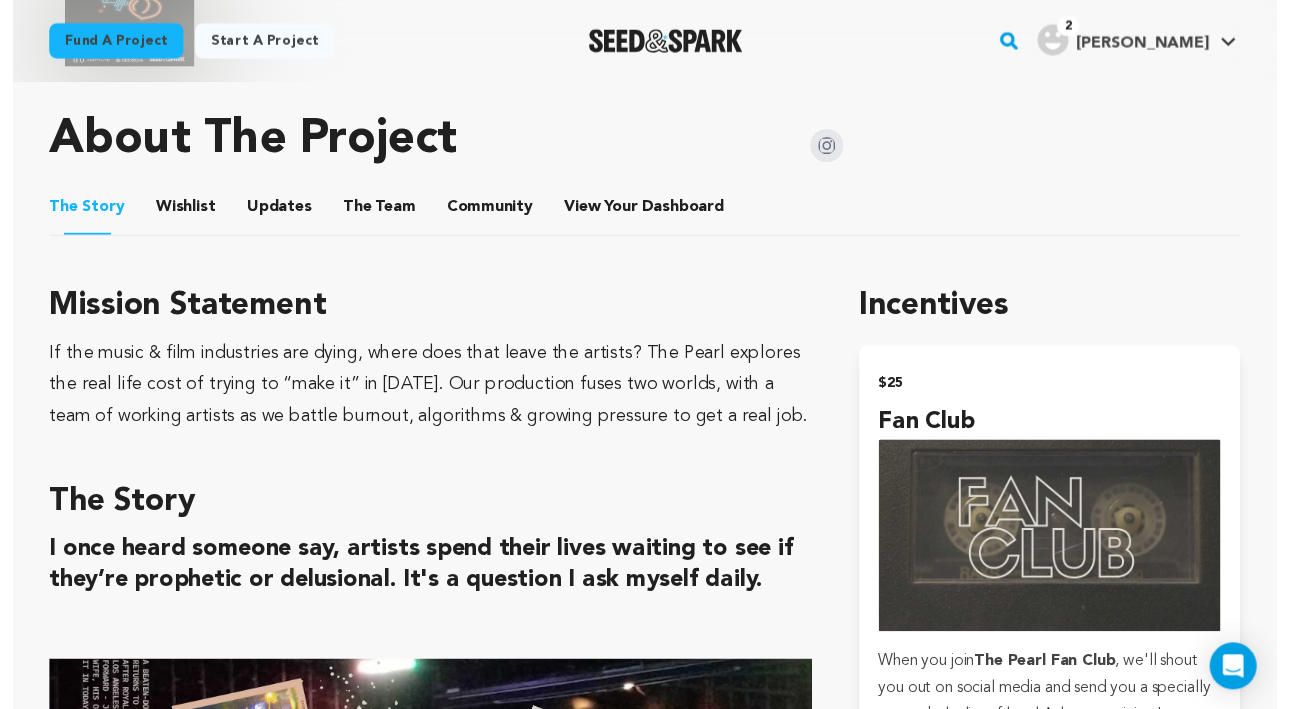 scroll, scrollTop: 638, scrollLeft: 0, axis: vertical 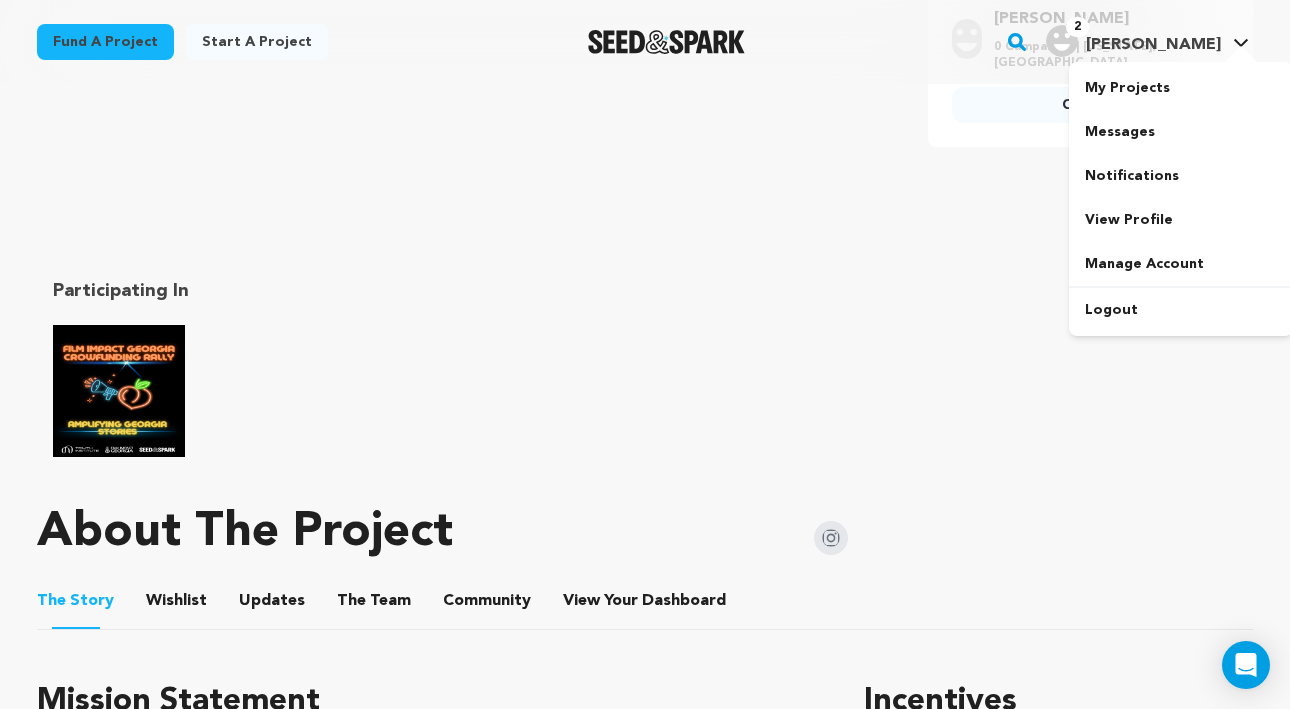 click at bounding box center [1241, 56] 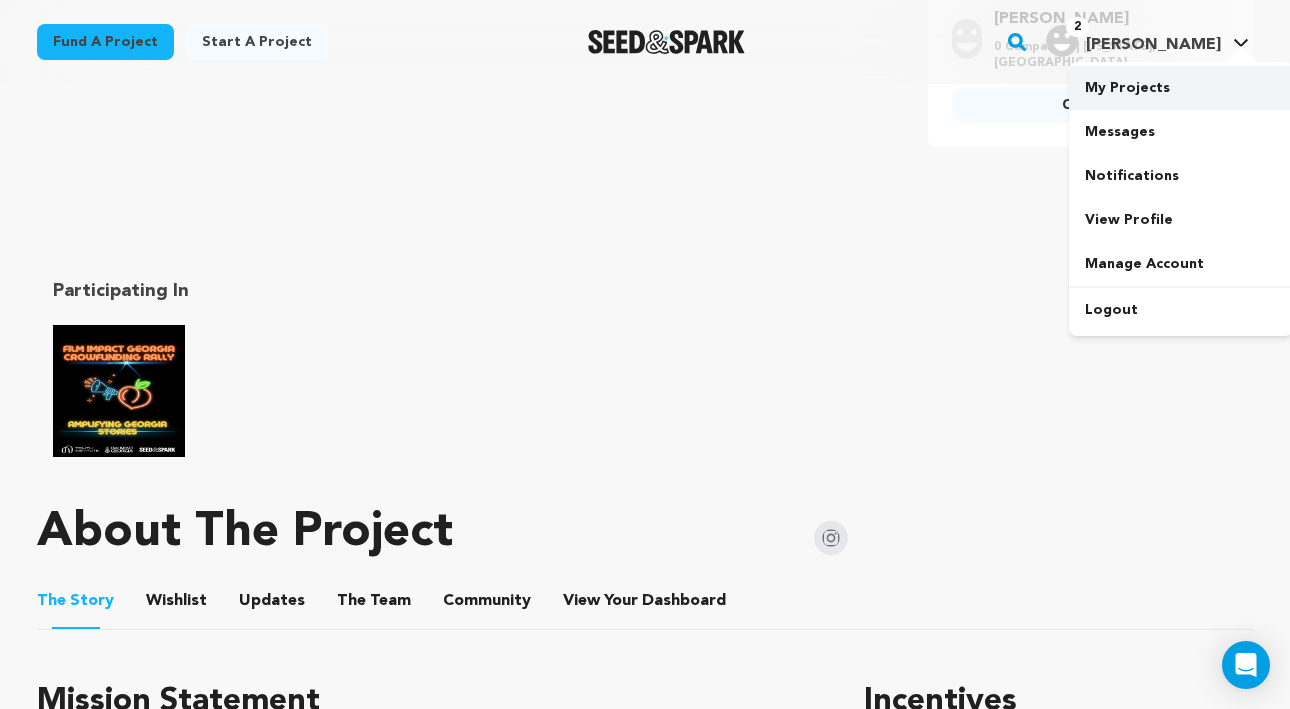 click on "My Projects" at bounding box center (1181, 88) 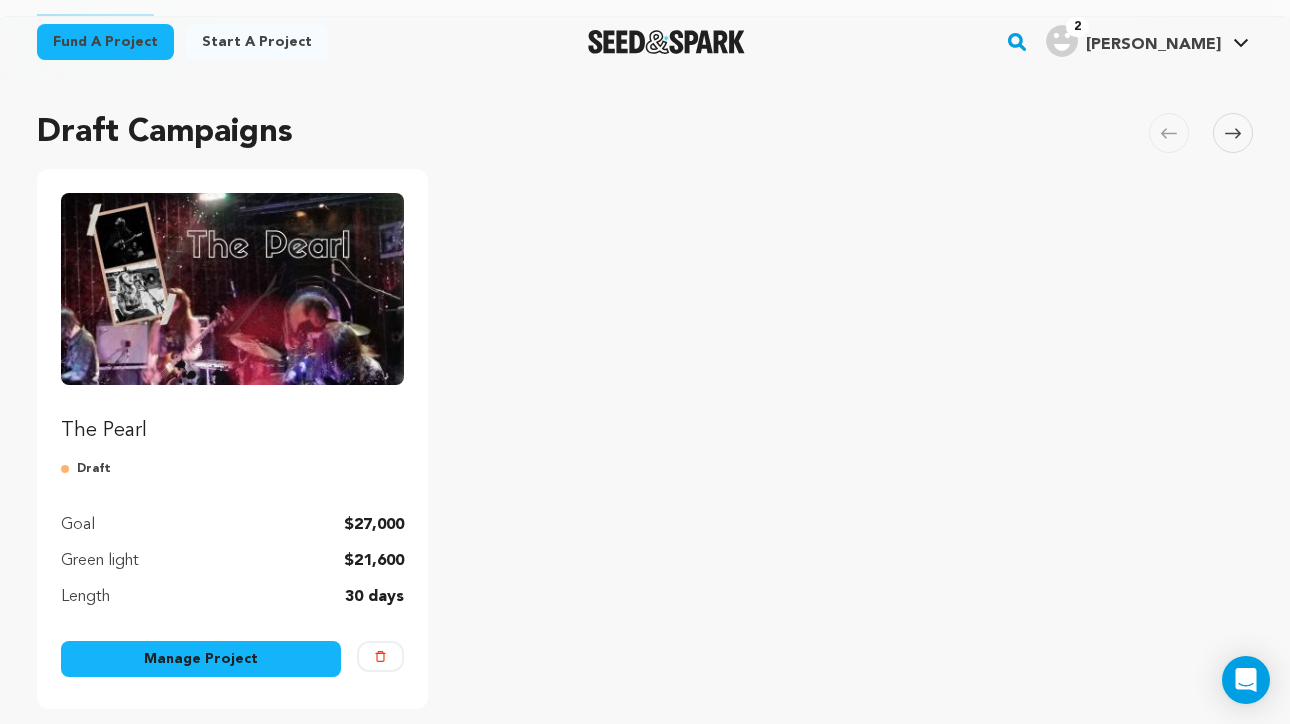 scroll, scrollTop: 234, scrollLeft: 0, axis: vertical 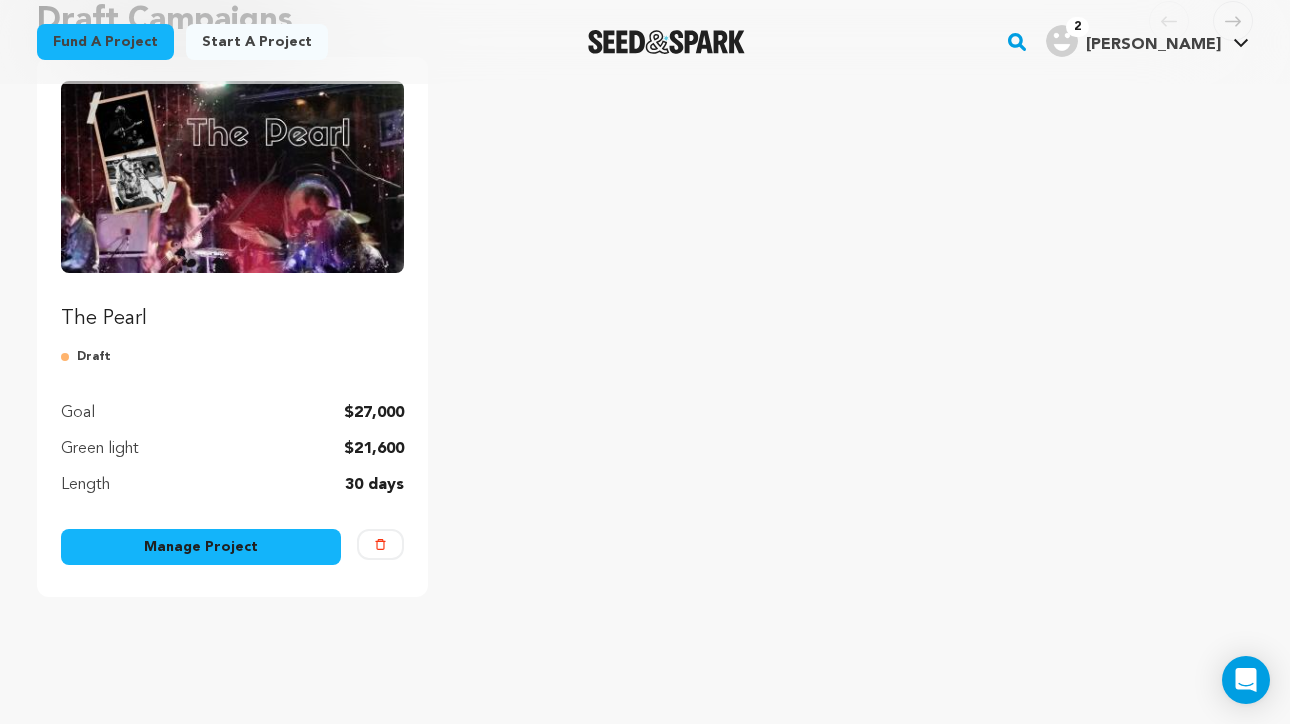 click on "Manage Project" at bounding box center [201, 547] 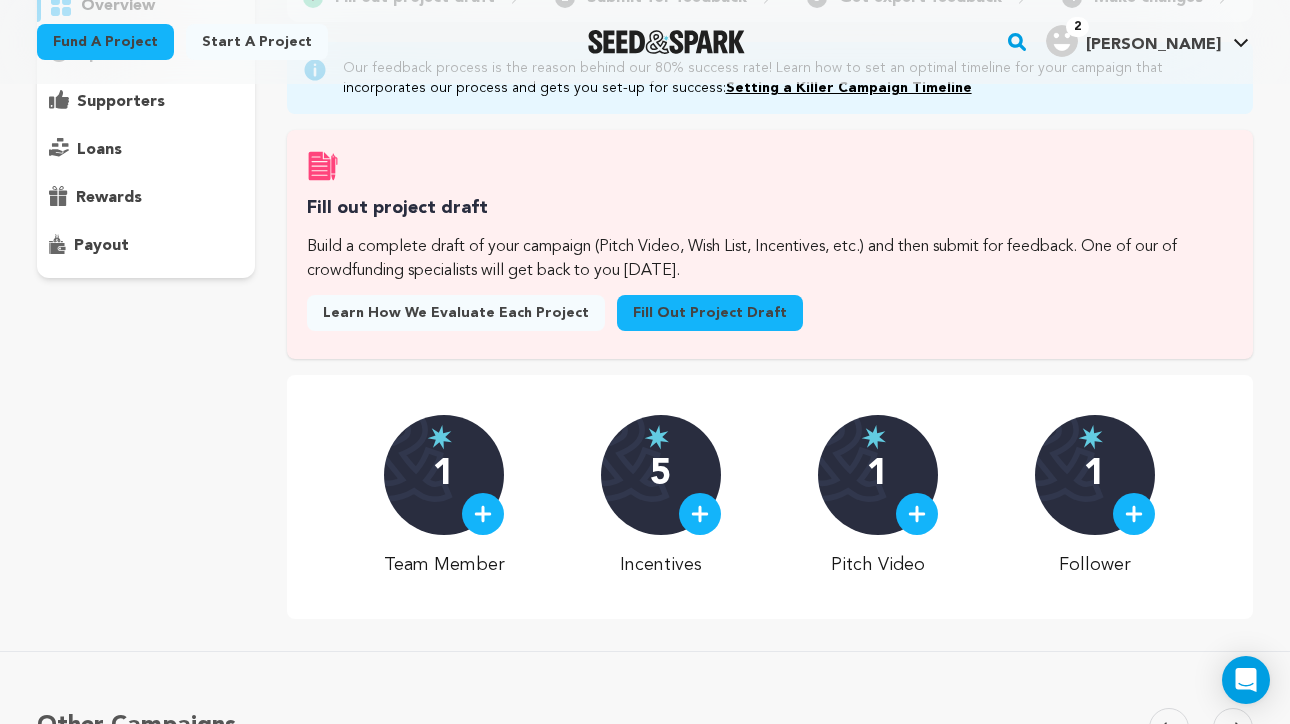 scroll, scrollTop: 0, scrollLeft: 0, axis: both 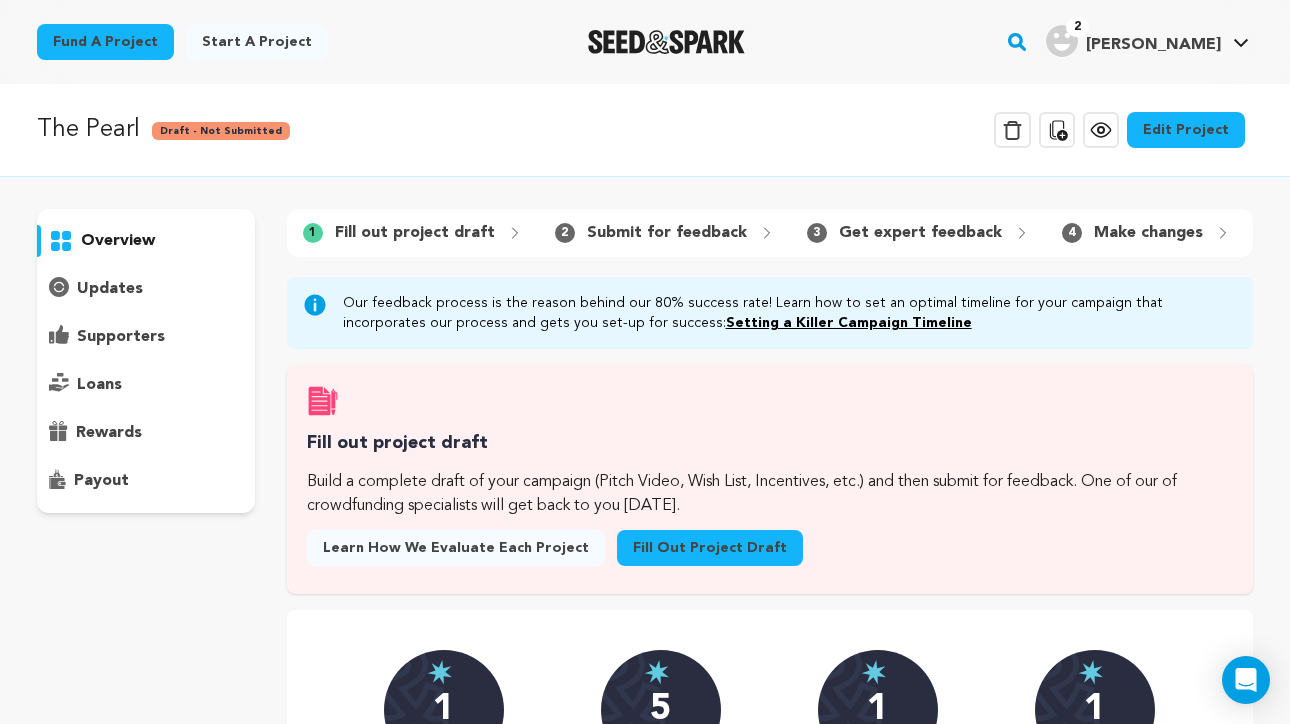 click on "Edit Project" at bounding box center (1186, 130) 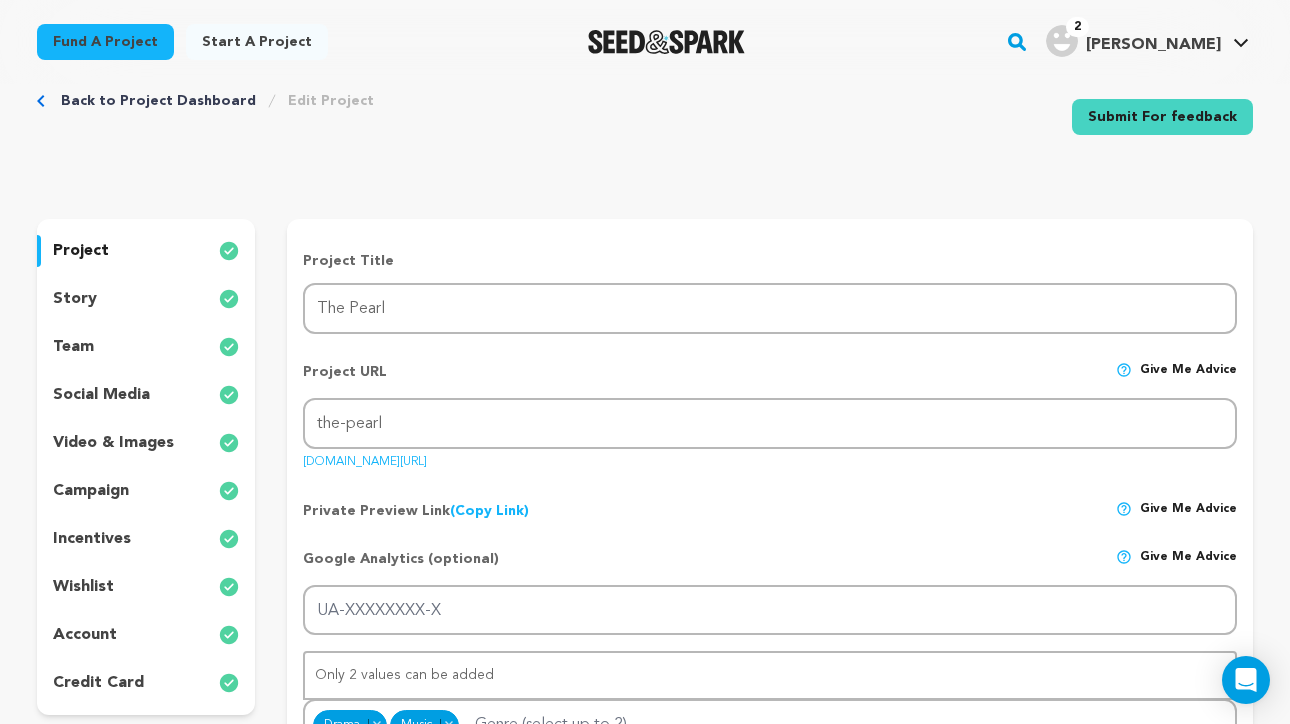 scroll, scrollTop: 71, scrollLeft: 0, axis: vertical 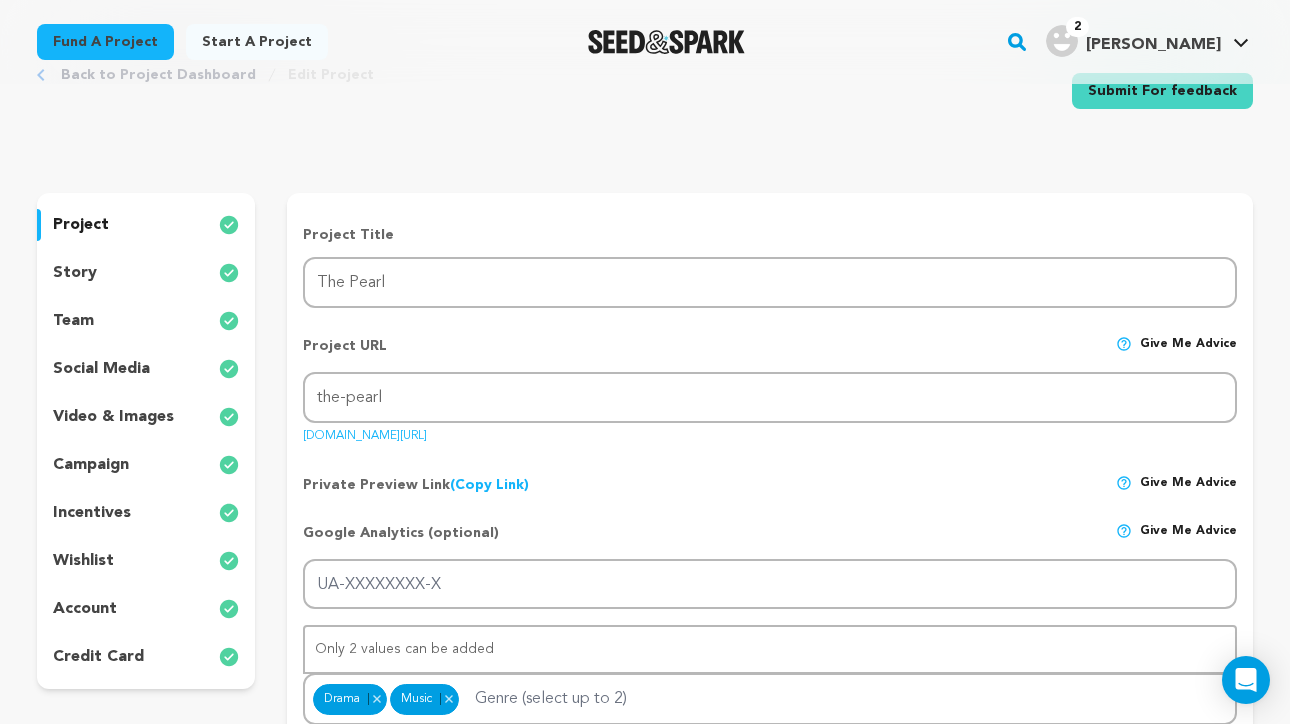 click on "wishlist" at bounding box center [83, 561] 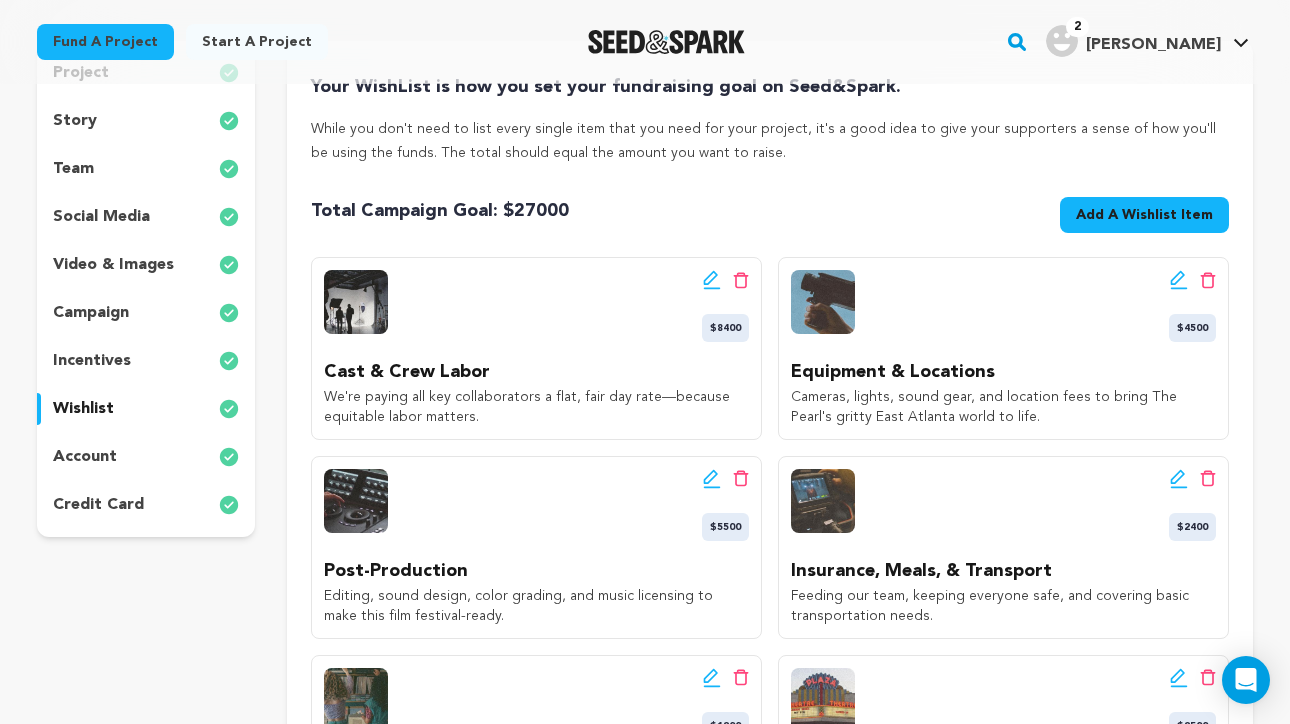 scroll, scrollTop: 274, scrollLeft: 0, axis: vertical 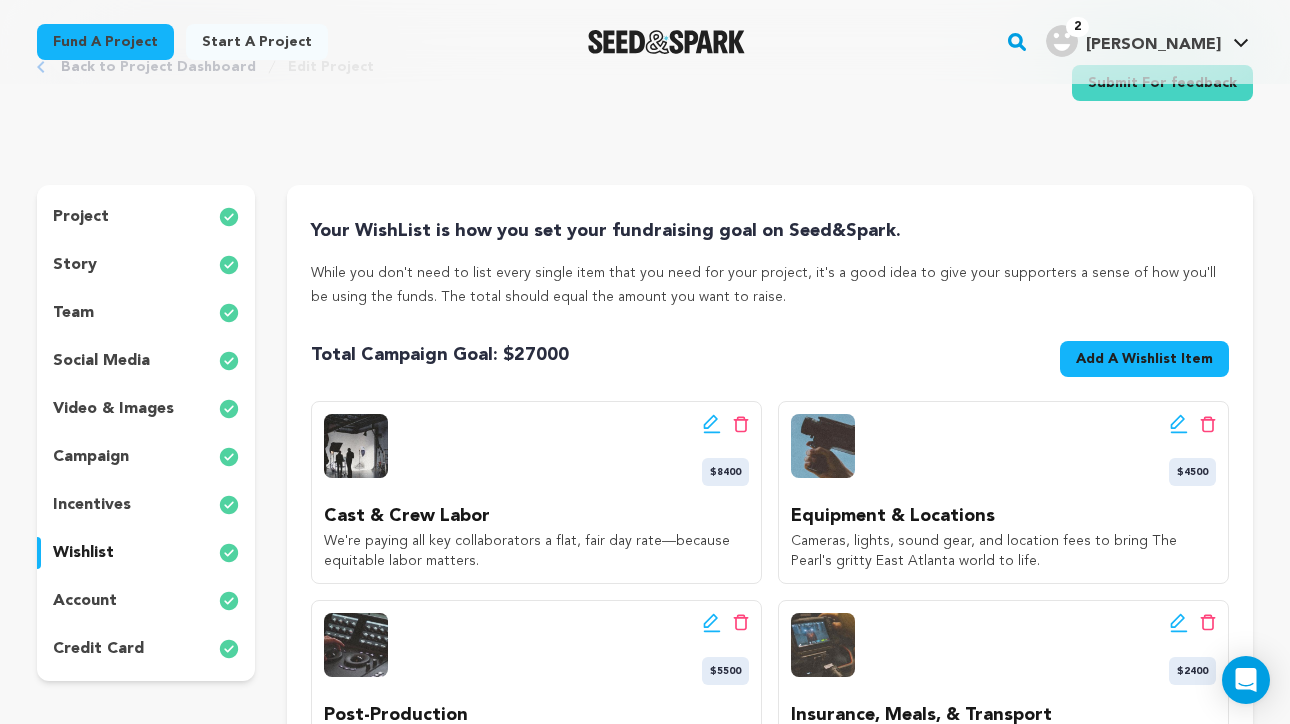 click on "project" at bounding box center [81, 217] 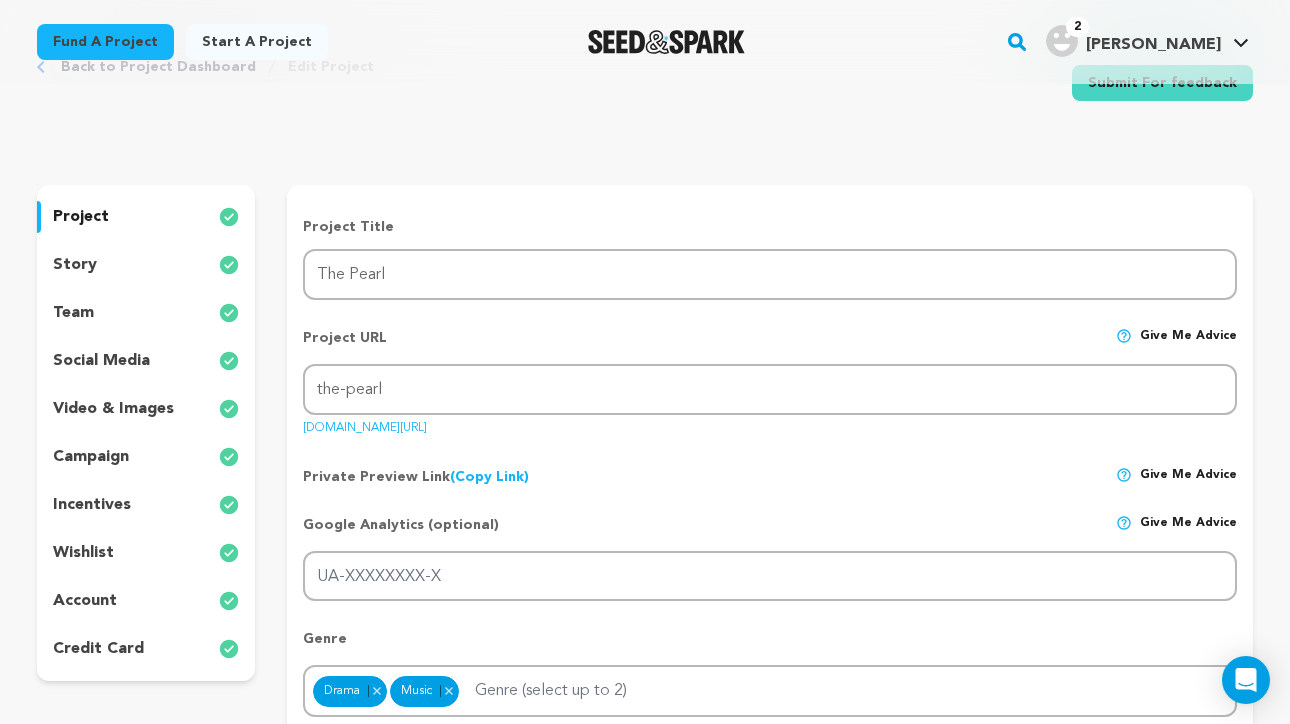 click on "video & images" at bounding box center (113, 409) 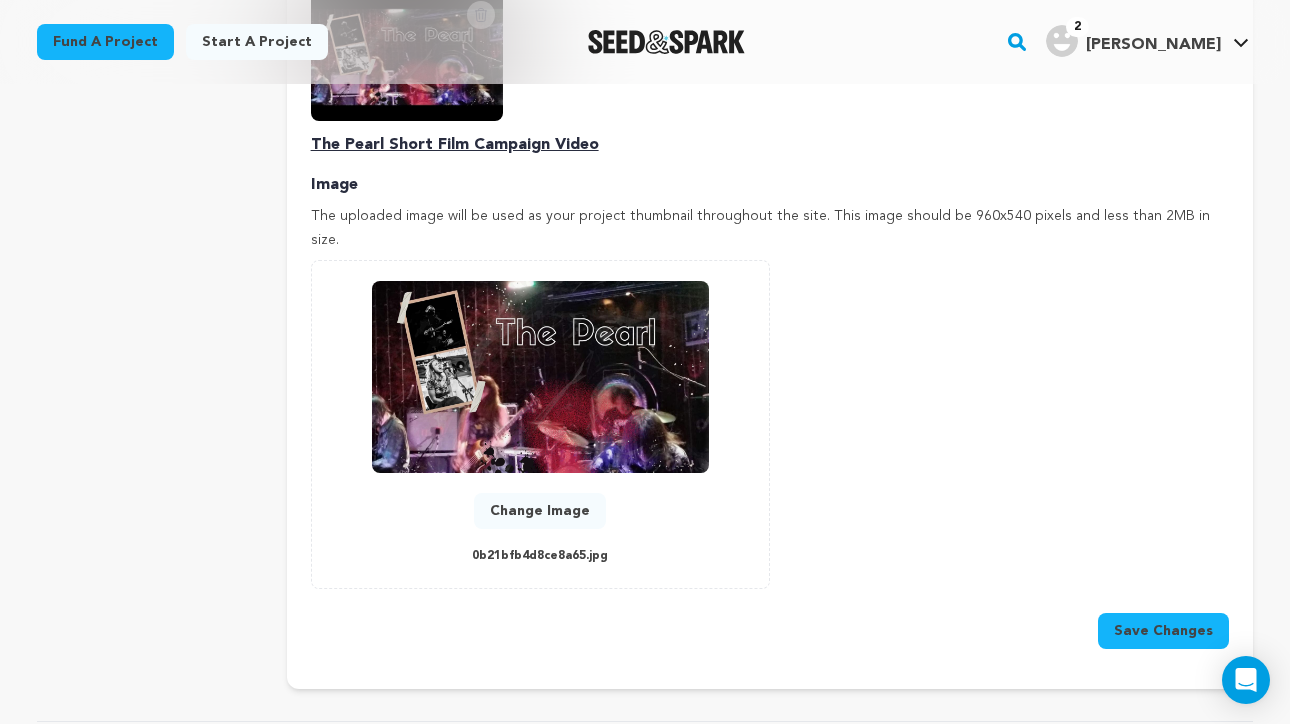 scroll, scrollTop: 110, scrollLeft: 0, axis: vertical 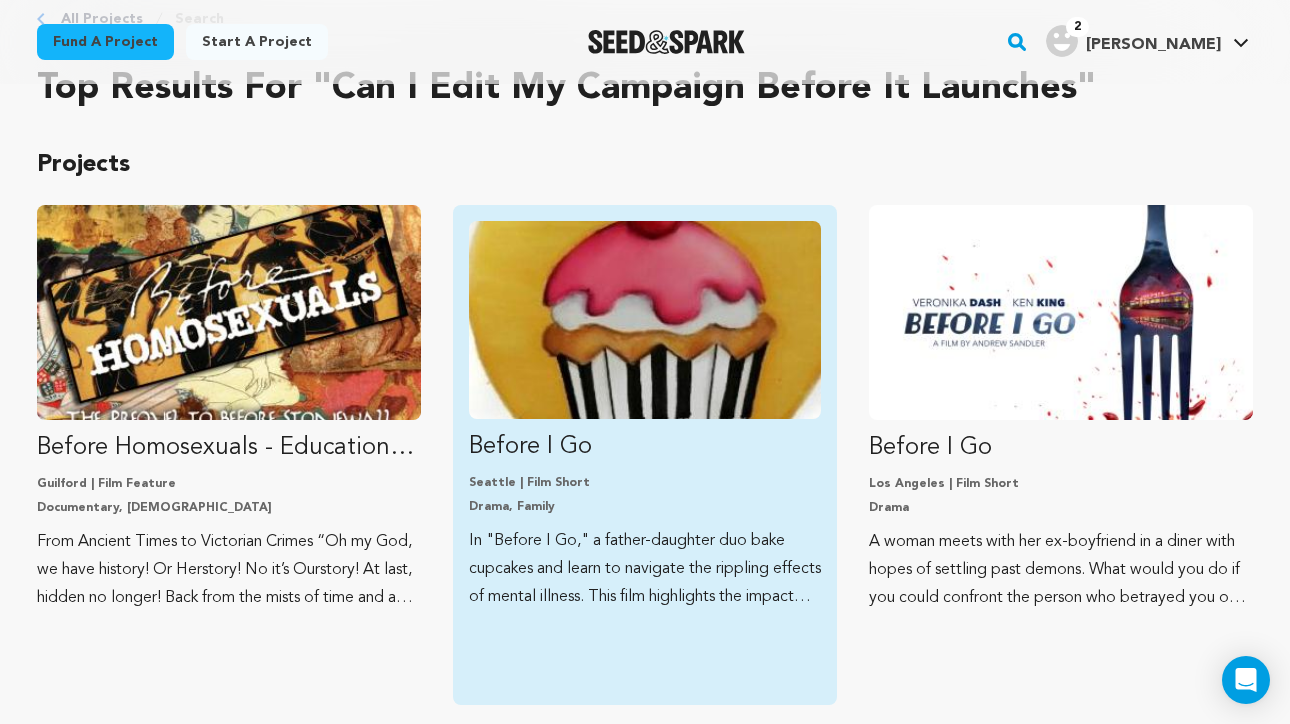 click on "Before I Go" at bounding box center (645, 447) 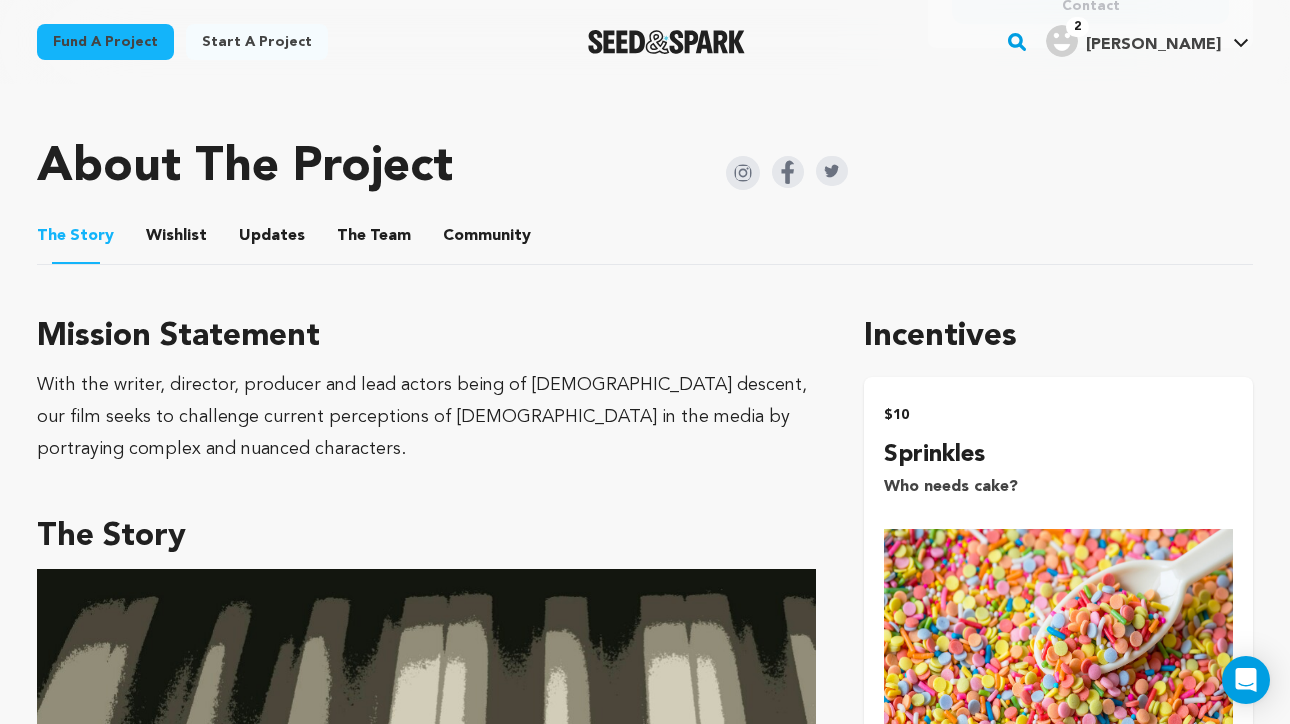 scroll, scrollTop: 923, scrollLeft: 0, axis: vertical 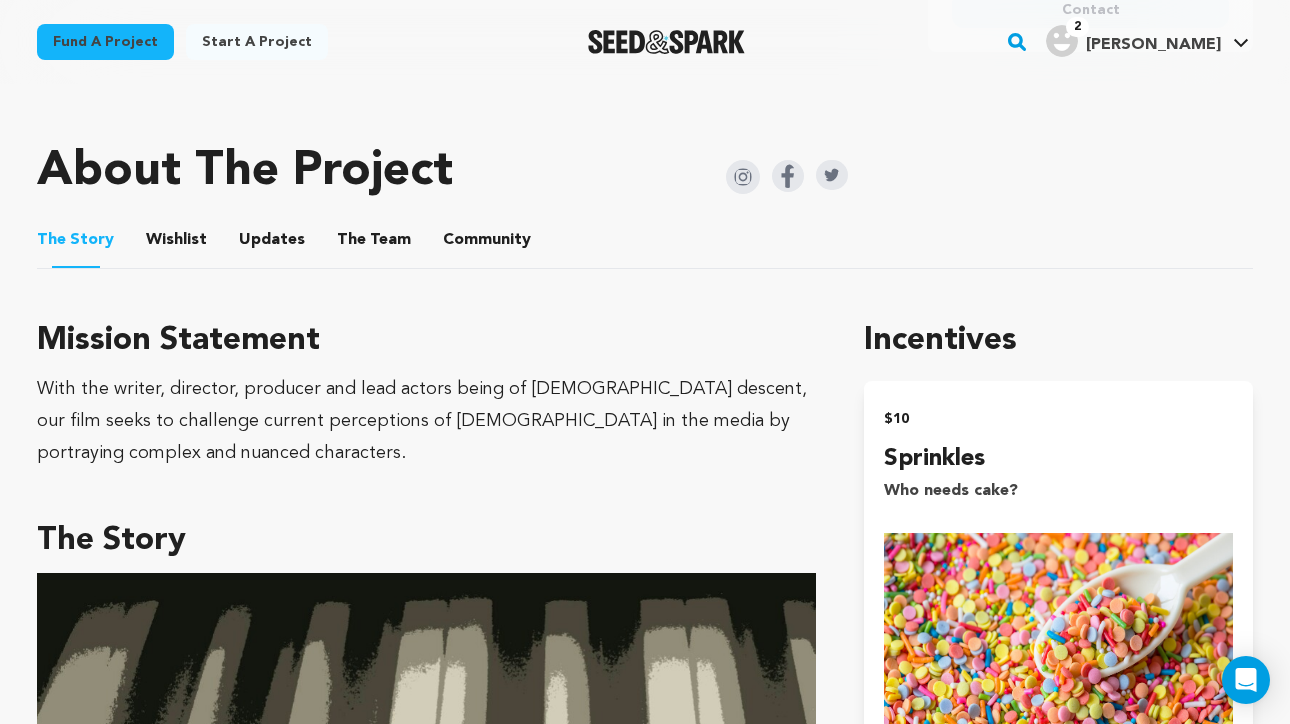 click on "Wishlist" at bounding box center (177, 244) 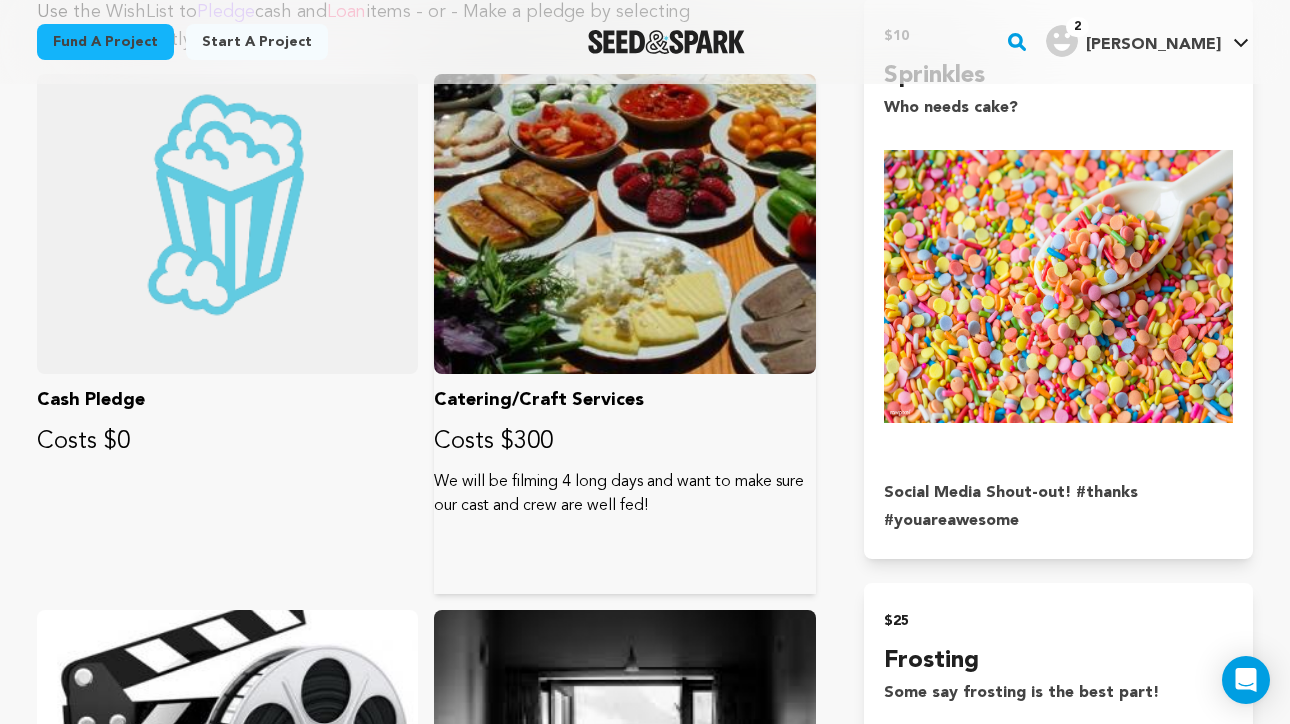 scroll, scrollTop: 307, scrollLeft: 0, axis: vertical 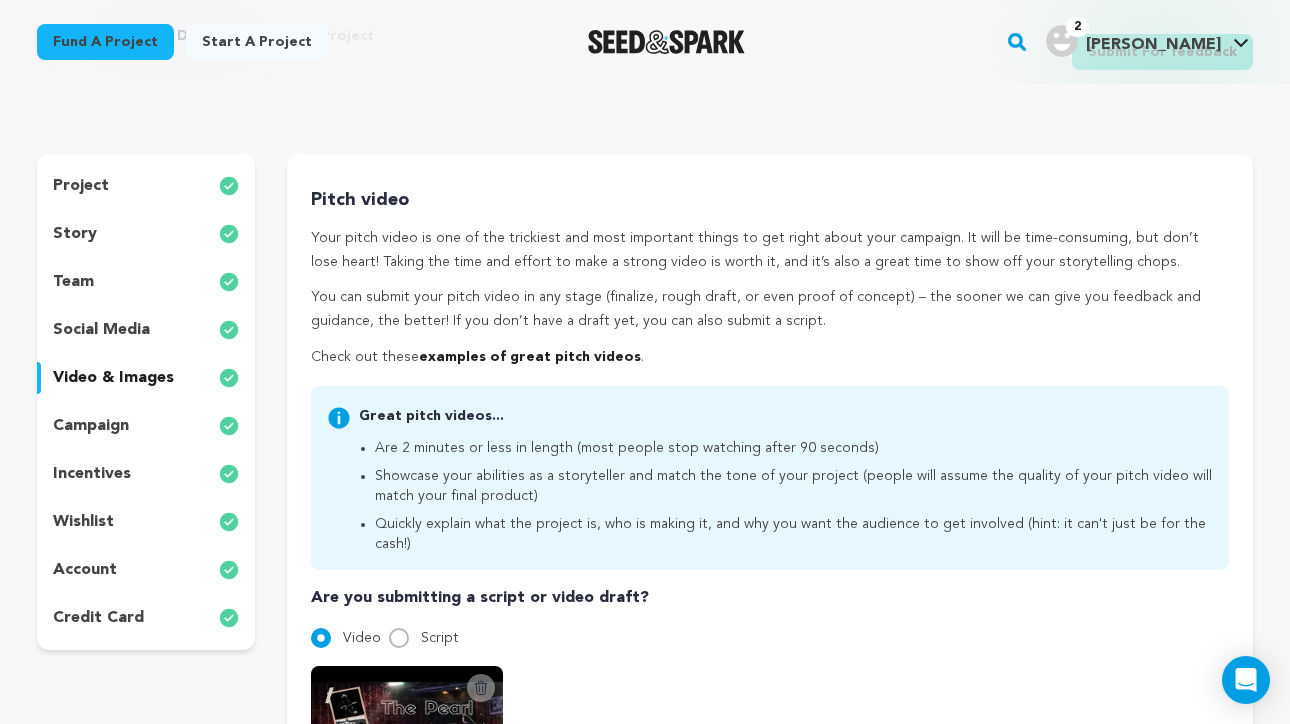 click on "video & images" at bounding box center (113, 378) 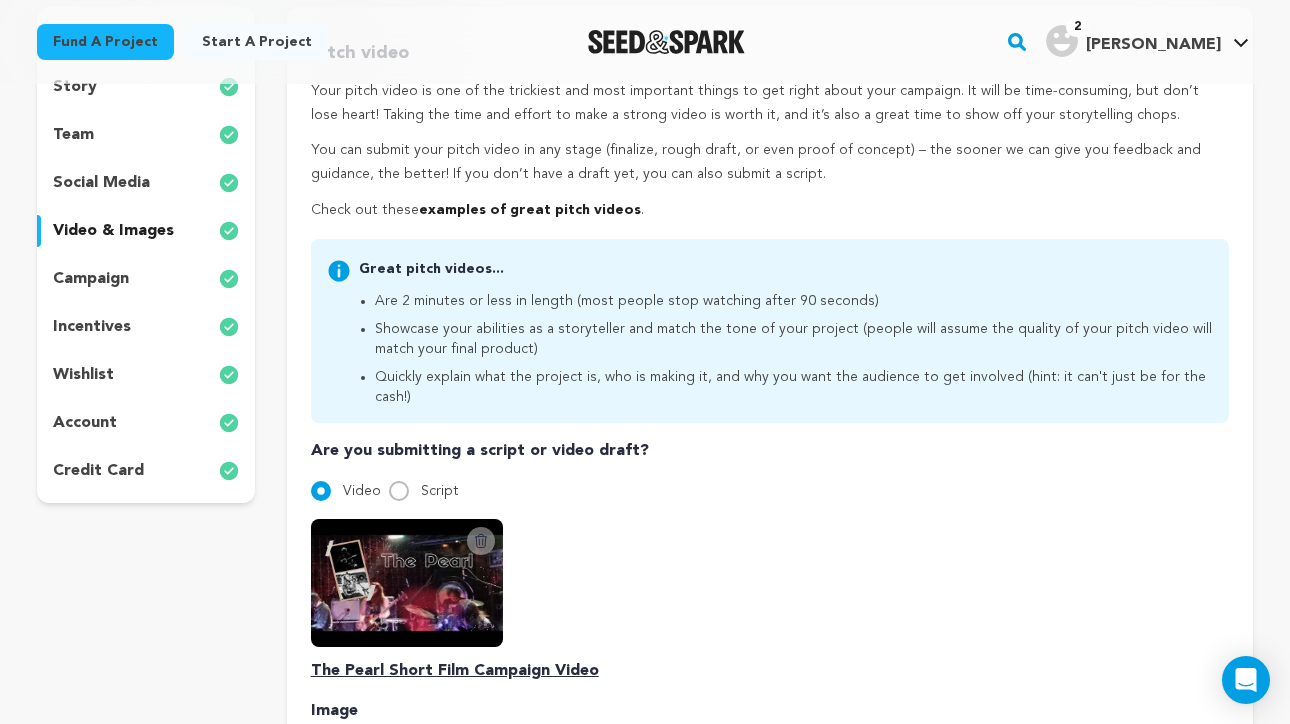 scroll, scrollTop: 290, scrollLeft: 0, axis: vertical 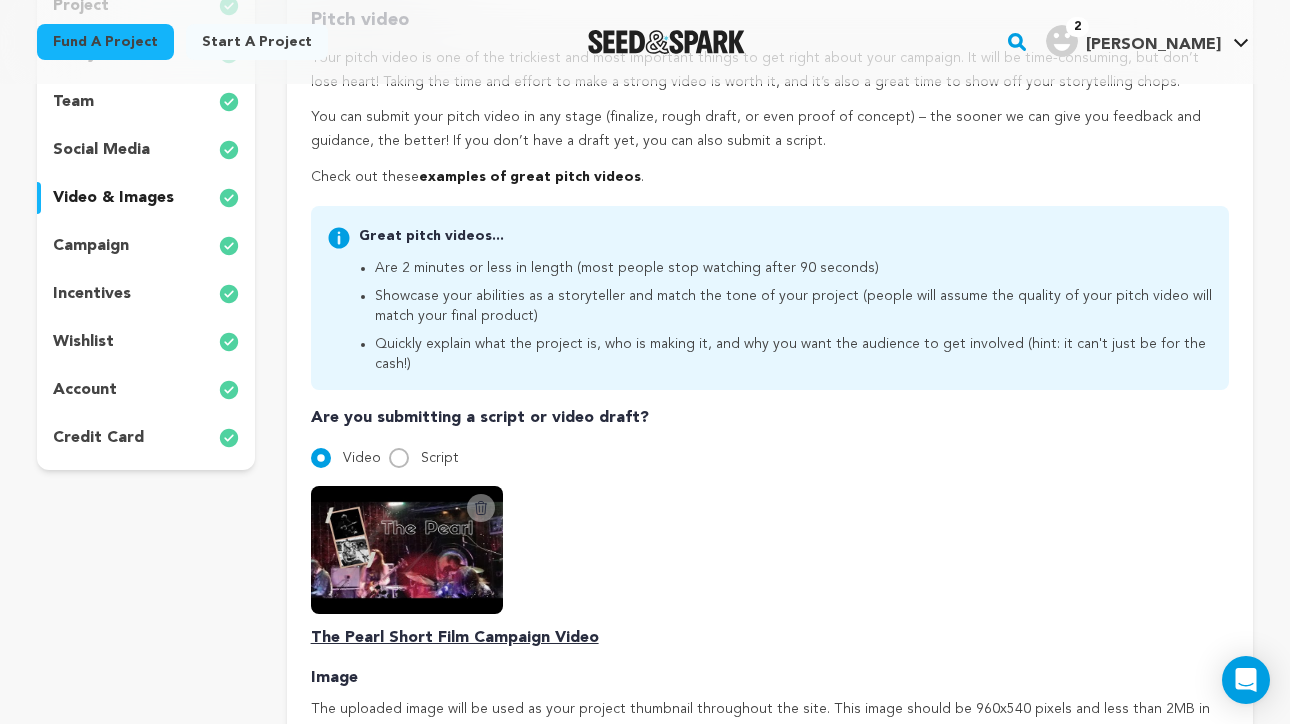 click 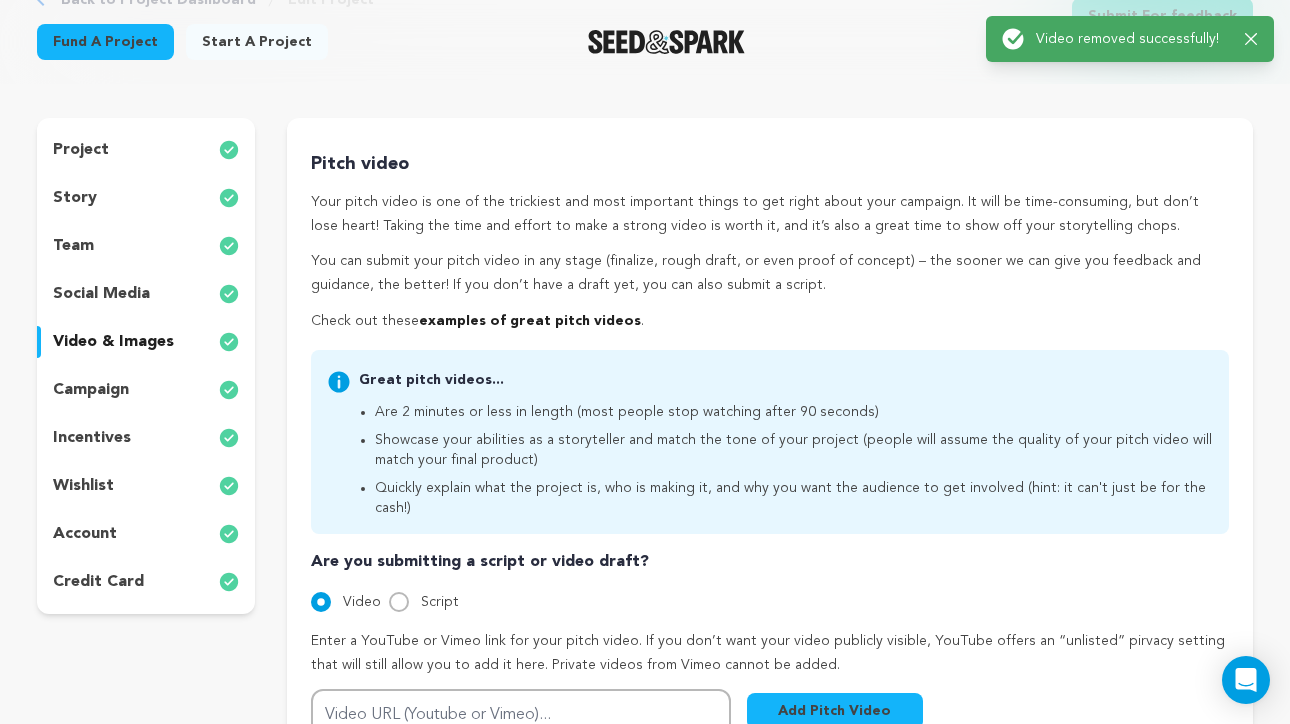 scroll, scrollTop: 283, scrollLeft: 0, axis: vertical 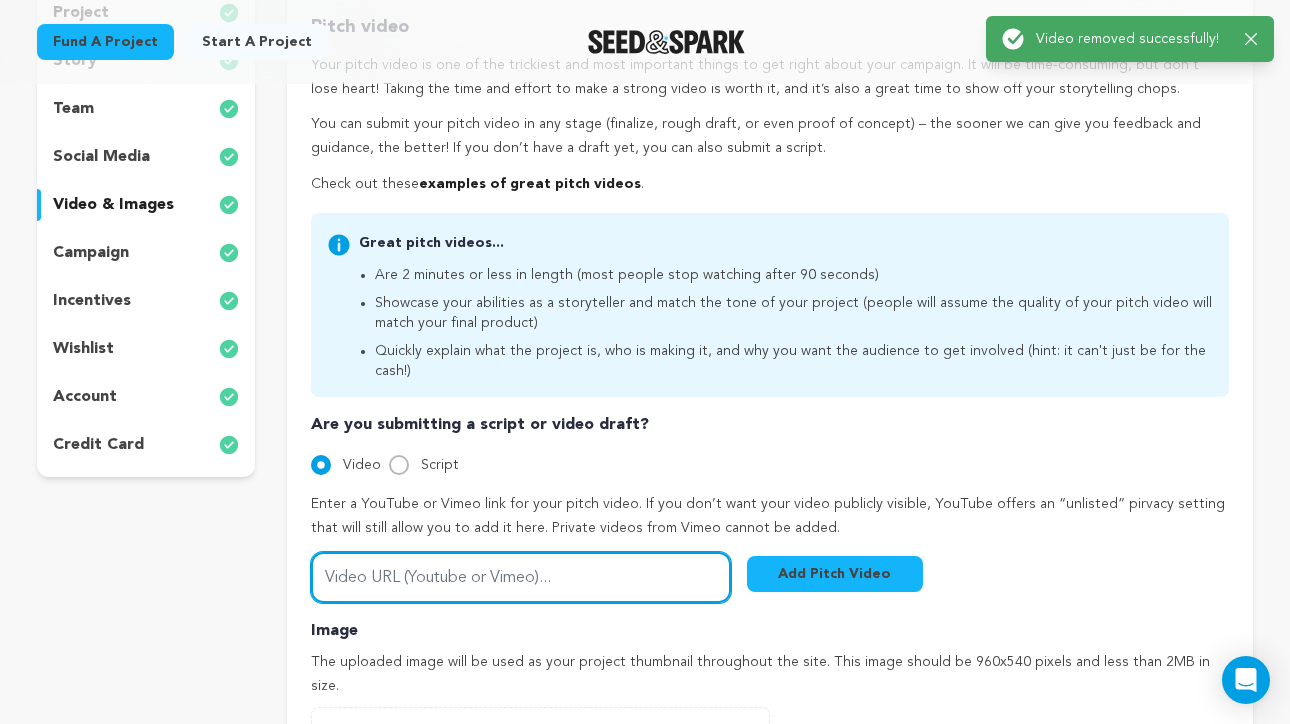 click on "Video URL (Youtube or Vimeo)..." at bounding box center (521, 577) 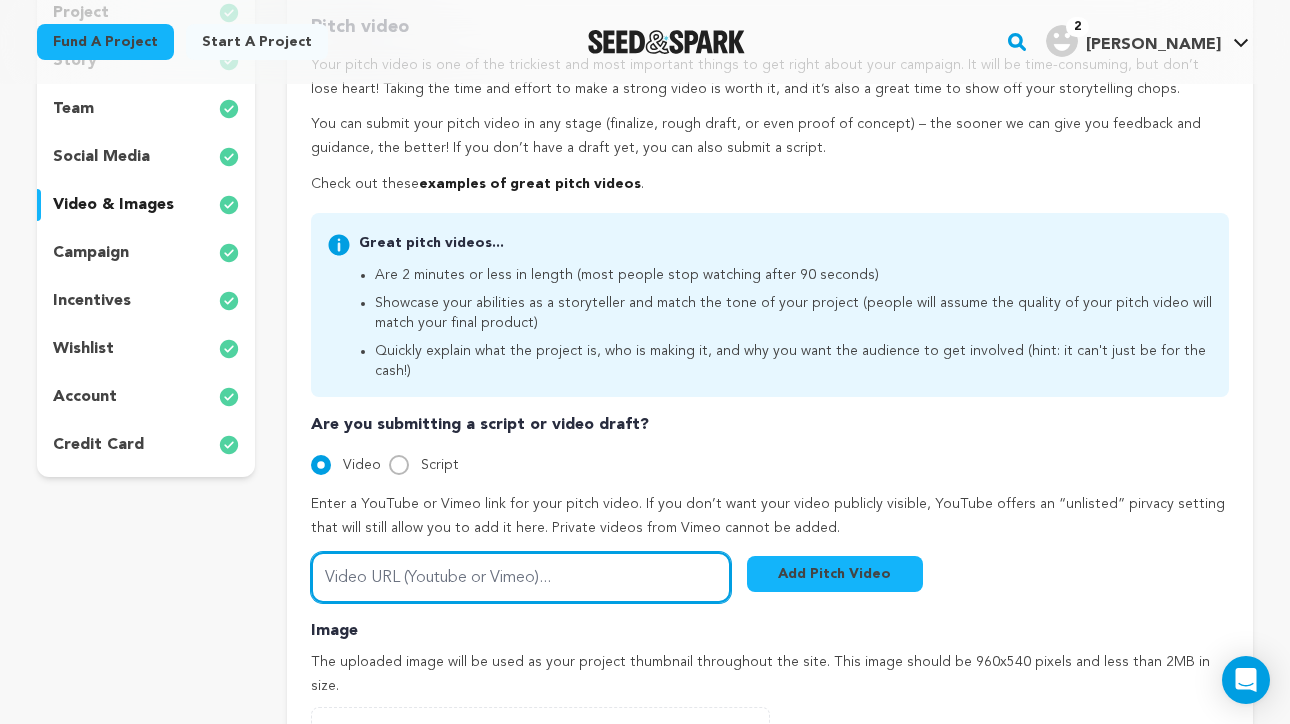 paste on "[URL][DOMAIN_NAME]" 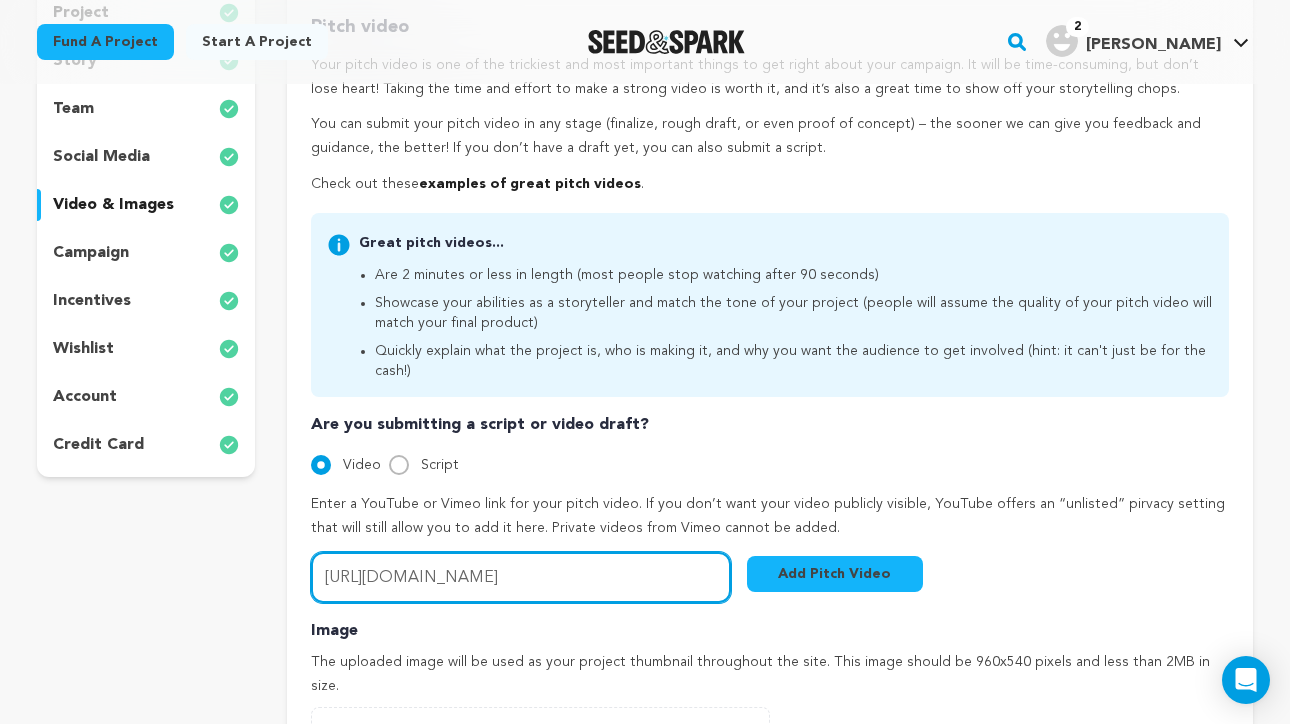 type on "[URL][DOMAIN_NAME]" 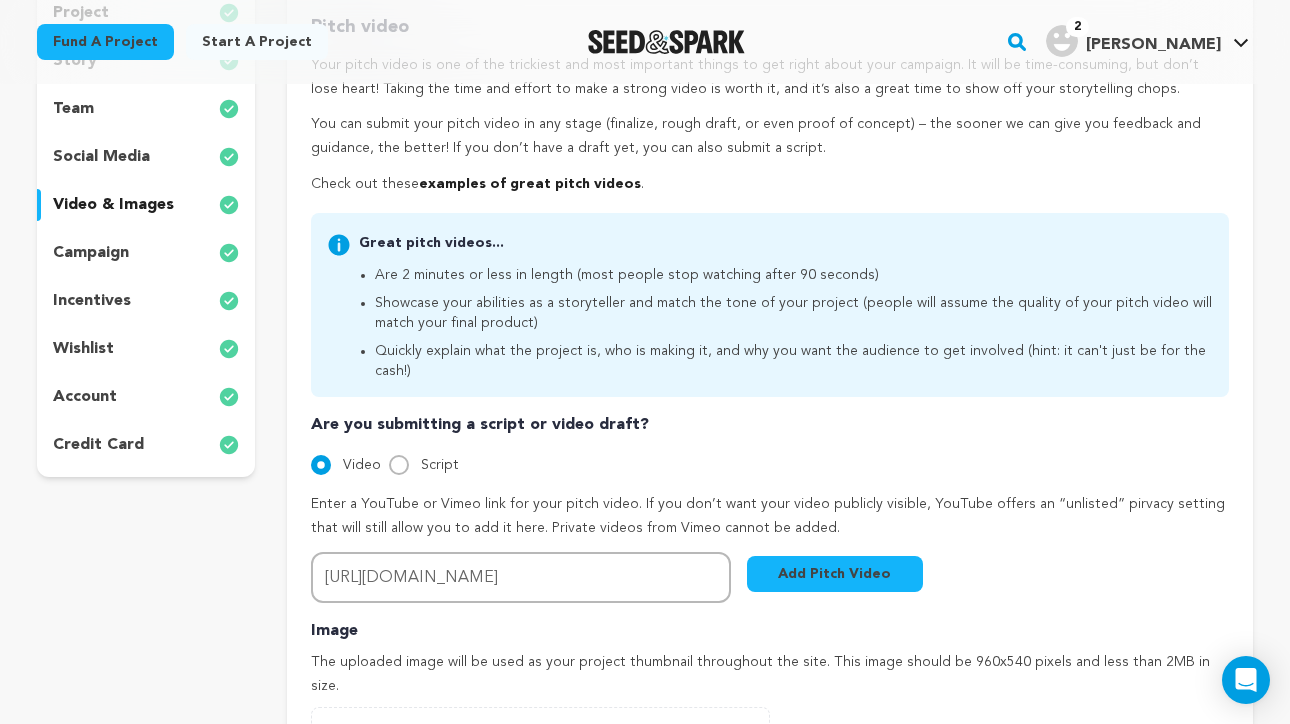 click on "Add Pitch Video" at bounding box center [835, 574] 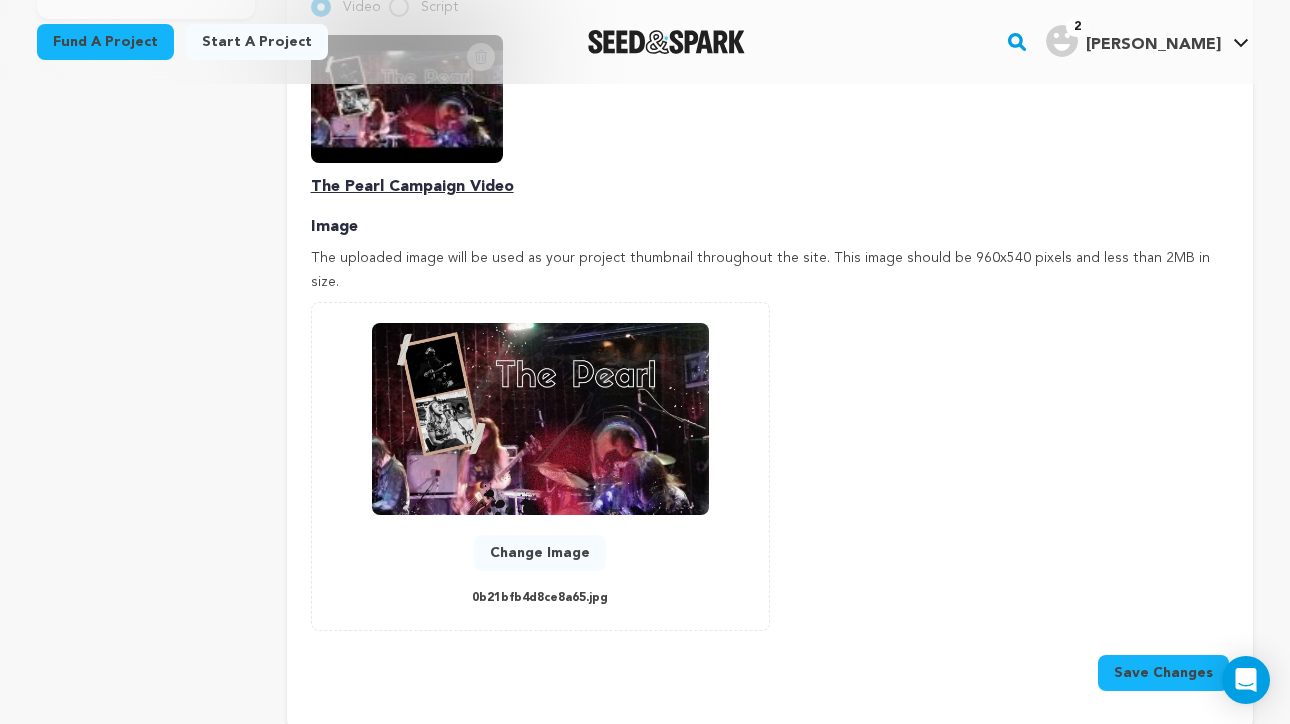 scroll, scrollTop: 737, scrollLeft: 0, axis: vertical 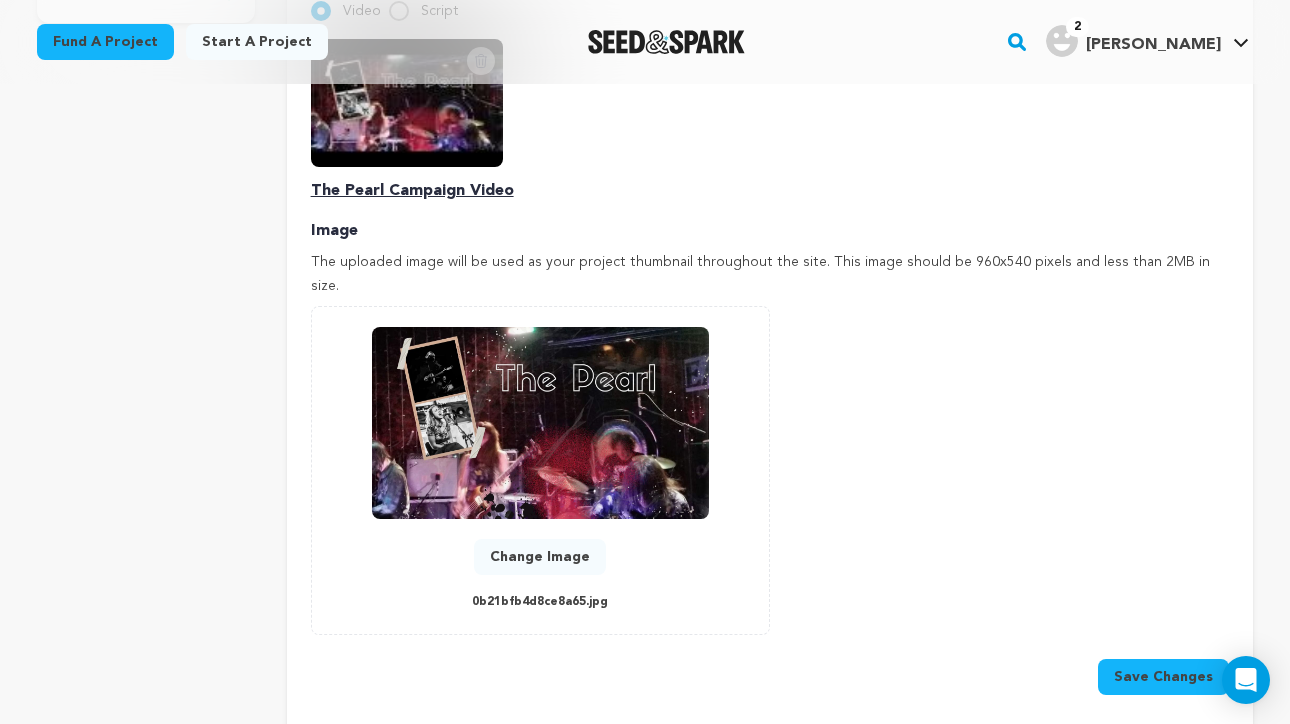 click on "Save Changes" at bounding box center (1163, 677) 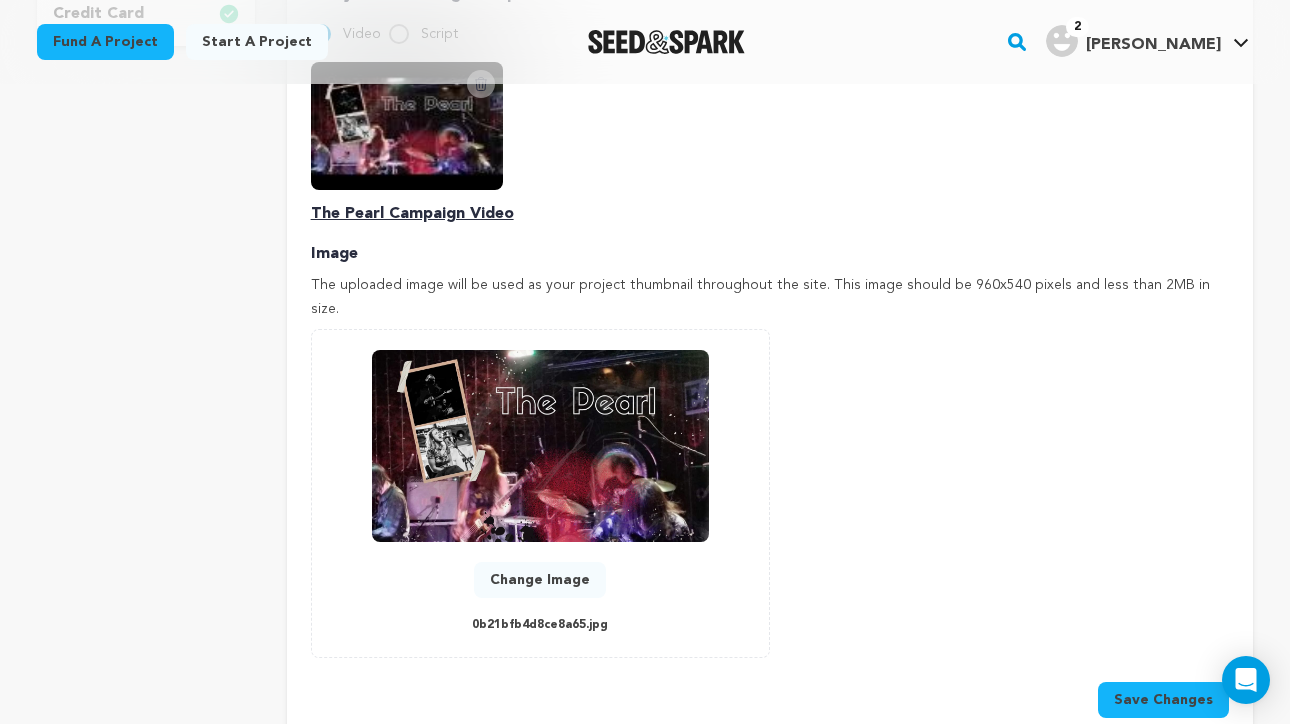 scroll, scrollTop: 771, scrollLeft: 0, axis: vertical 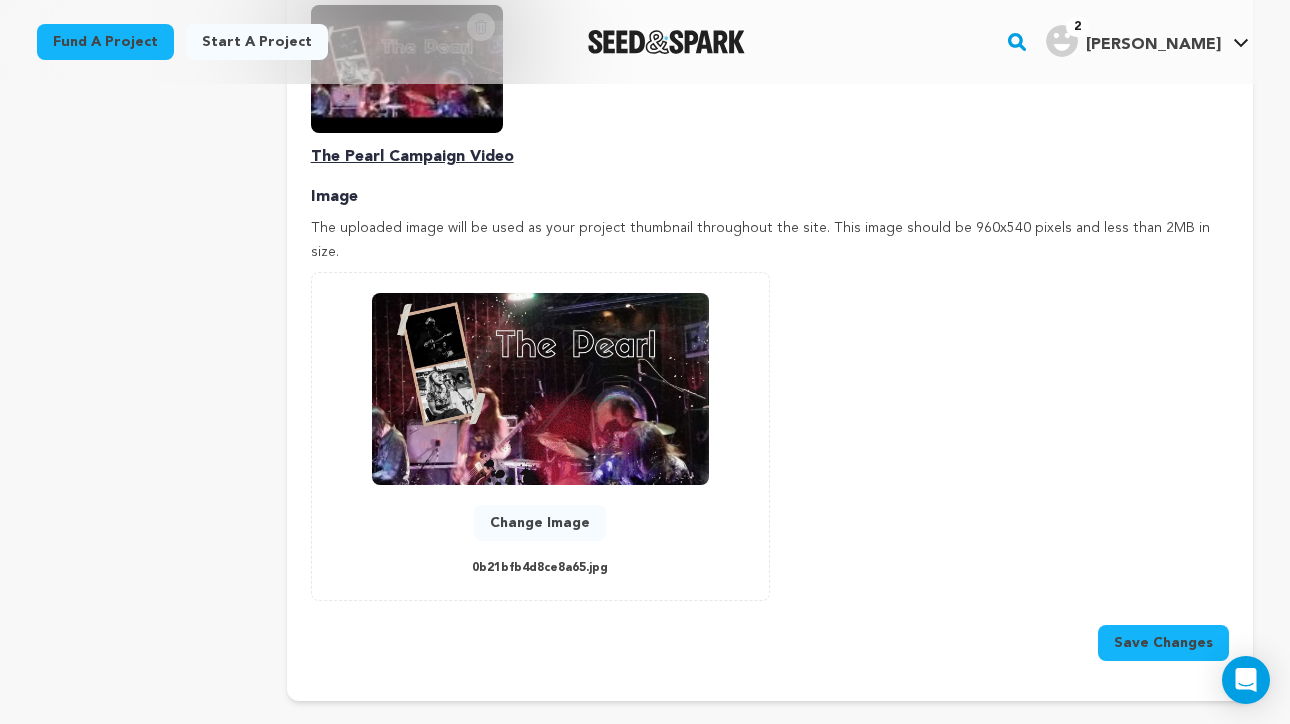 click on "Save Changes" at bounding box center [770, 635] 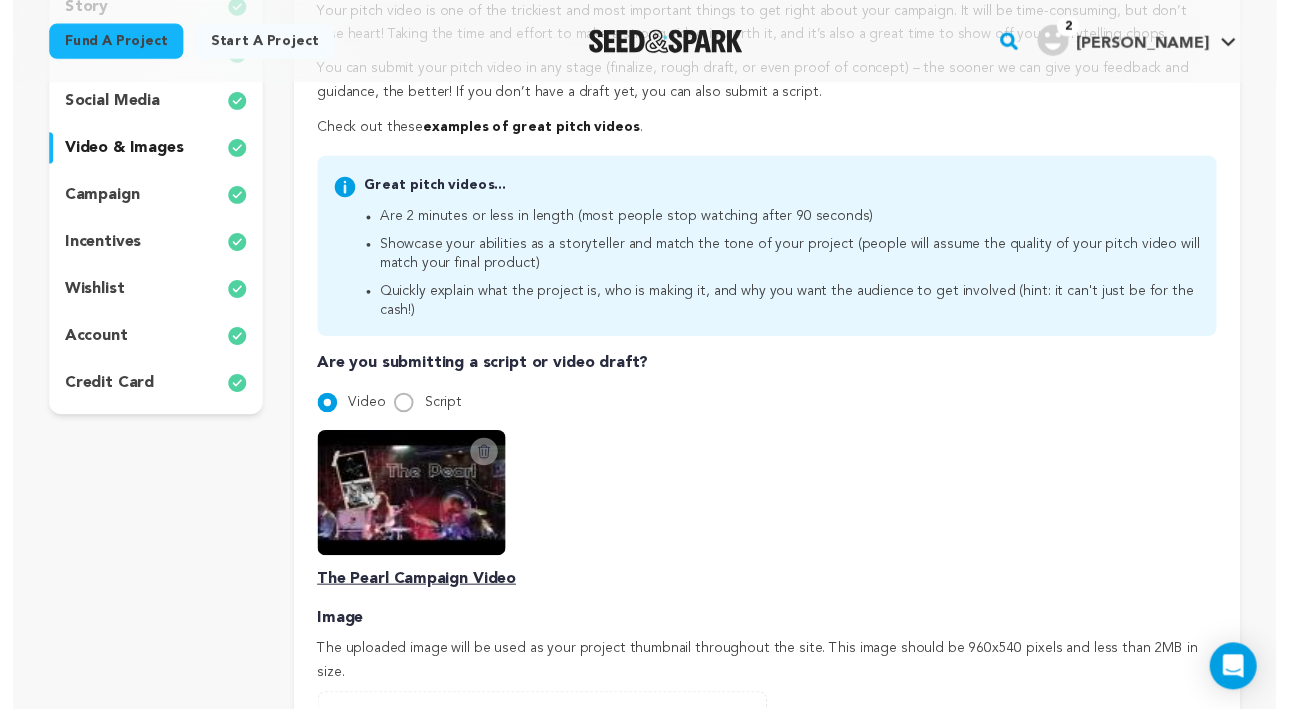 scroll, scrollTop: 341, scrollLeft: 0, axis: vertical 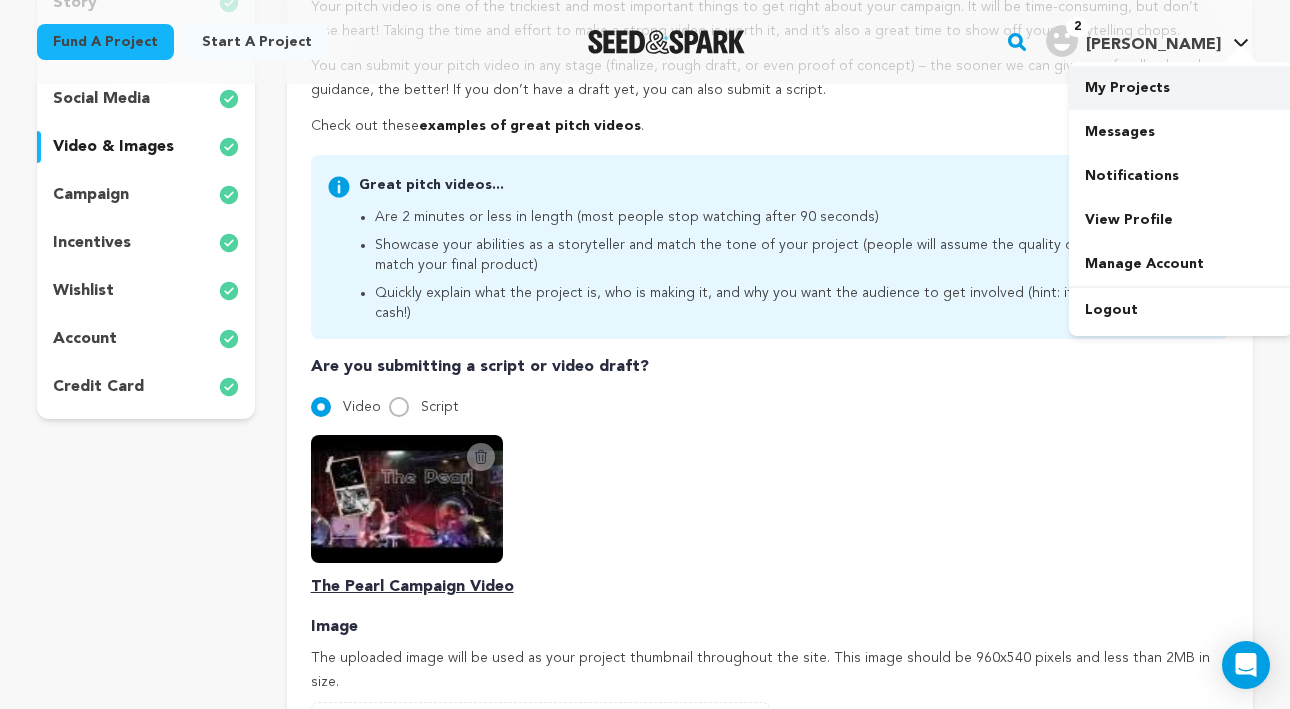 click on "My Projects" at bounding box center [1181, 88] 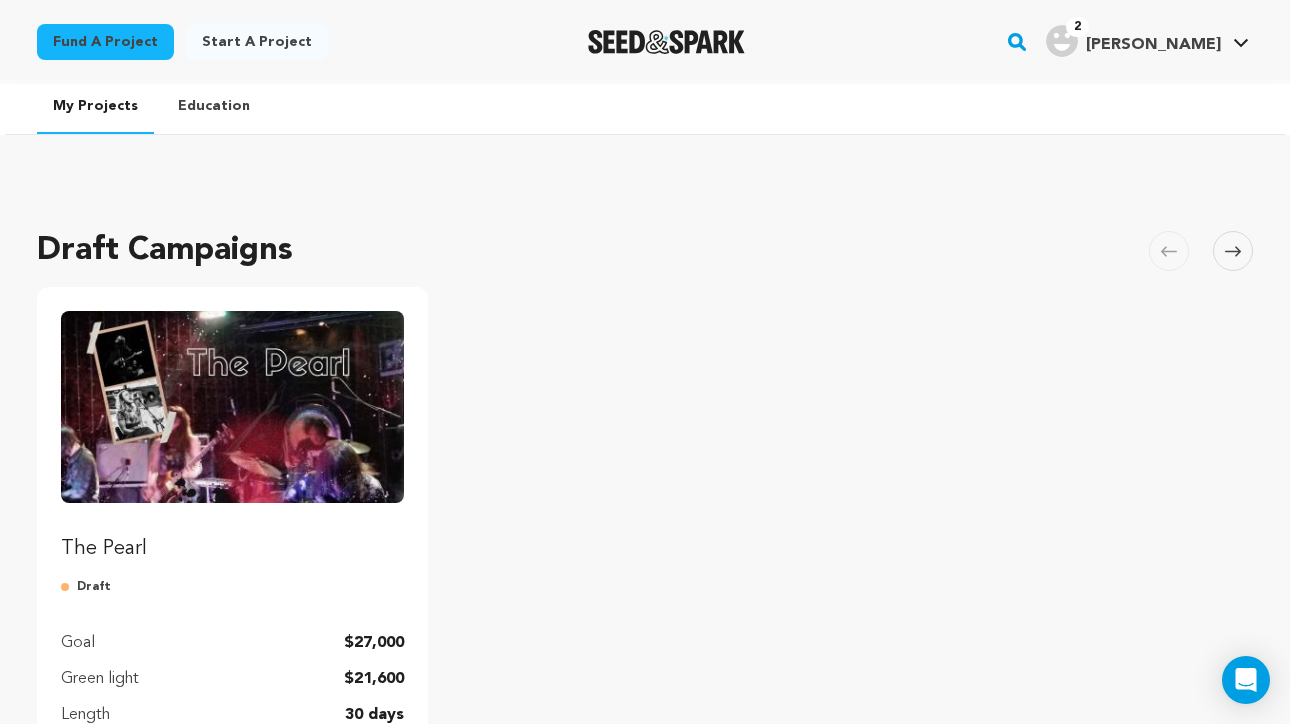 scroll, scrollTop: 352, scrollLeft: 0, axis: vertical 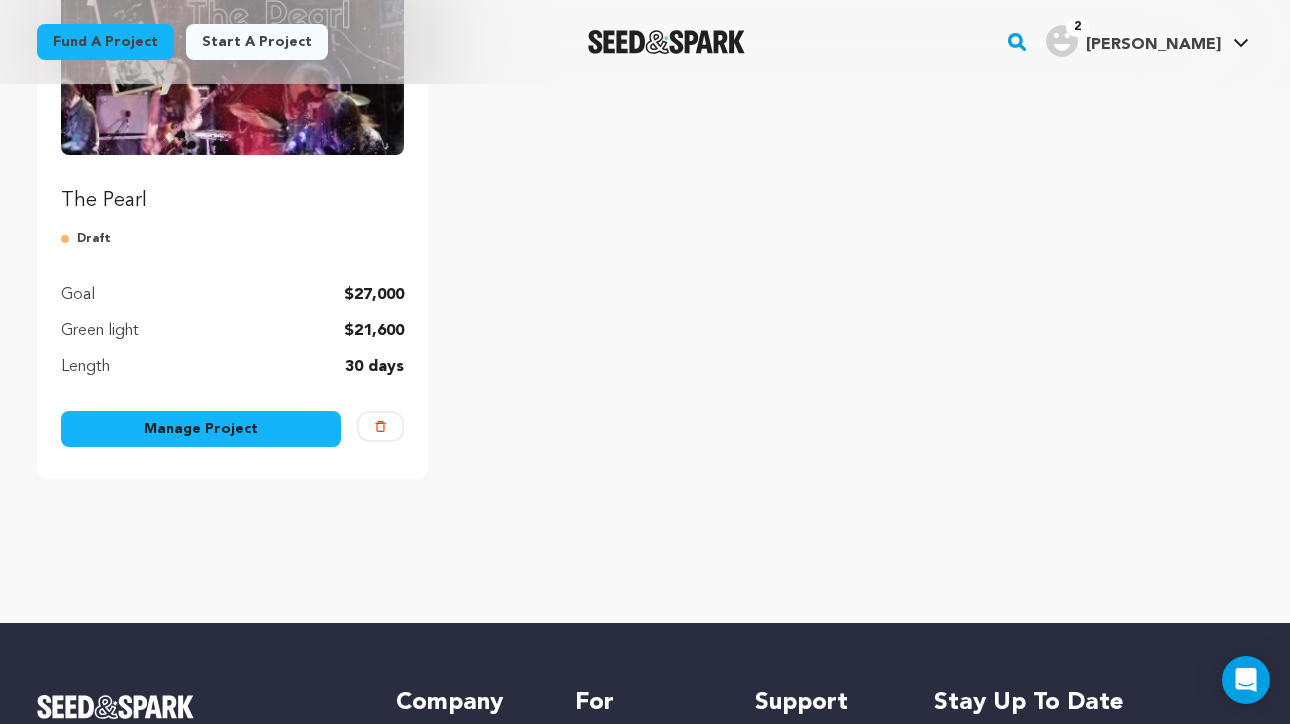 click on "Manage Project" at bounding box center [201, 429] 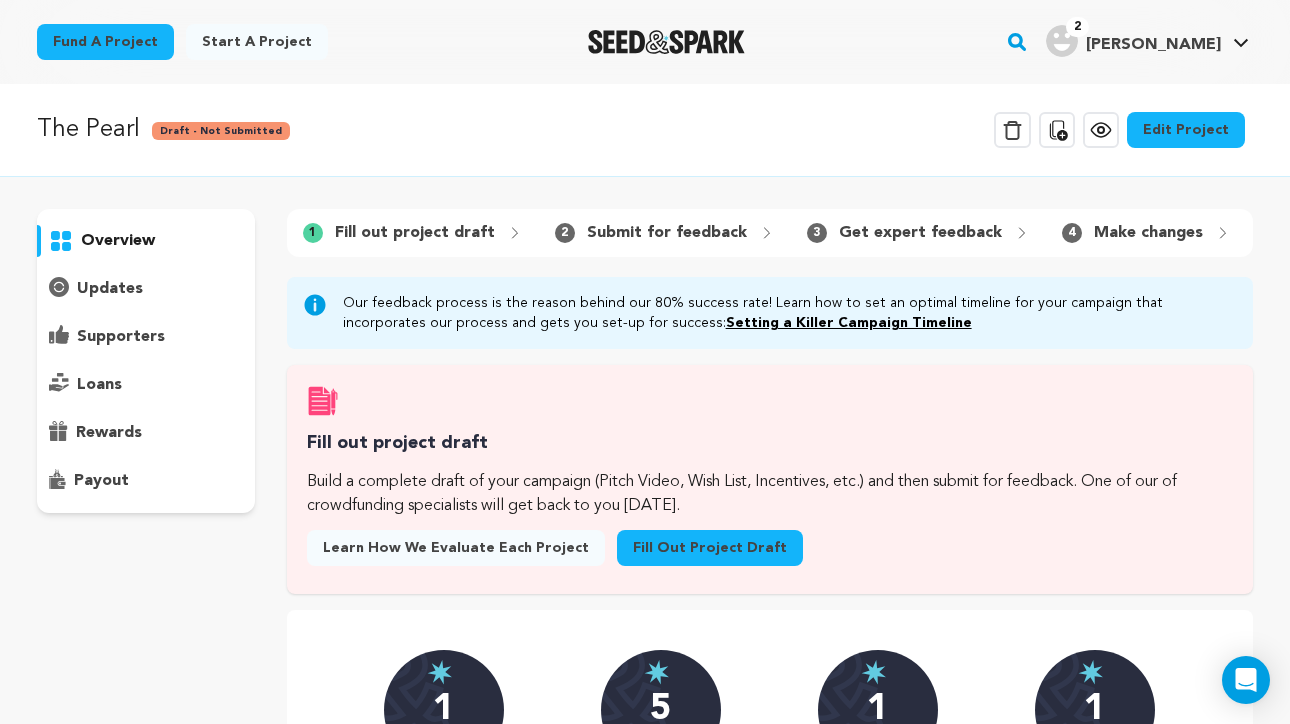 scroll, scrollTop: 0, scrollLeft: 0, axis: both 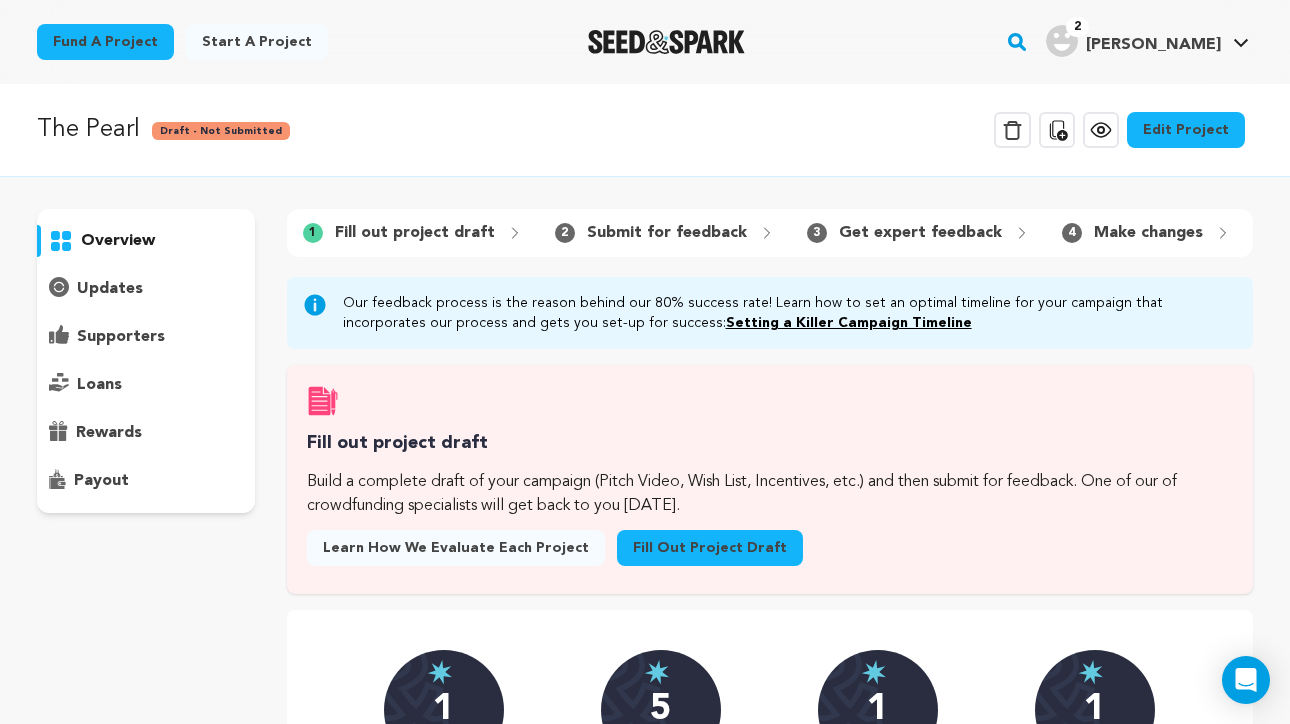 click 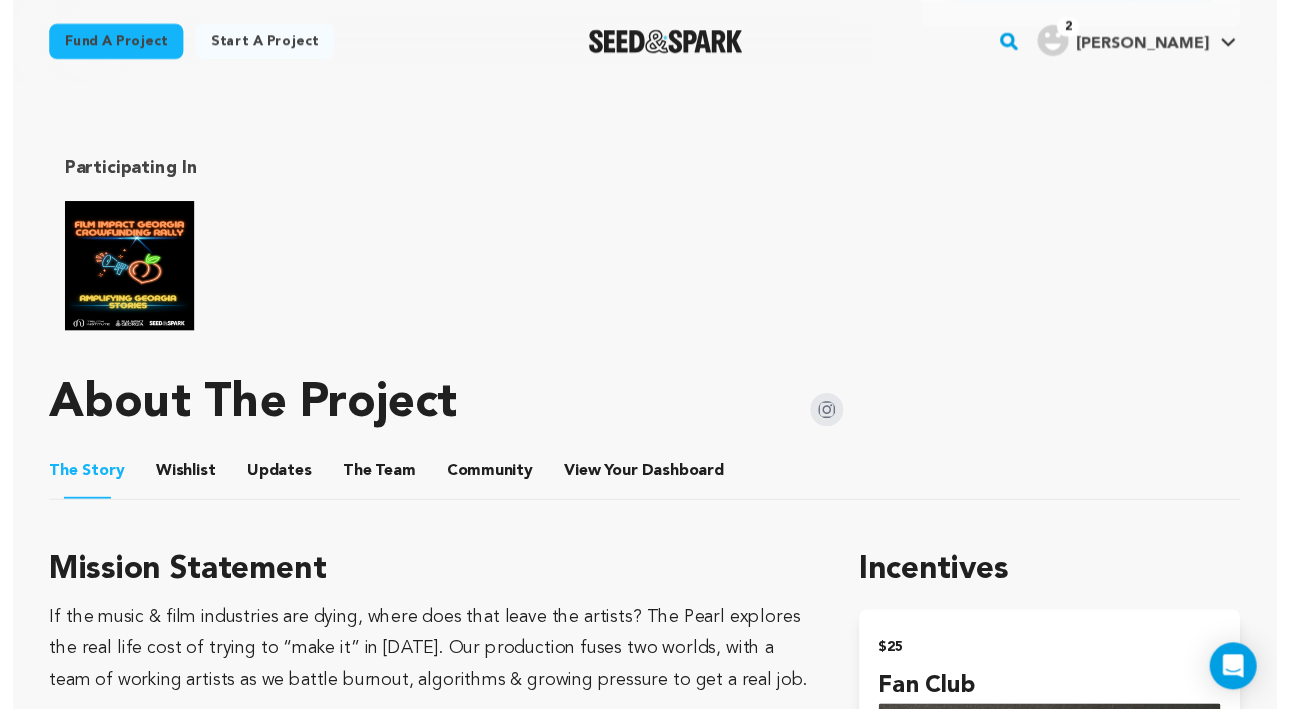 scroll, scrollTop: 0, scrollLeft: 0, axis: both 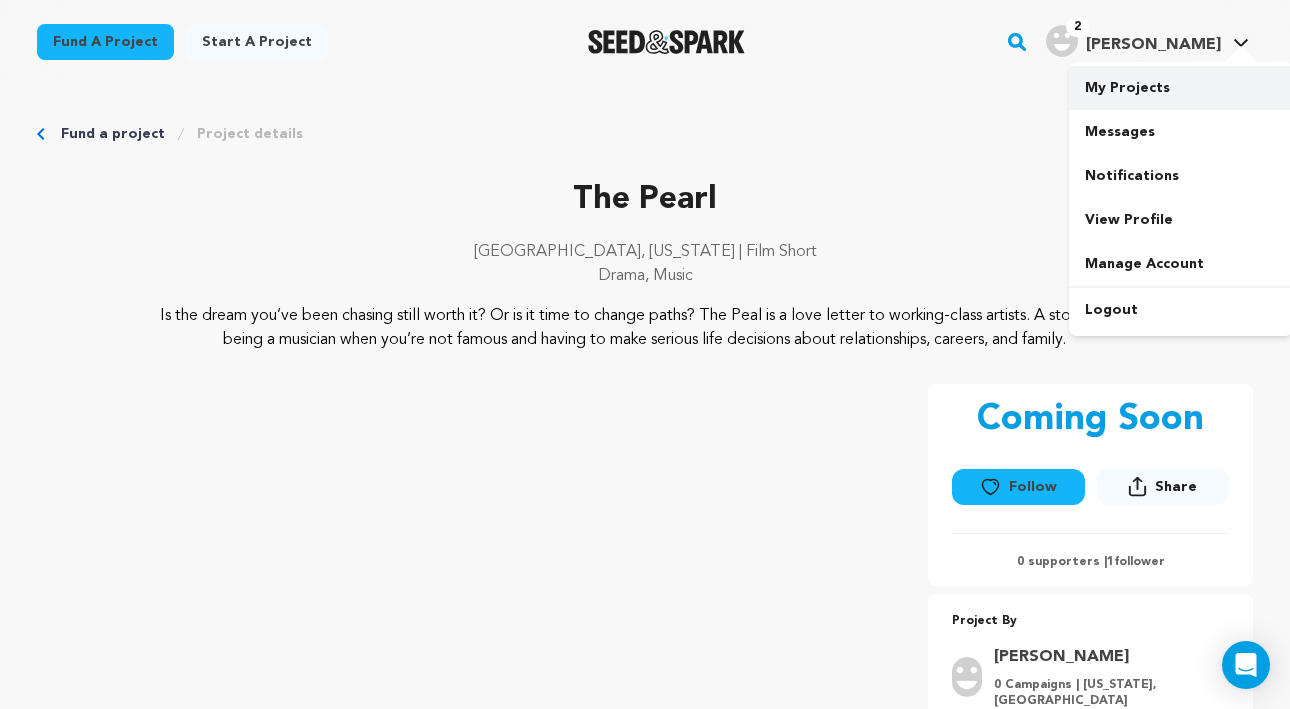 click on "My Projects" at bounding box center [1181, 88] 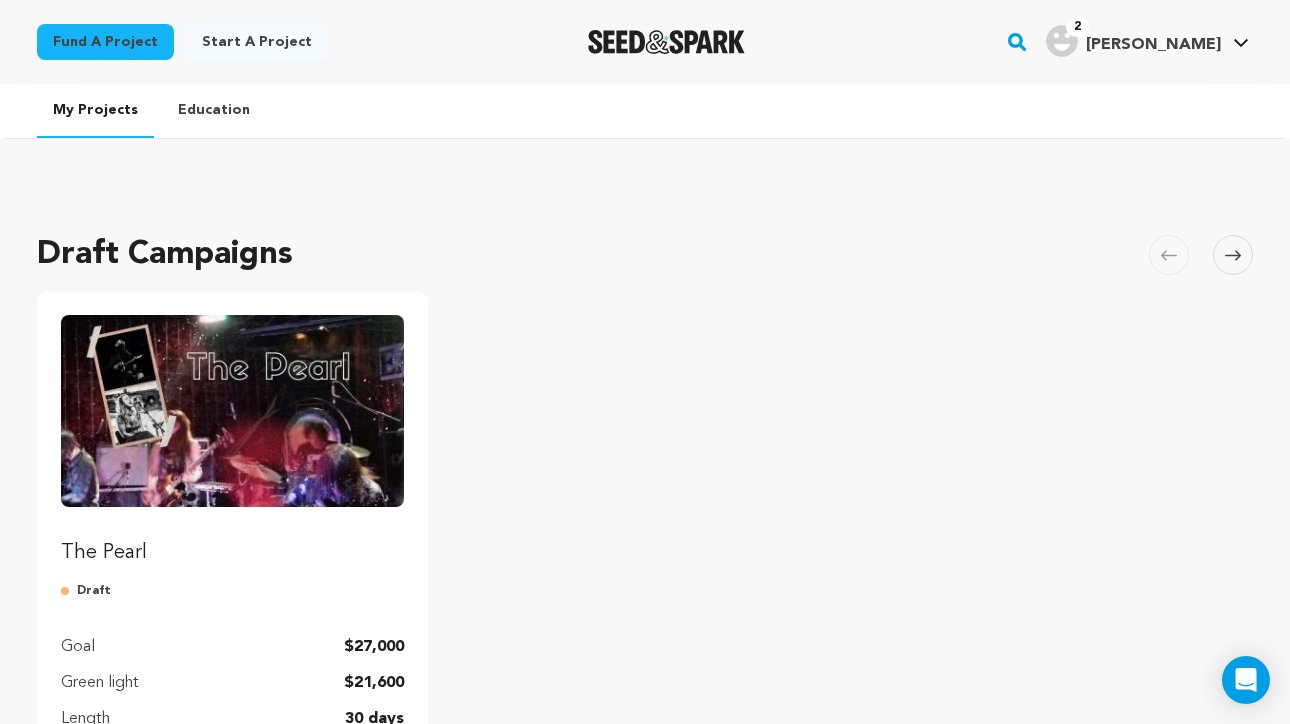 scroll, scrollTop: 164, scrollLeft: 0, axis: vertical 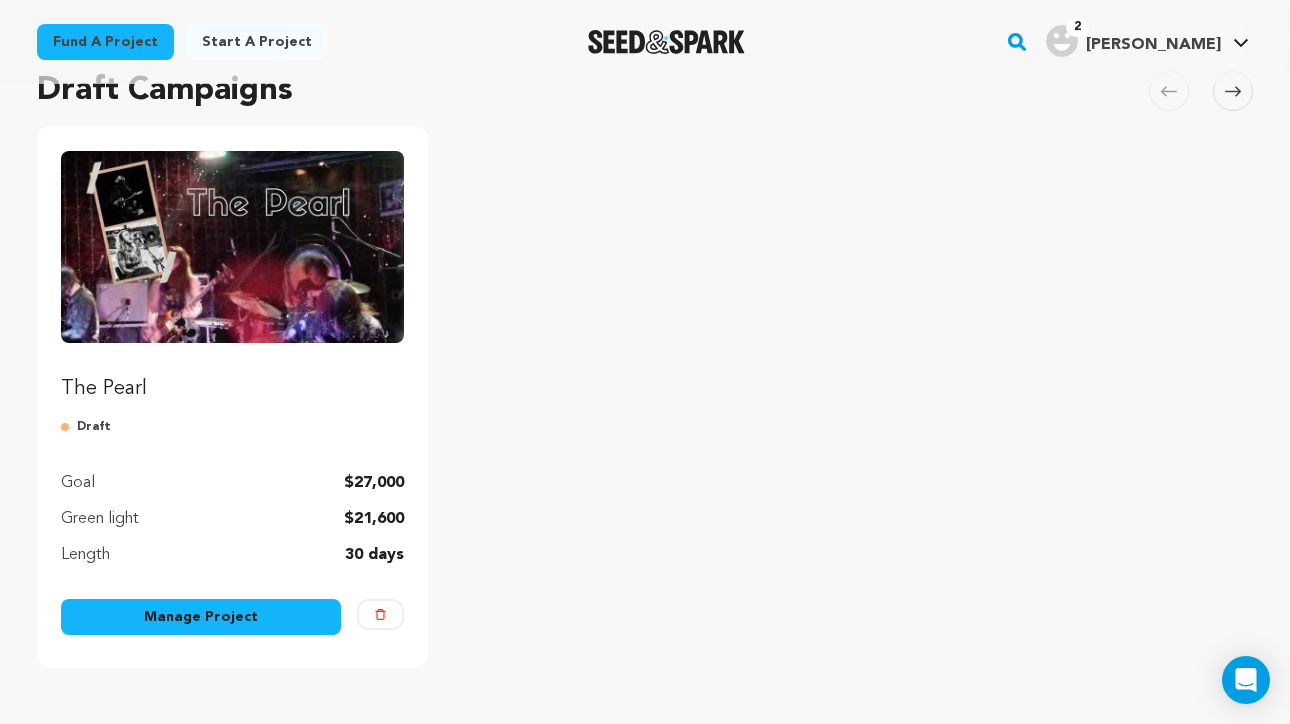 click on "Manage Project" at bounding box center (201, 617) 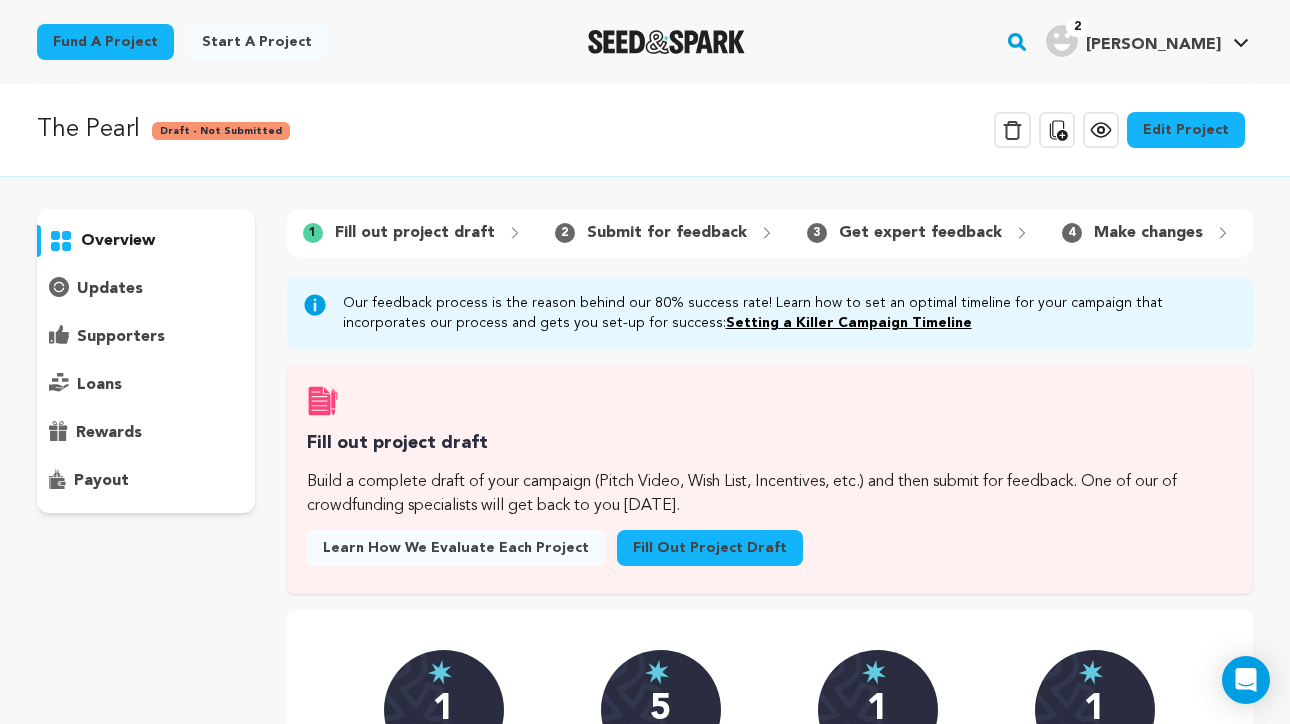 scroll, scrollTop: 0, scrollLeft: 0, axis: both 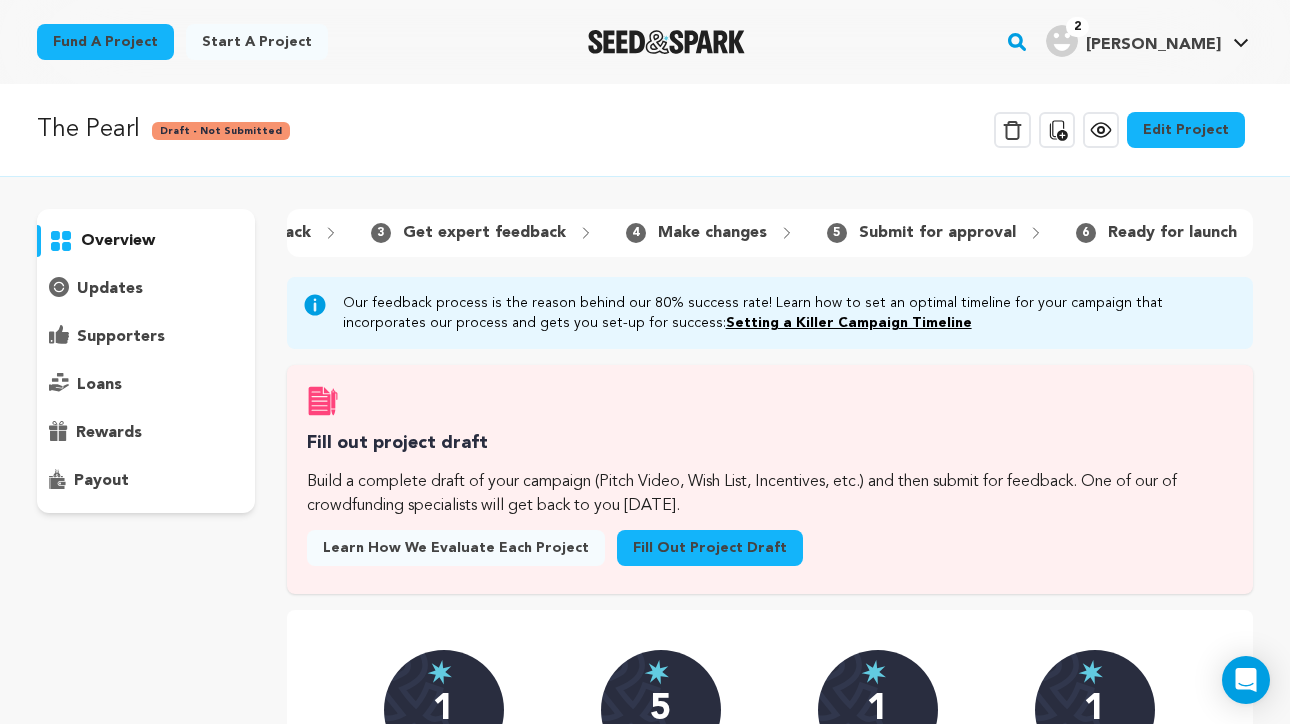 click on "overview" at bounding box center (118, 241) 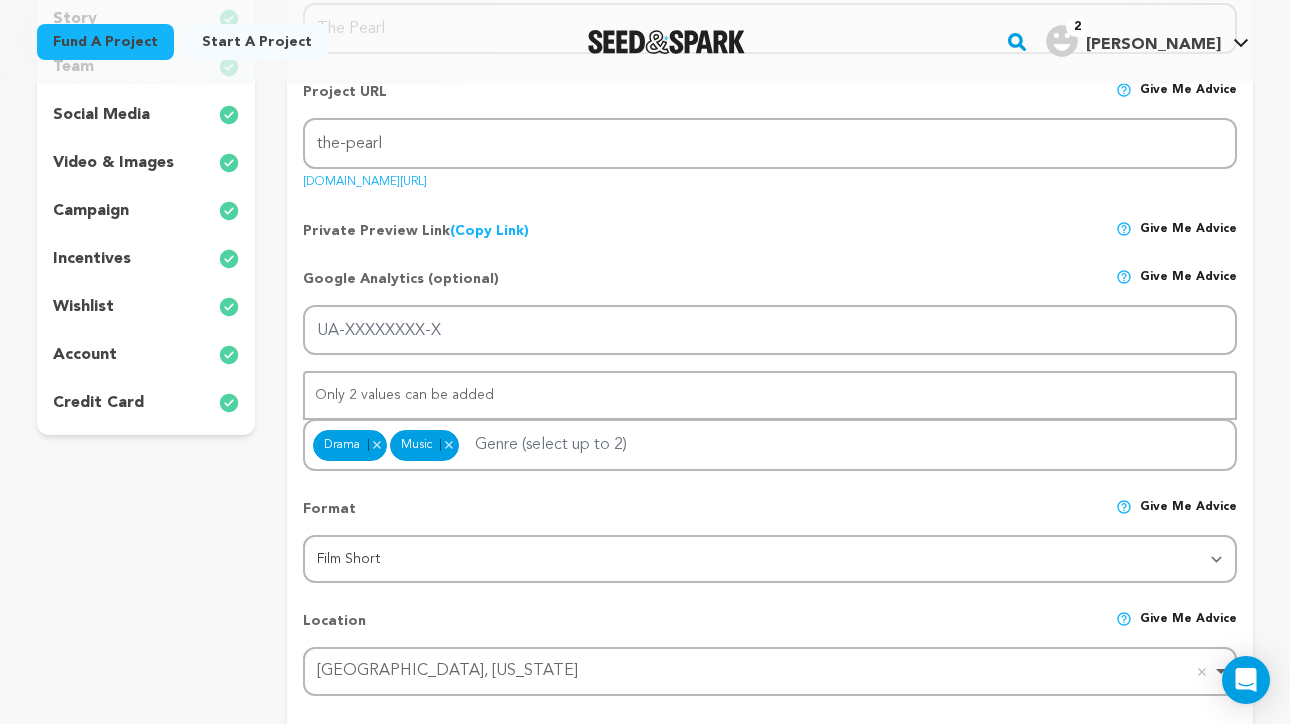 scroll, scrollTop: 0, scrollLeft: 0, axis: both 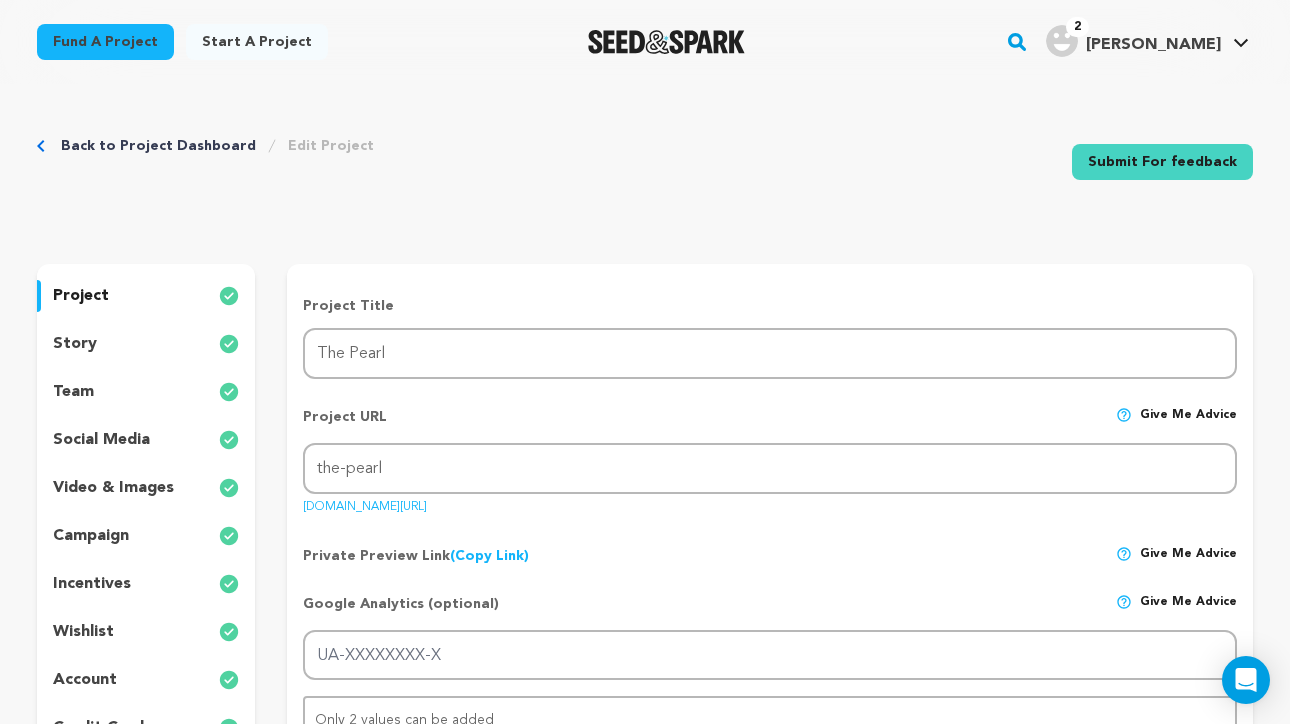 click on "Submit For feedback" at bounding box center (1162, 162) 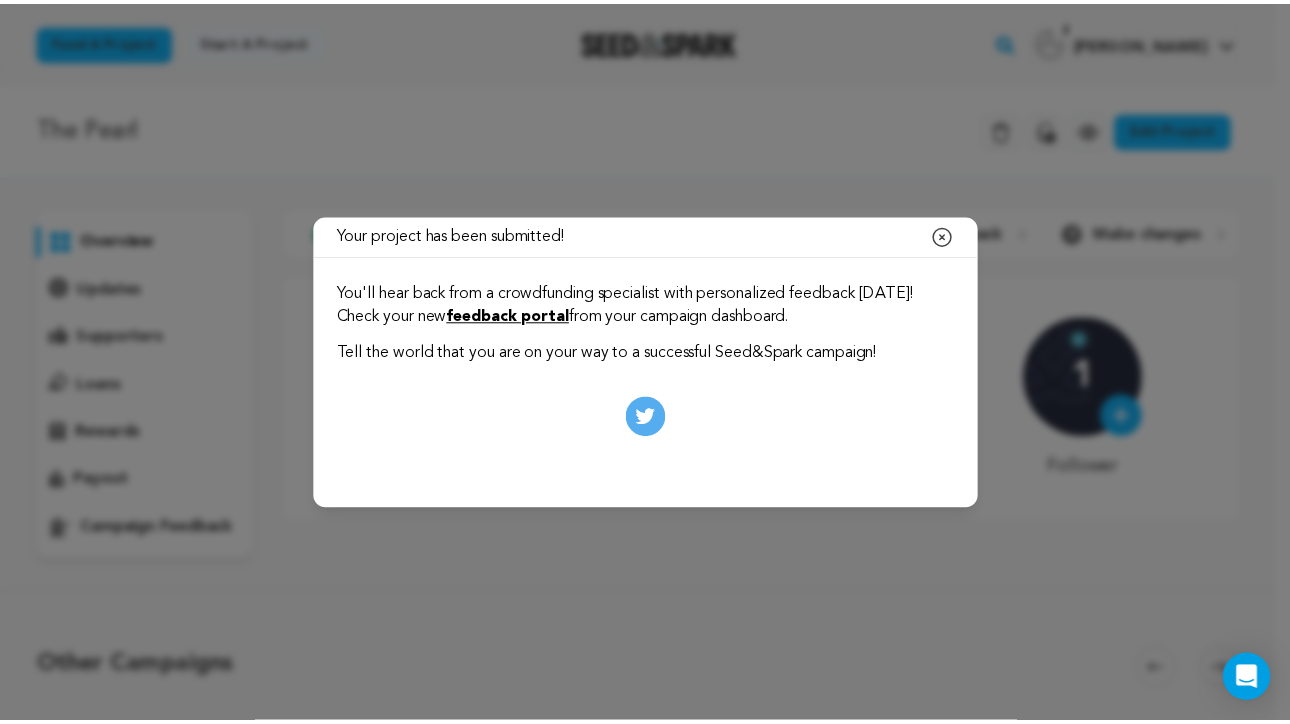 scroll, scrollTop: 0, scrollLeft: 0, axis: both 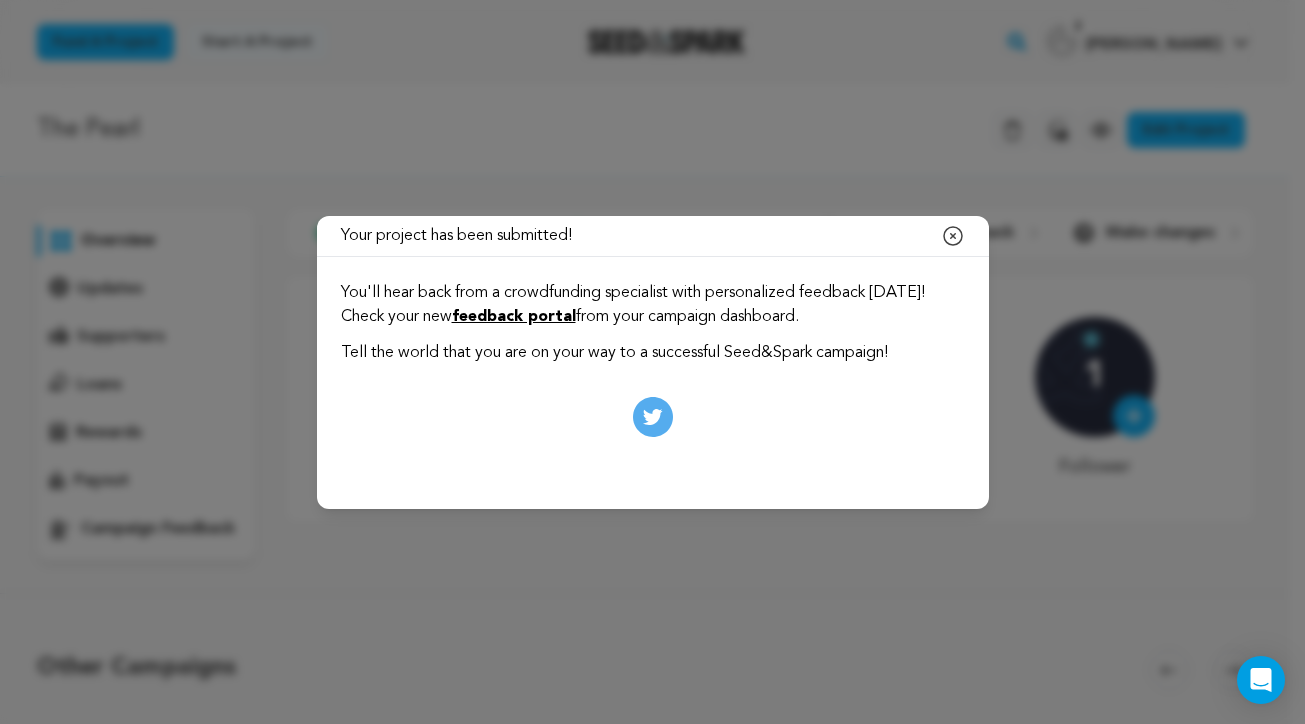 click 